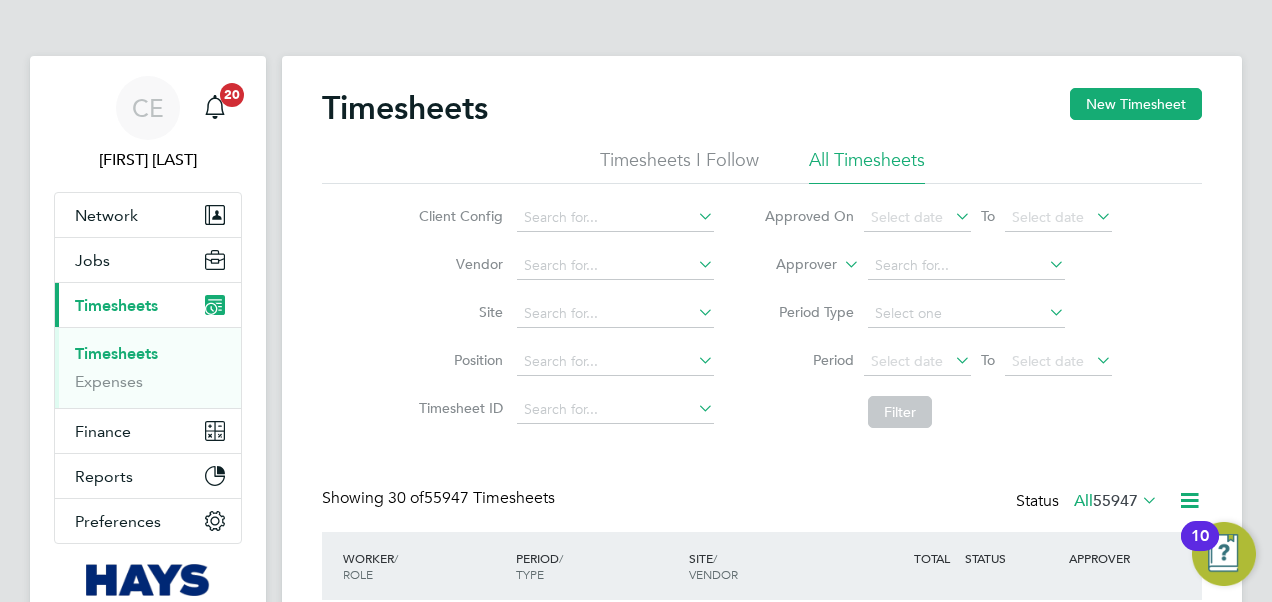 scroll, scrollTop: 0, scrollLeft: 0, axis: both 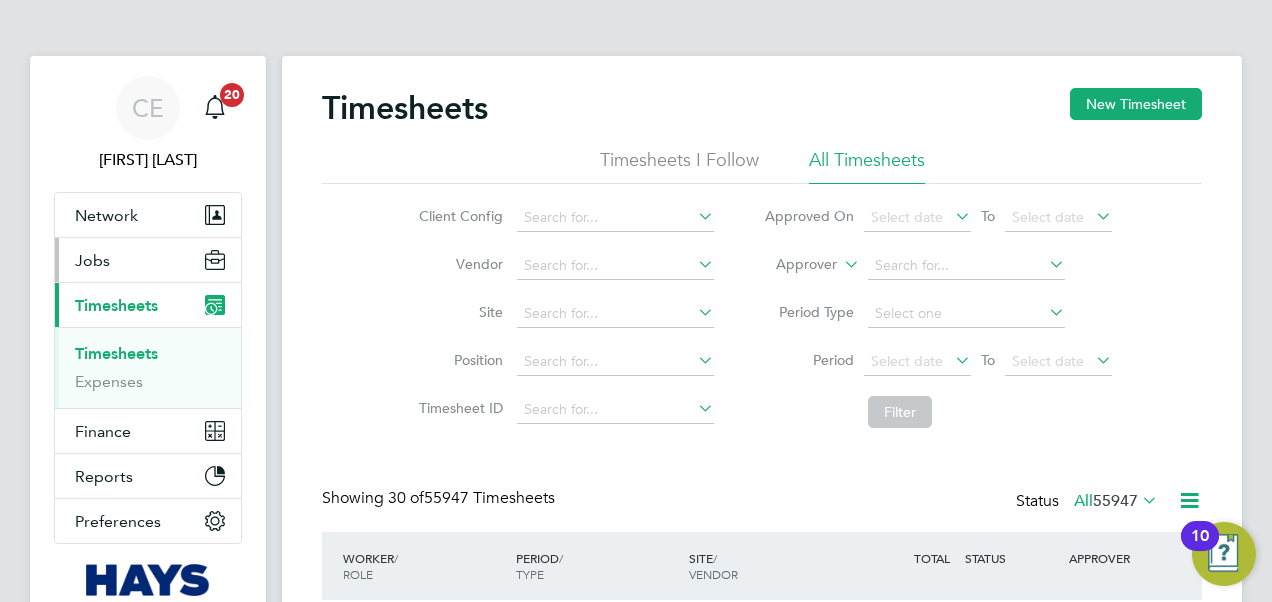 click on "Jobs" at bounding box center (92, 260) 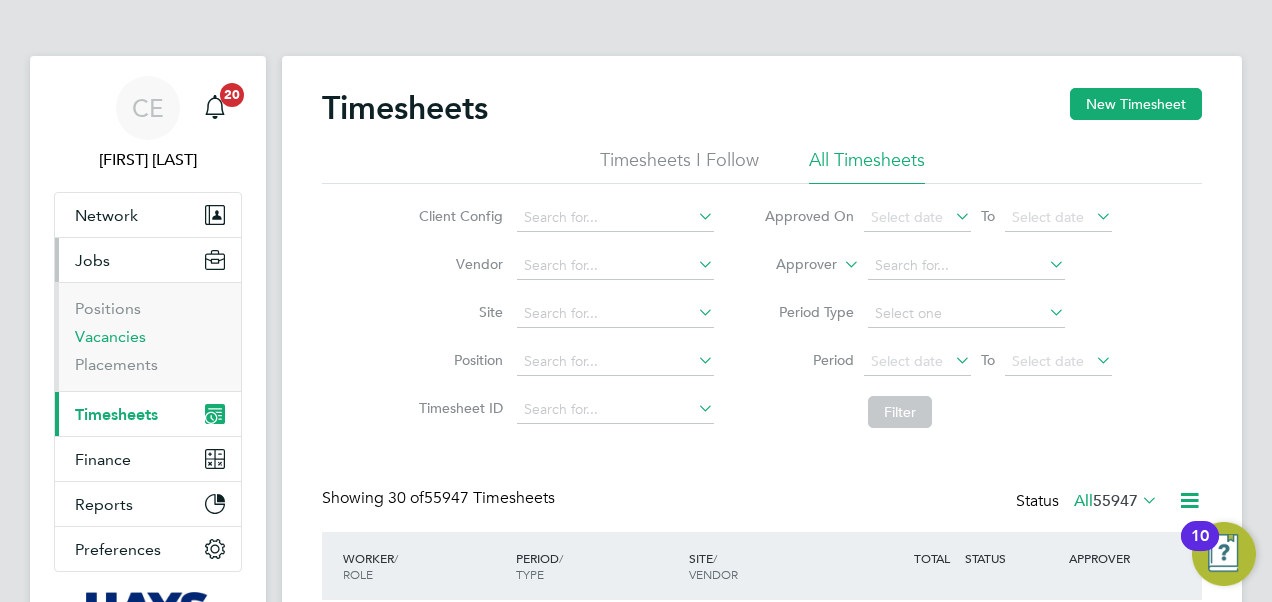 click on "Vacancies" at bounding box center (110, 336) 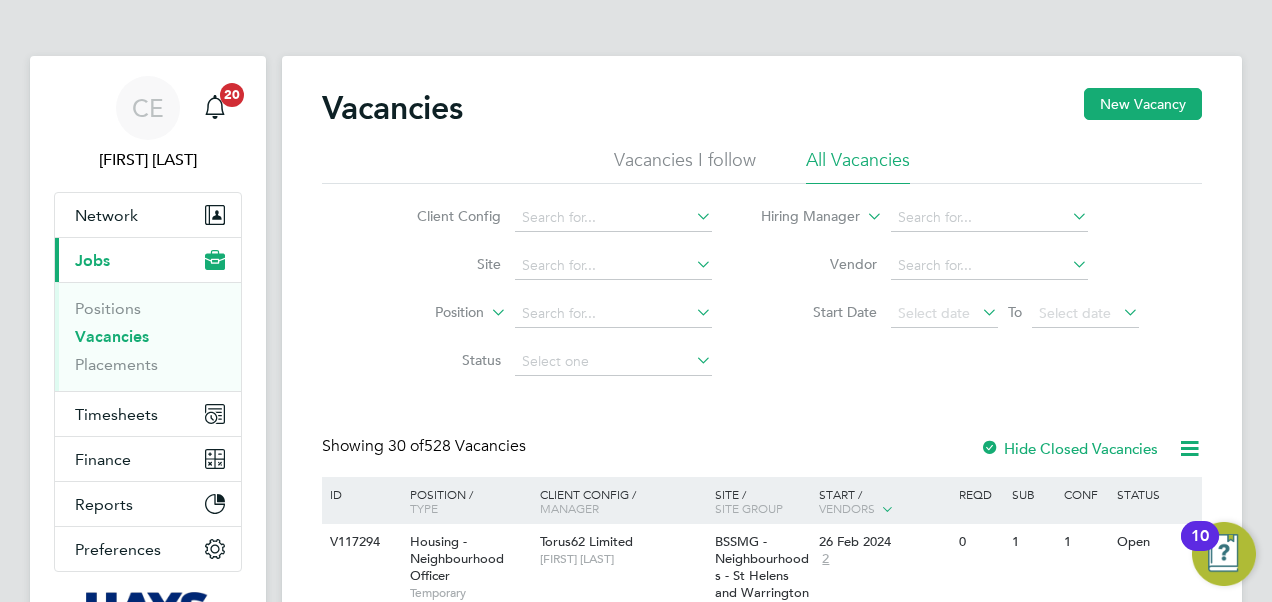 click on "Status" 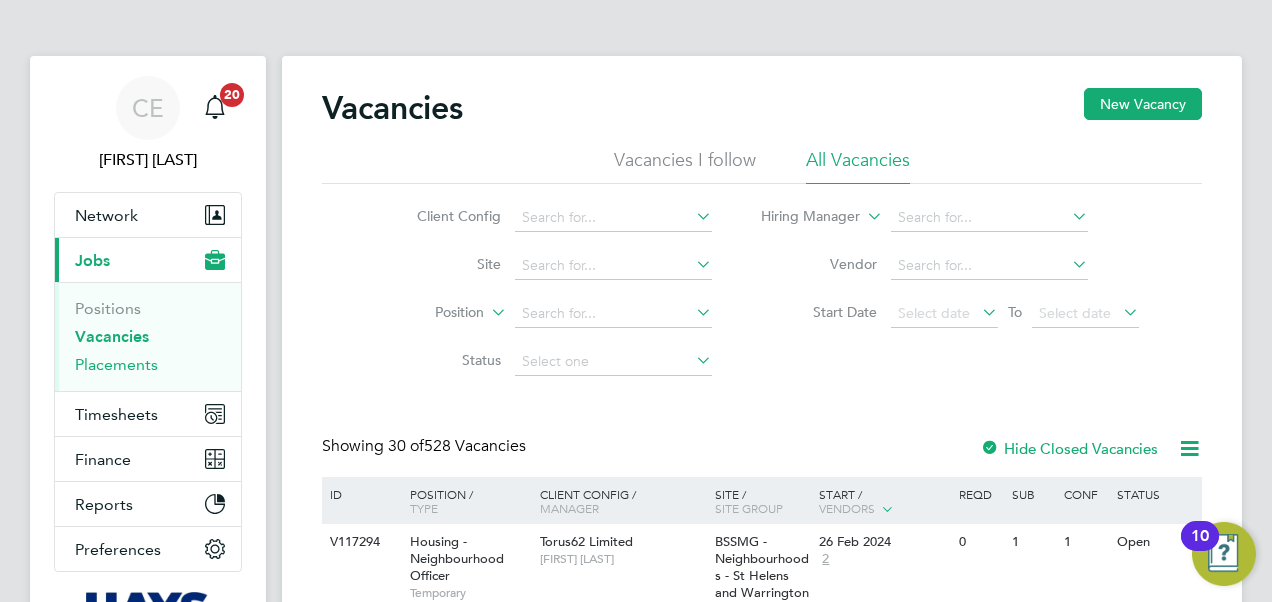 click on "Placements" at bounding box center [116, 364] 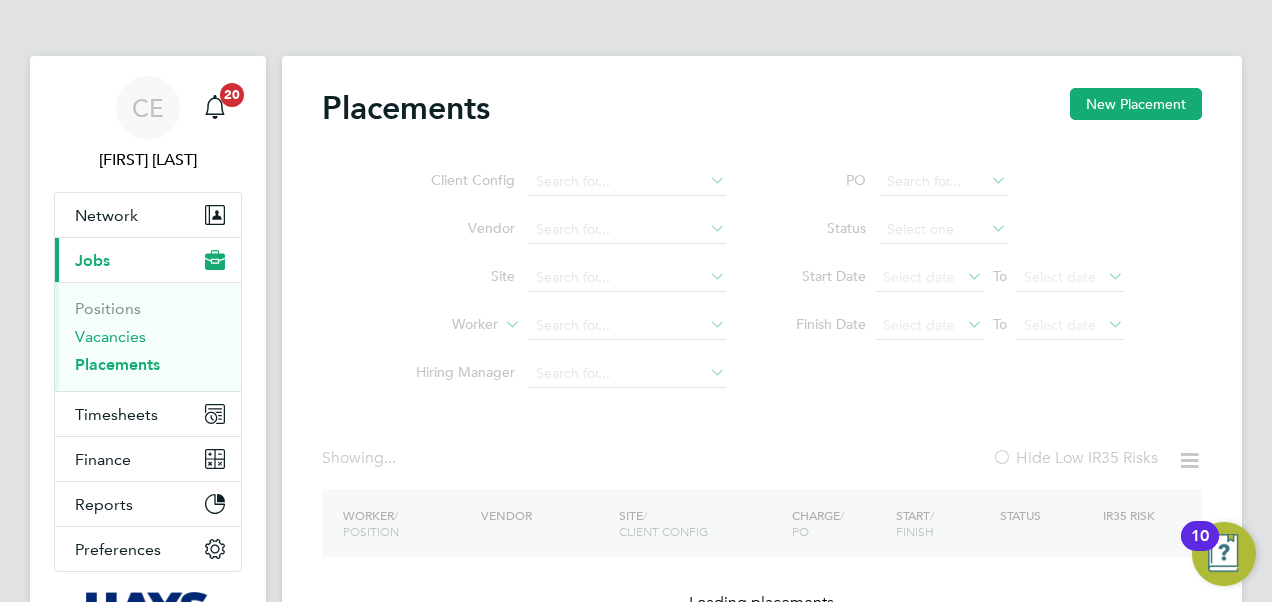 click on "Vacancies" at bounding box center [110, 336] 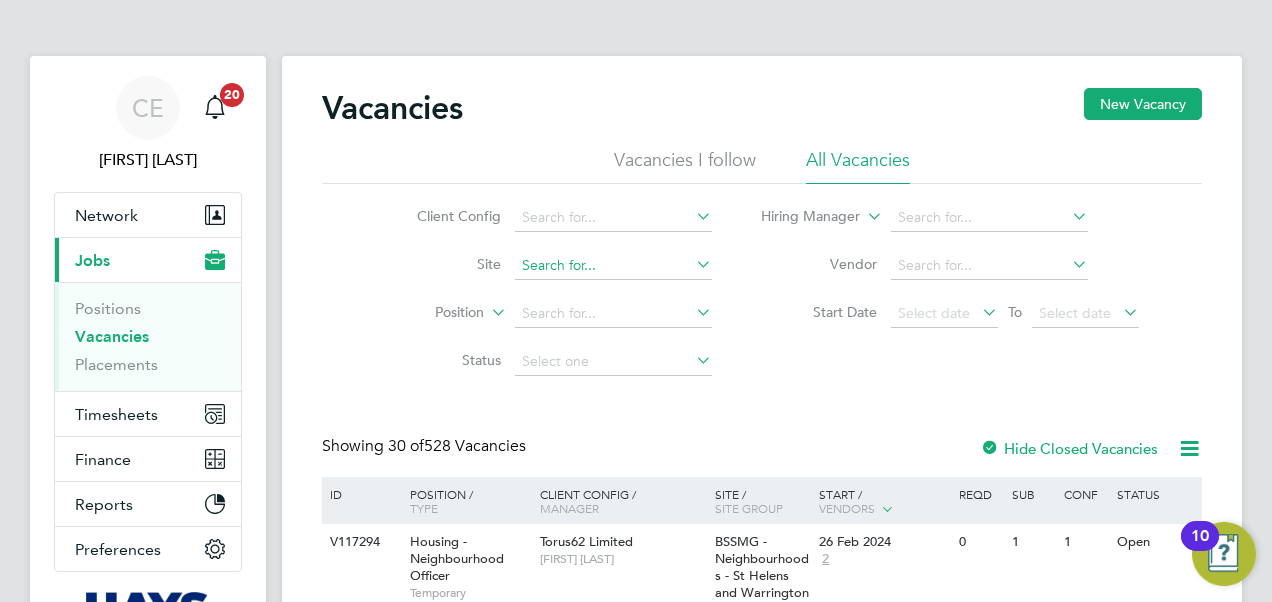 click 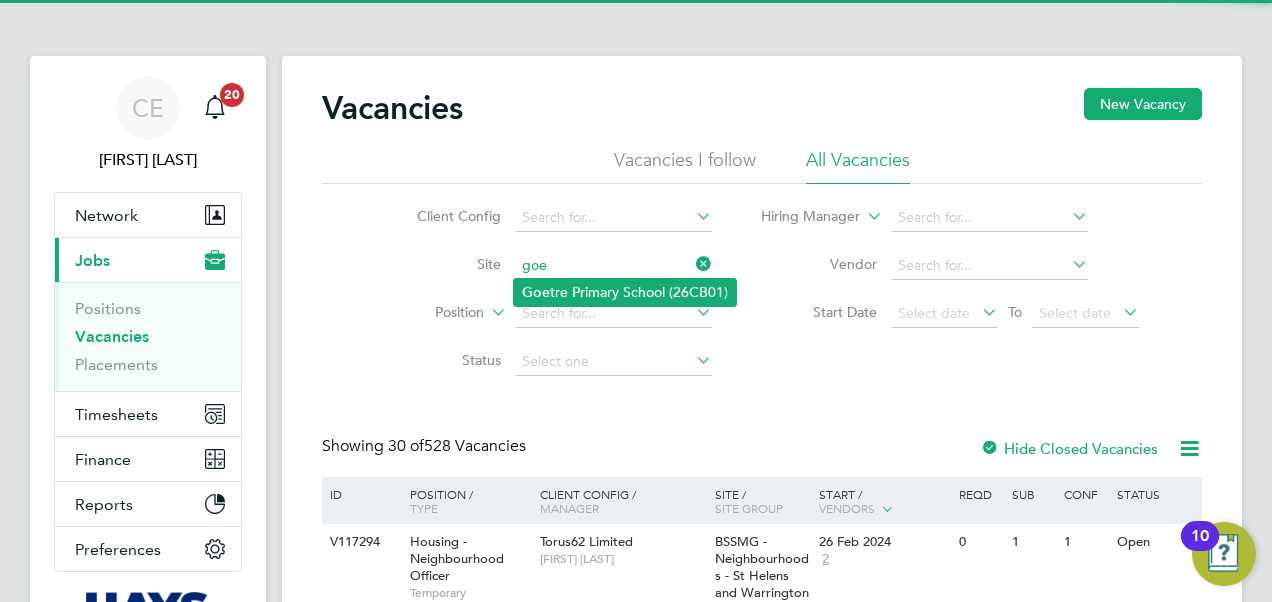click on "Goe tre Primary School (26CB01)" 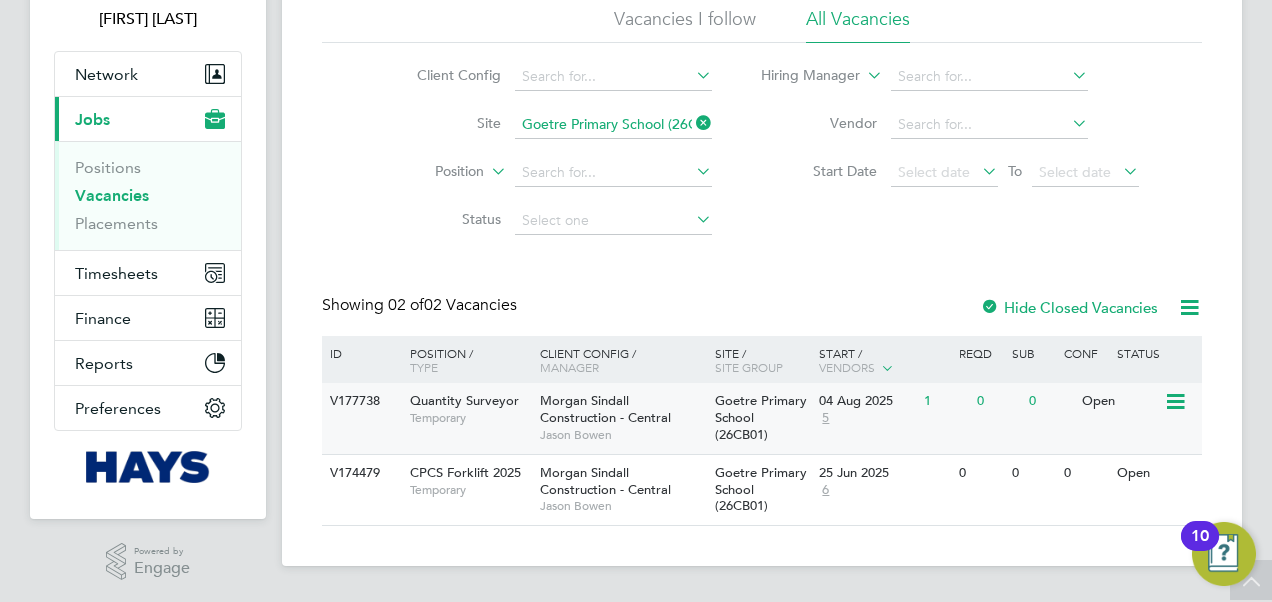 click on "Goetre Primary School (26CB01)" 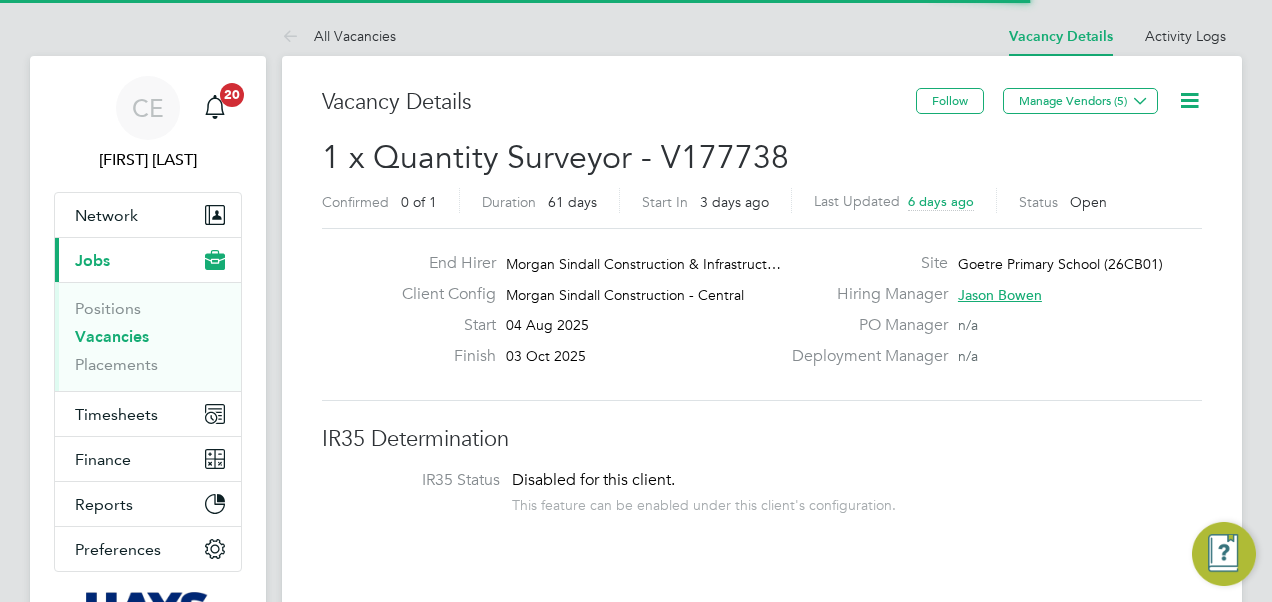 scroll, scrollTop: 0, scrollLeft: 0, axis: both 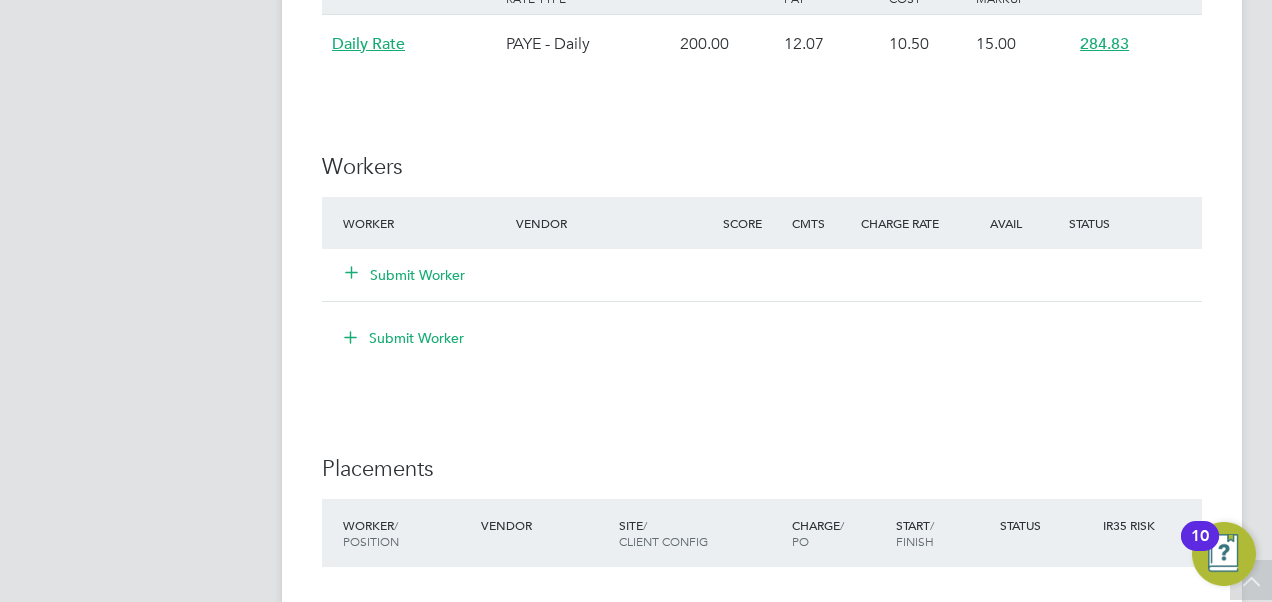 click on "Submit Worker" 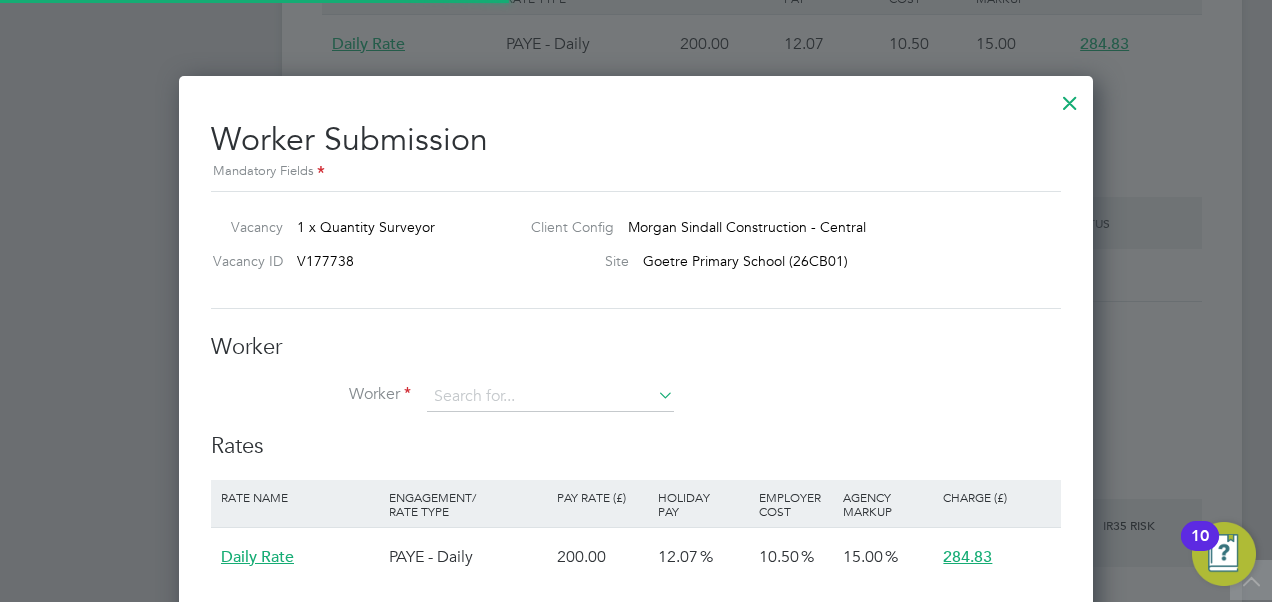 scroll, scrollTop: 10, scrollLeft: 10, axis: both 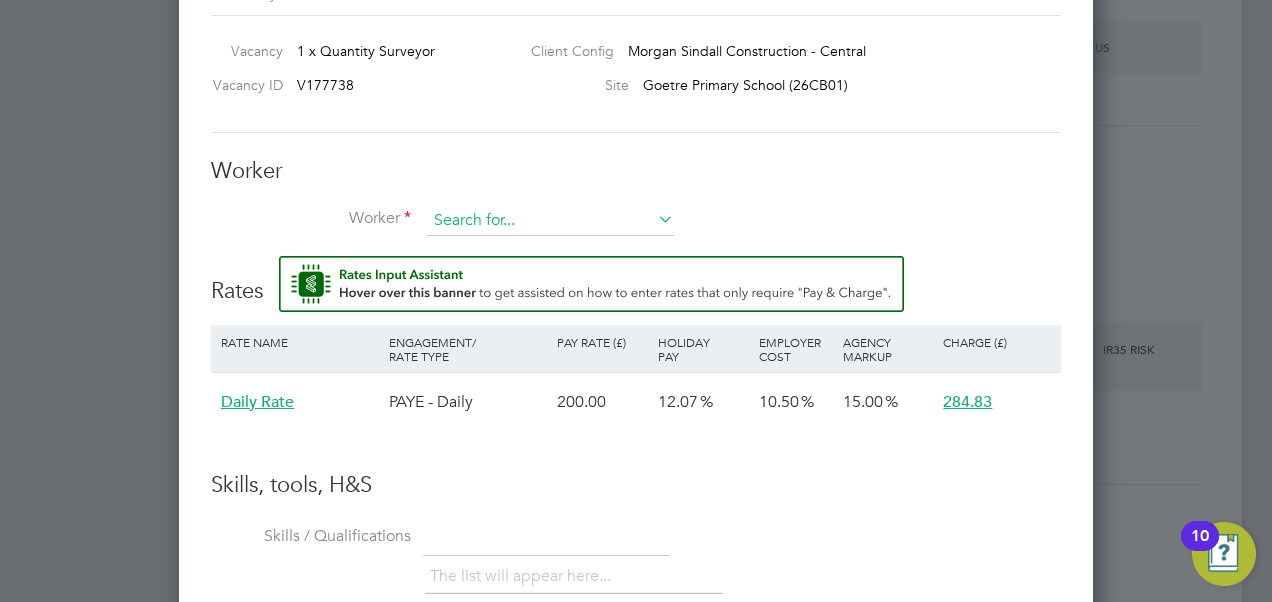 click at bounding box center [550, 221] 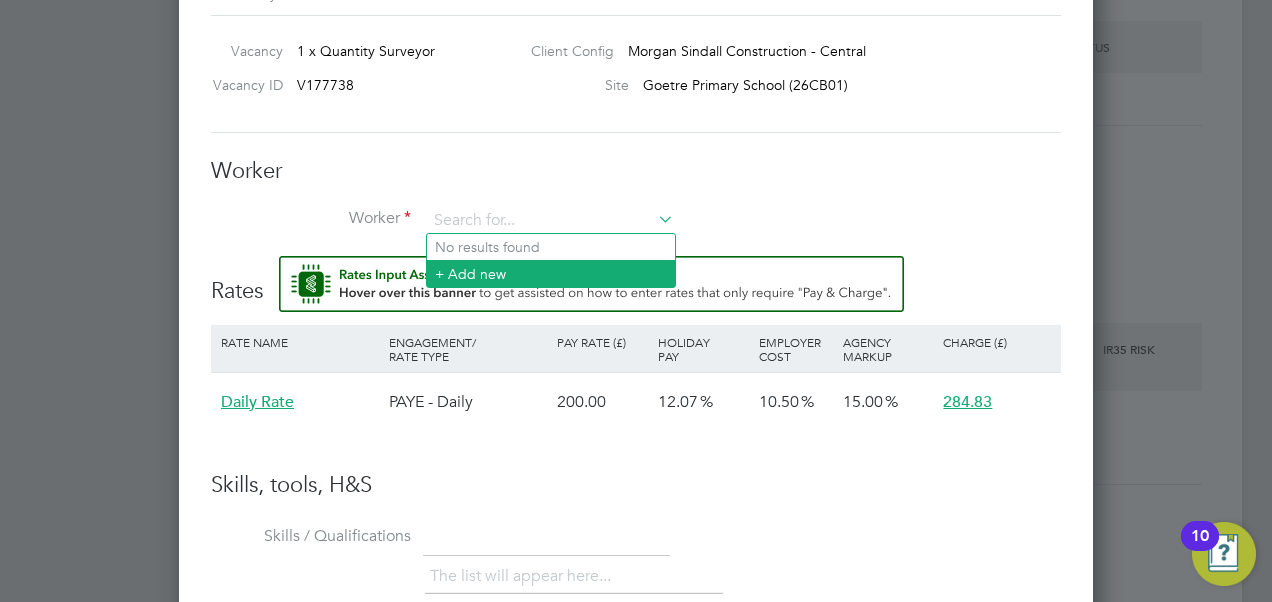click on "+ Add new" 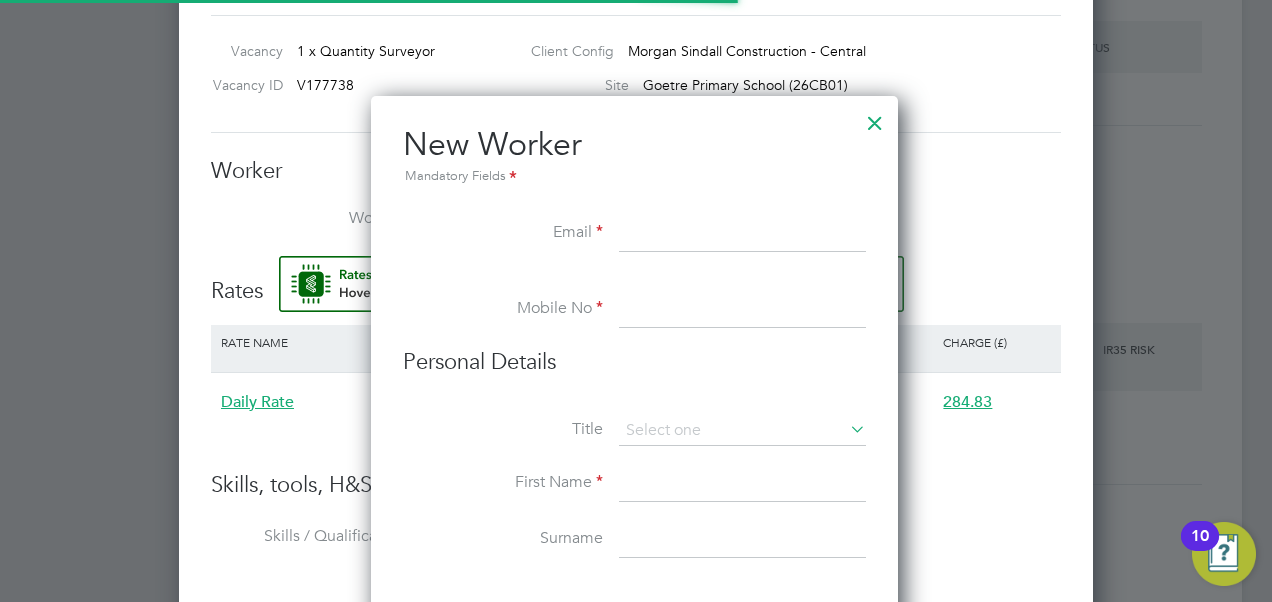 scroll, scrollTop: 10, scrollLeft: 10, axis: both 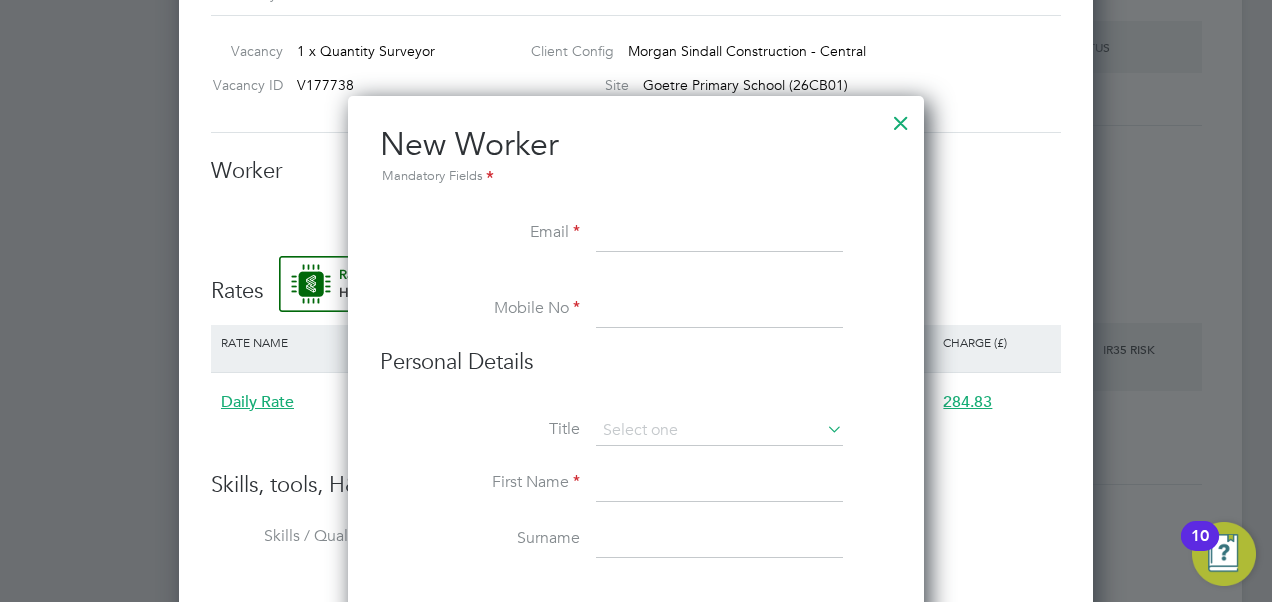 paste on "[EMAIL]" 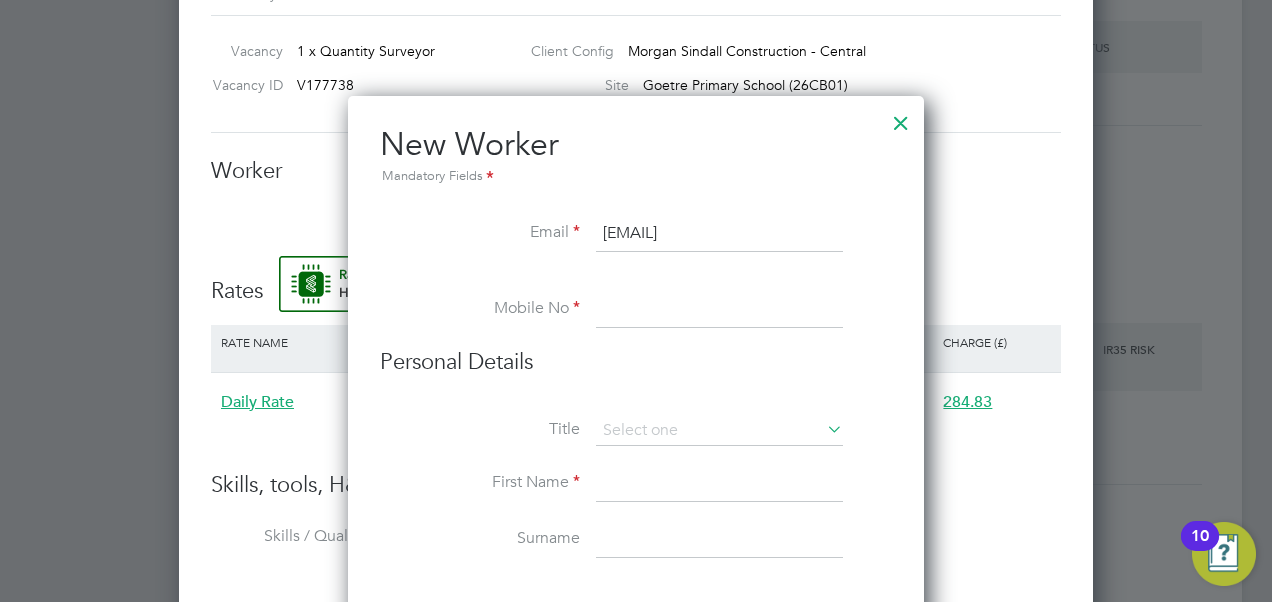 type on "[EMAIL]" 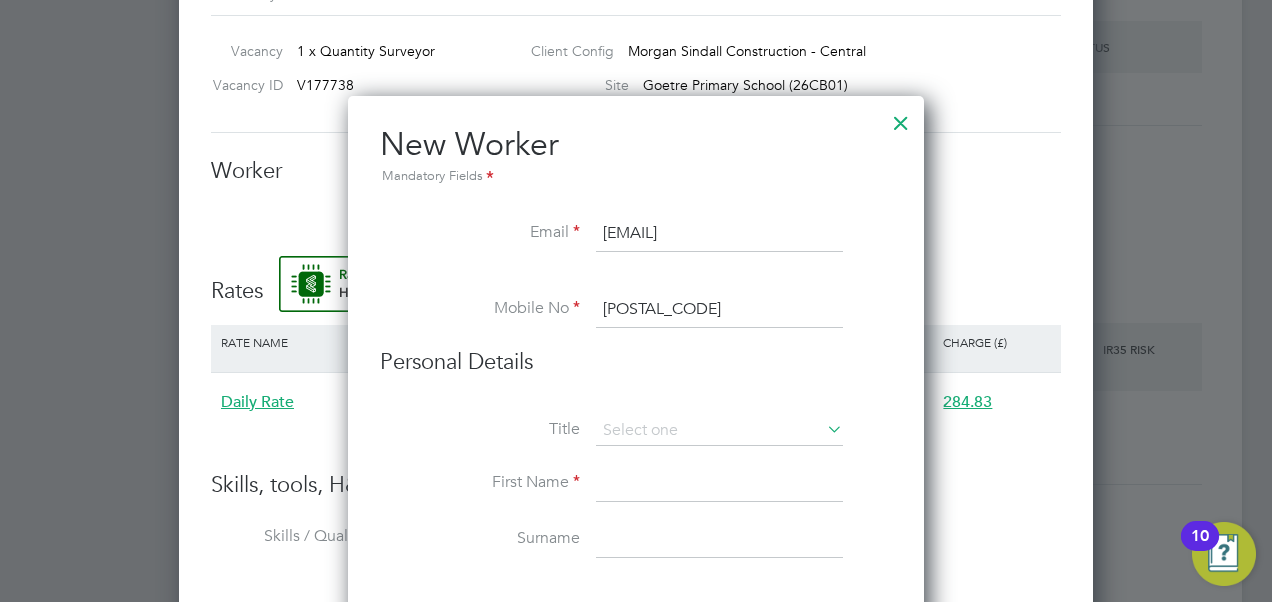 click on "0787" at bounding box center (719, 310) 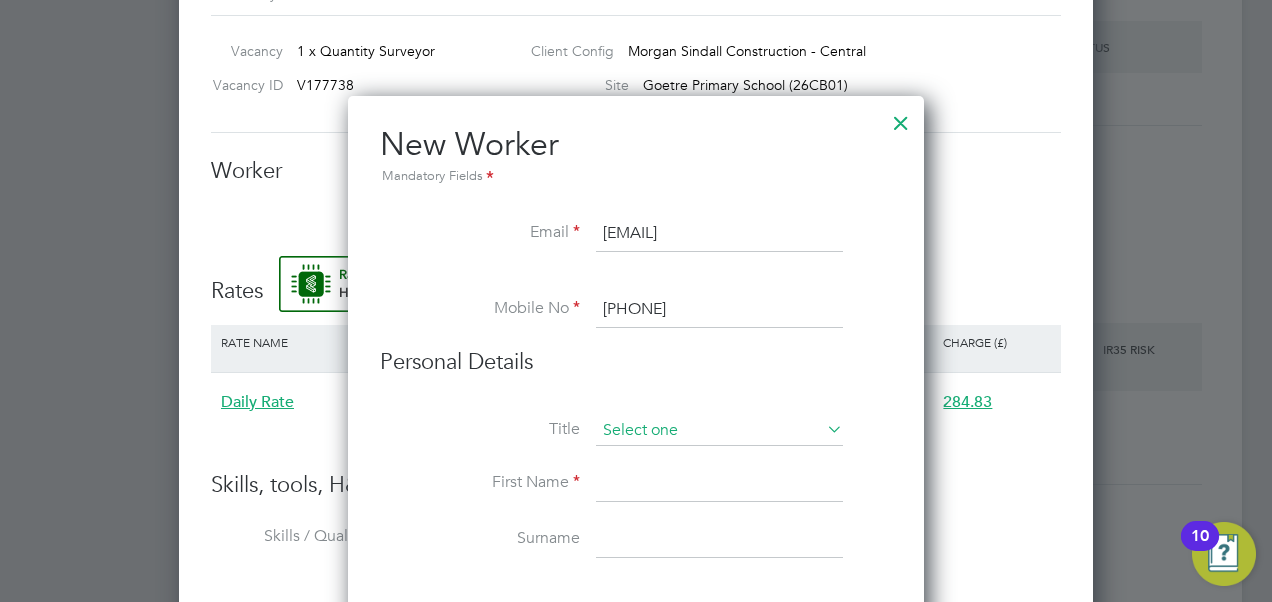 type on "[PHONE]" 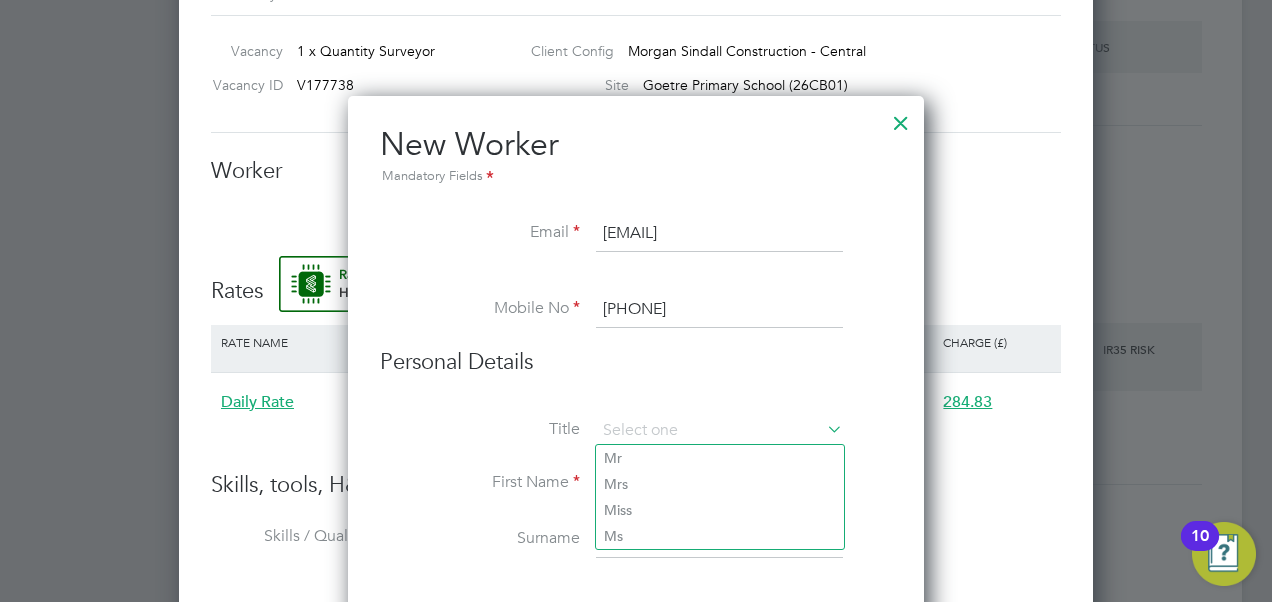 click on "Title" at bounding box center [636, 441] 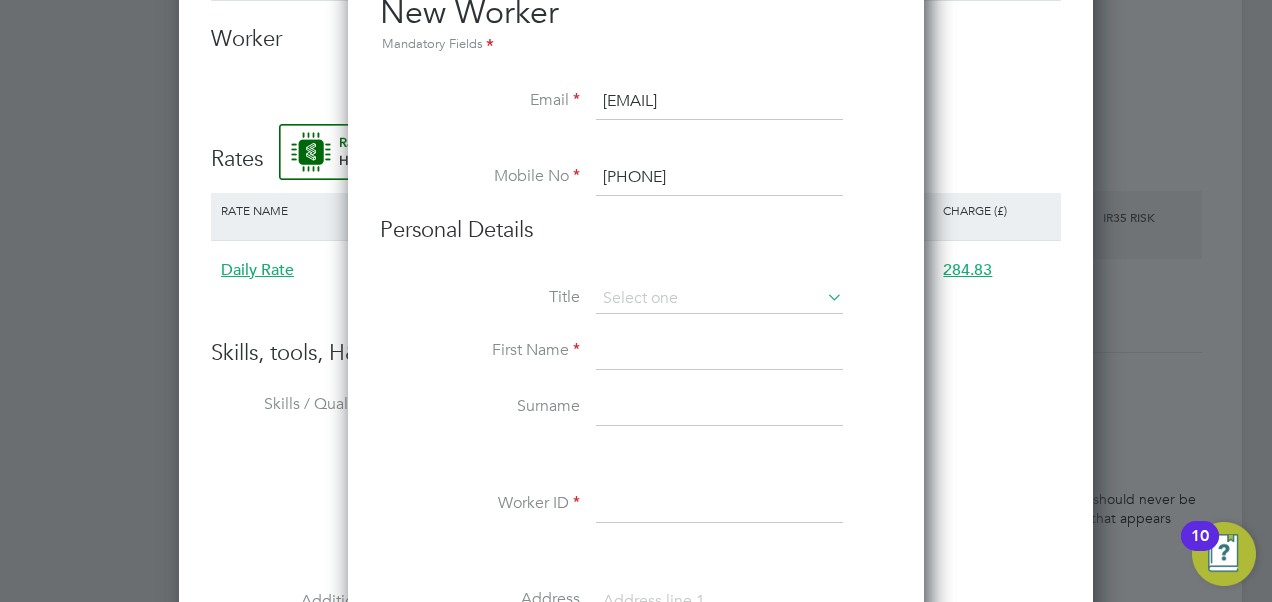 scroll, scrollTop: 1589, scrollLeft: 0, axis: vertical 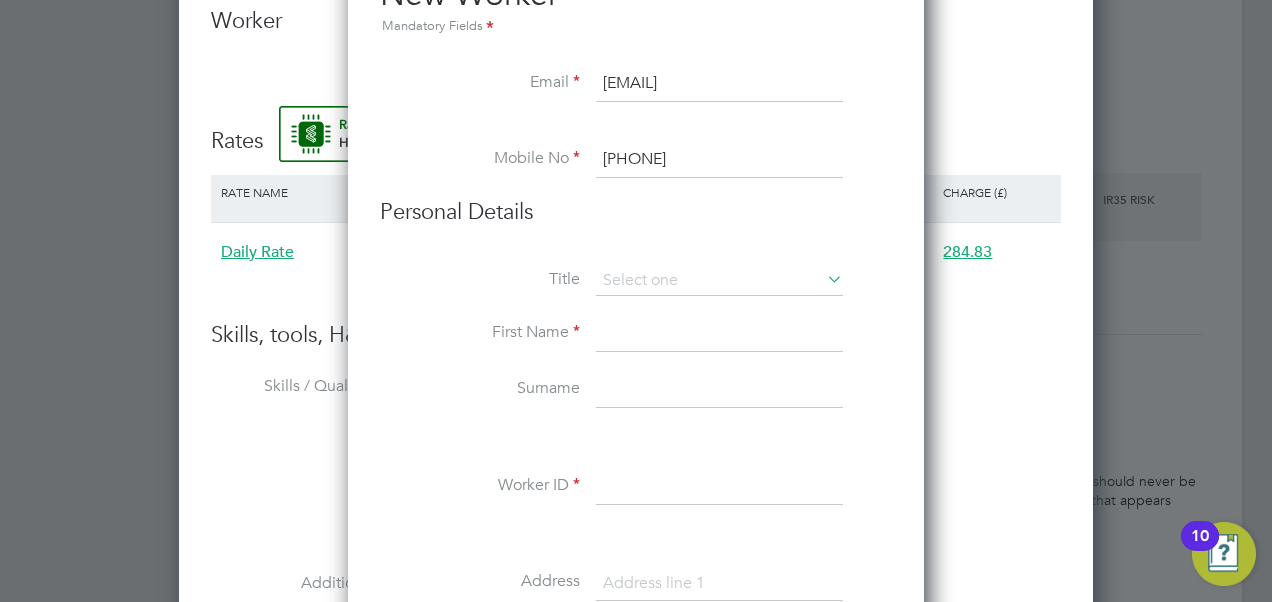 click at bounding box center (719, 334) 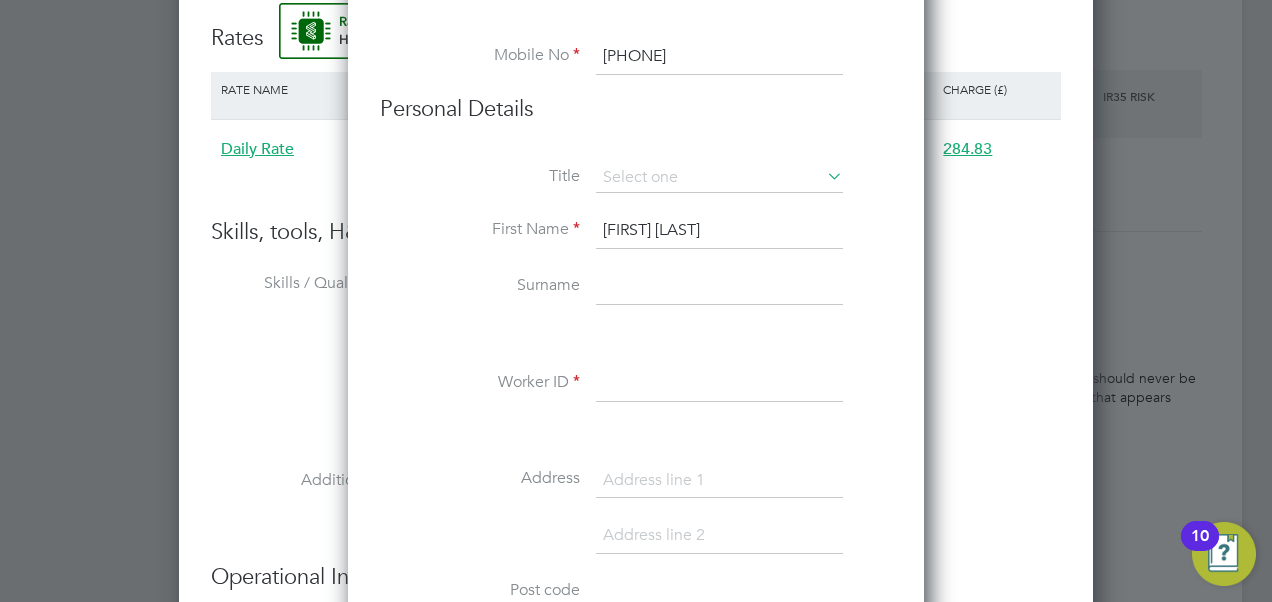 scroll, scrollTop: 1693, scrollLeft: 0, axis: vertical 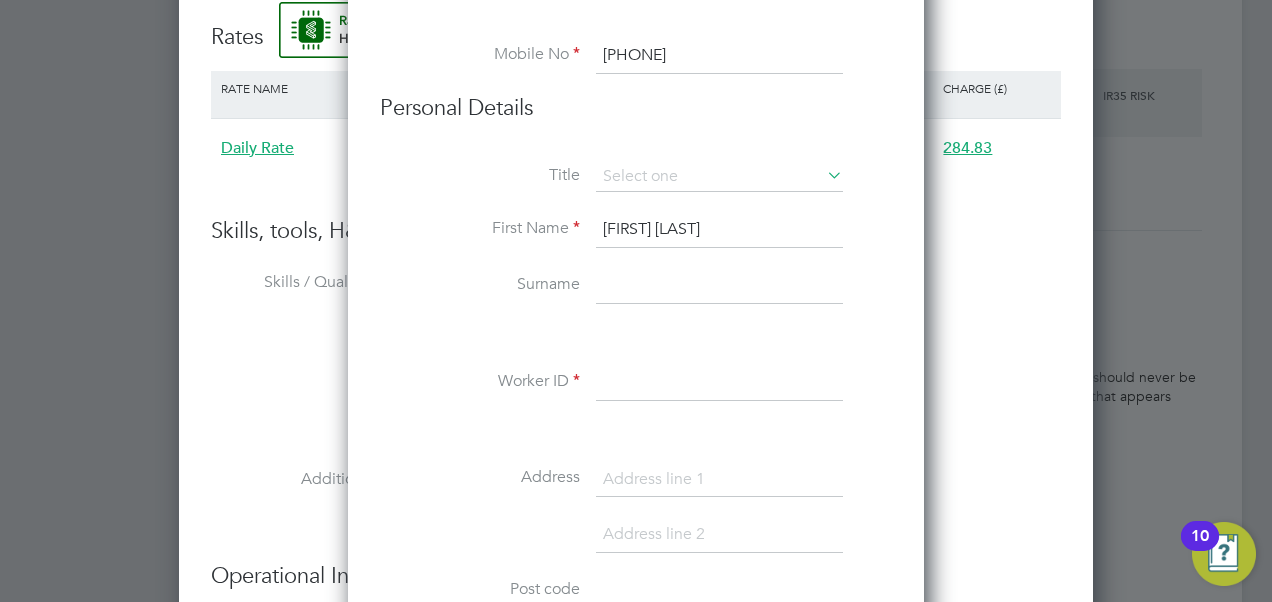 type on "[FIRST] [LAST]" 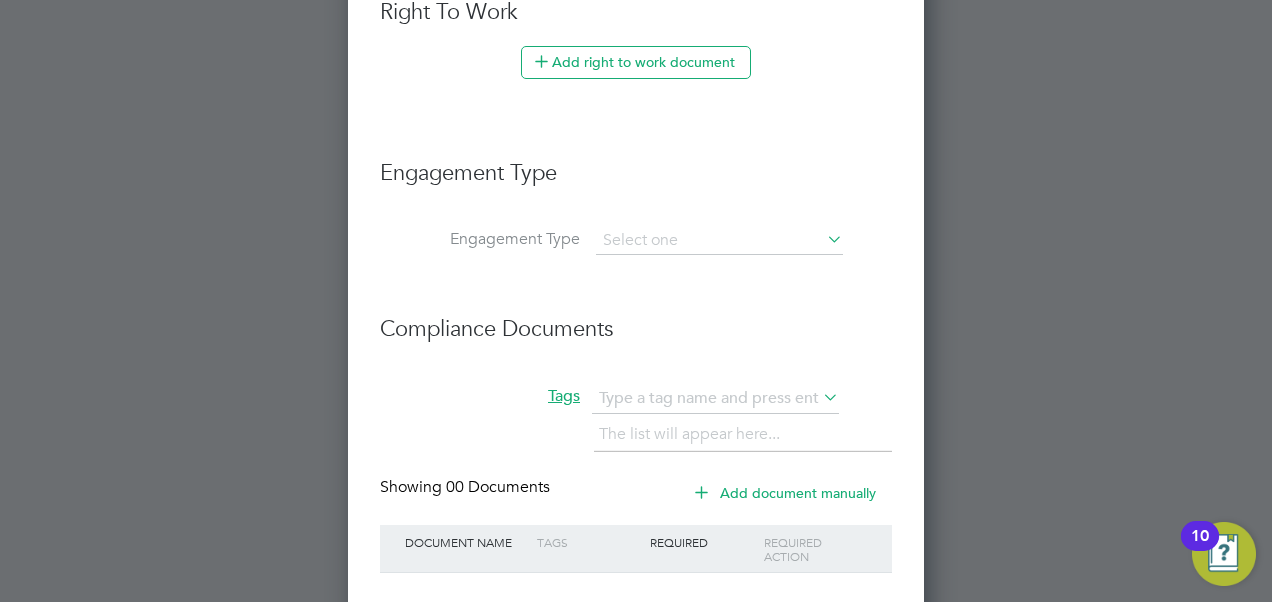 scroll, scrollTop: 2718, scrollLeft: 0, axis: vertical 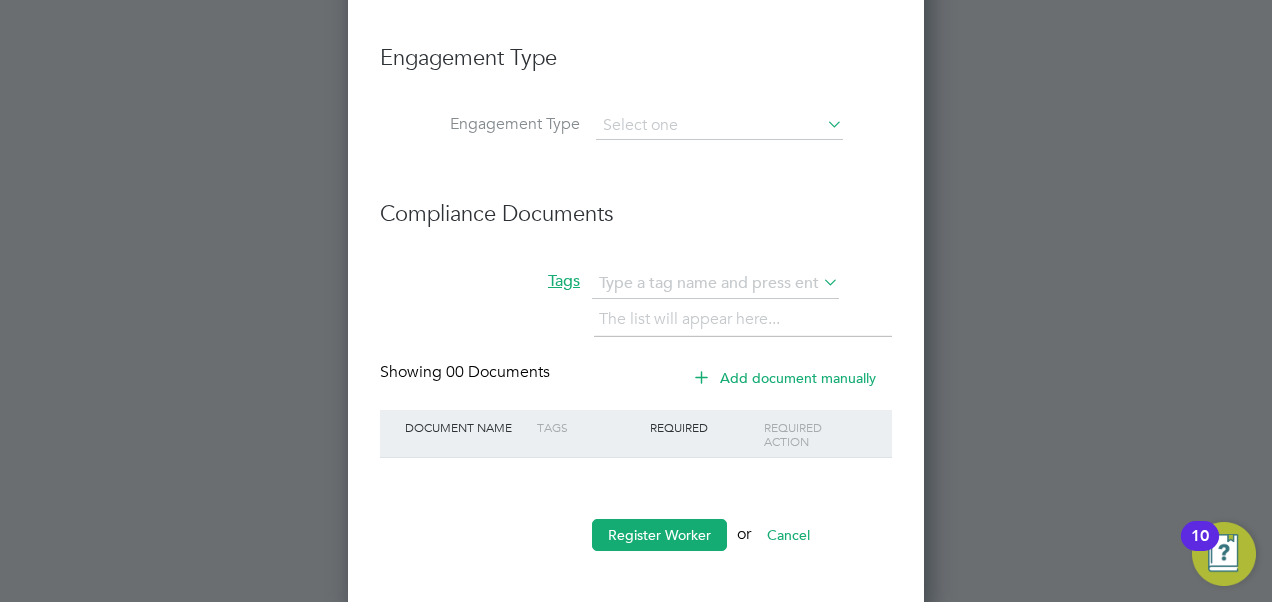 type on "[NUMBER]" 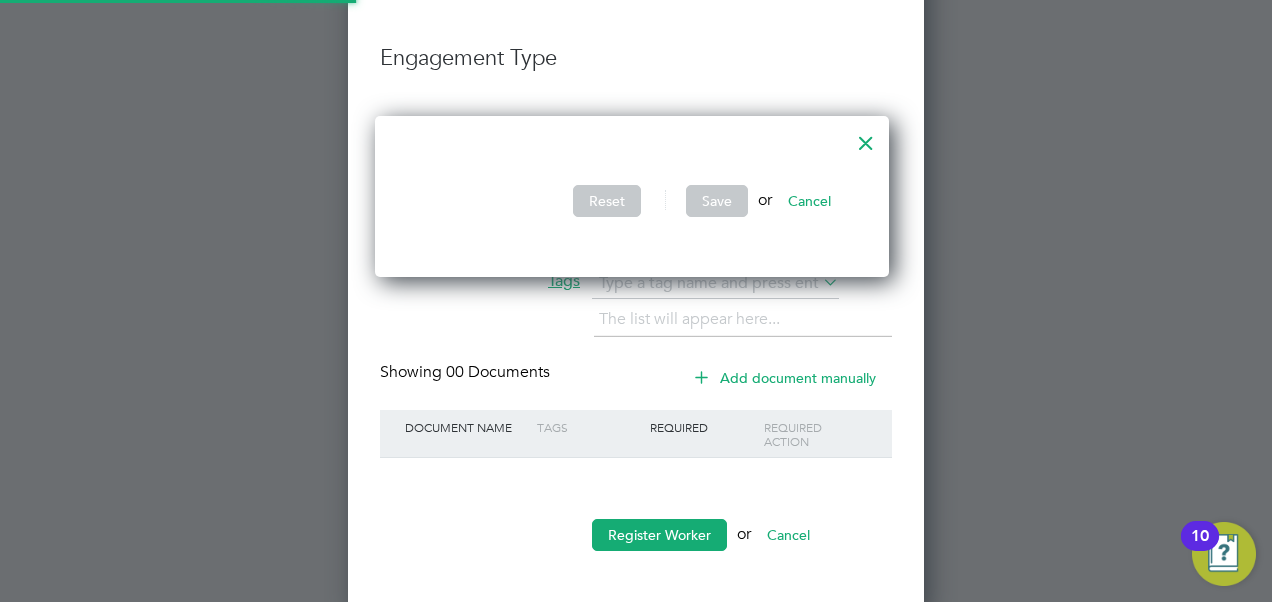 scroll, scrollTop: 10, scrollLeft: 9, axis: both 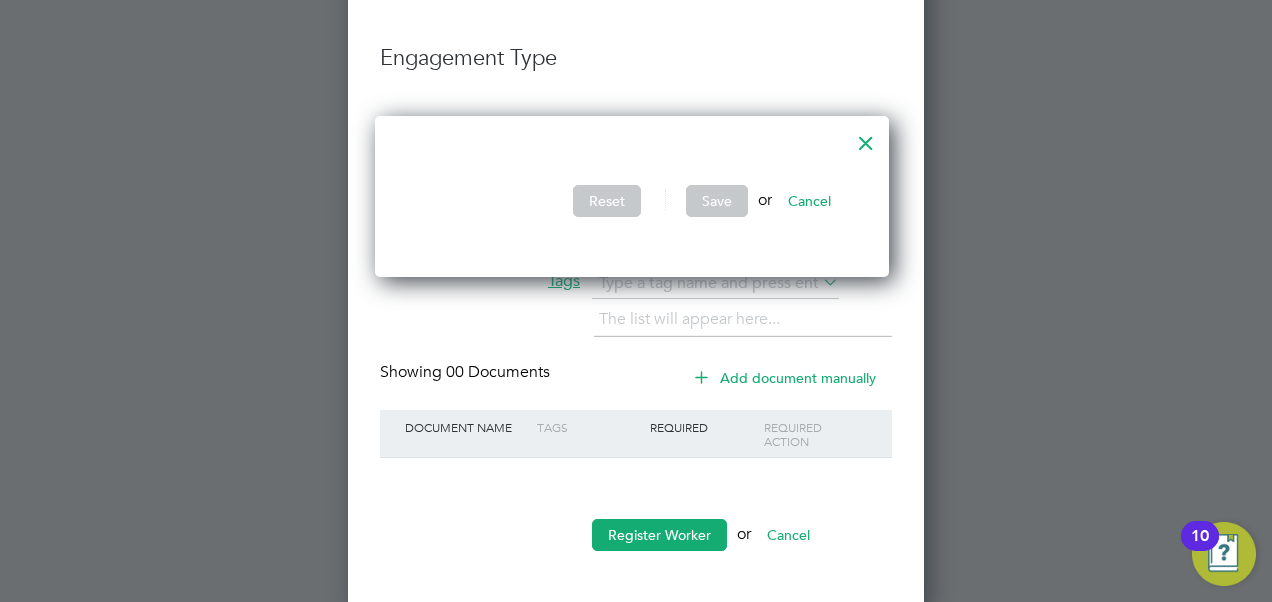 click on "Cancel" at bounding box center (809, 201) 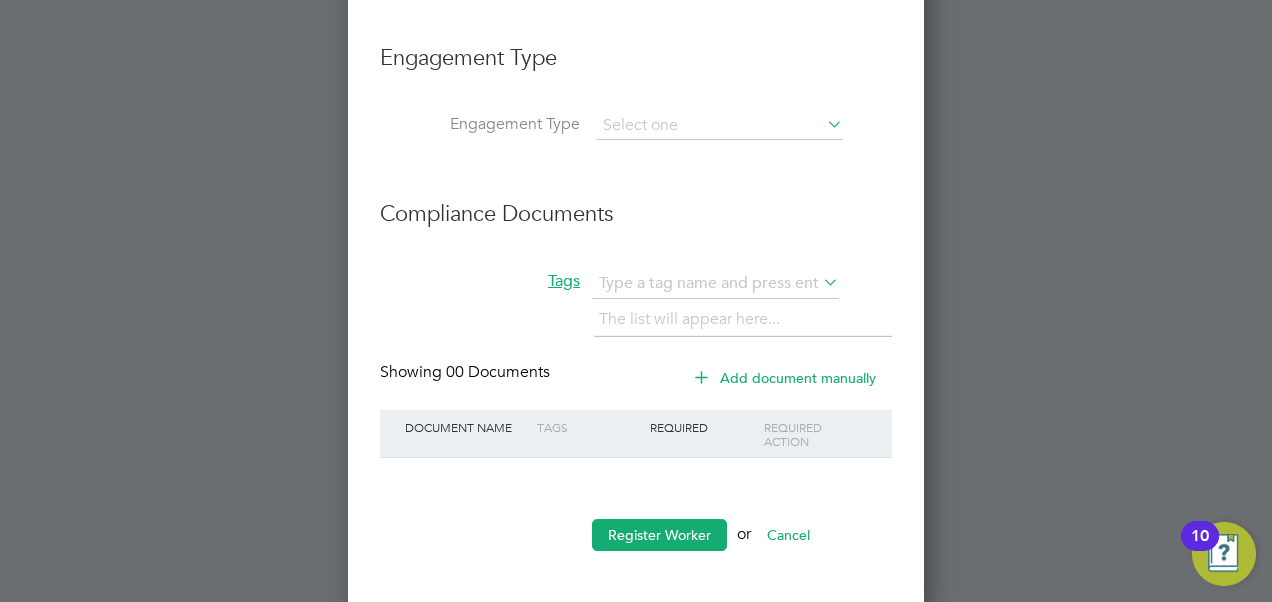 click on "Add document manually" at bounding box center (786, 378) 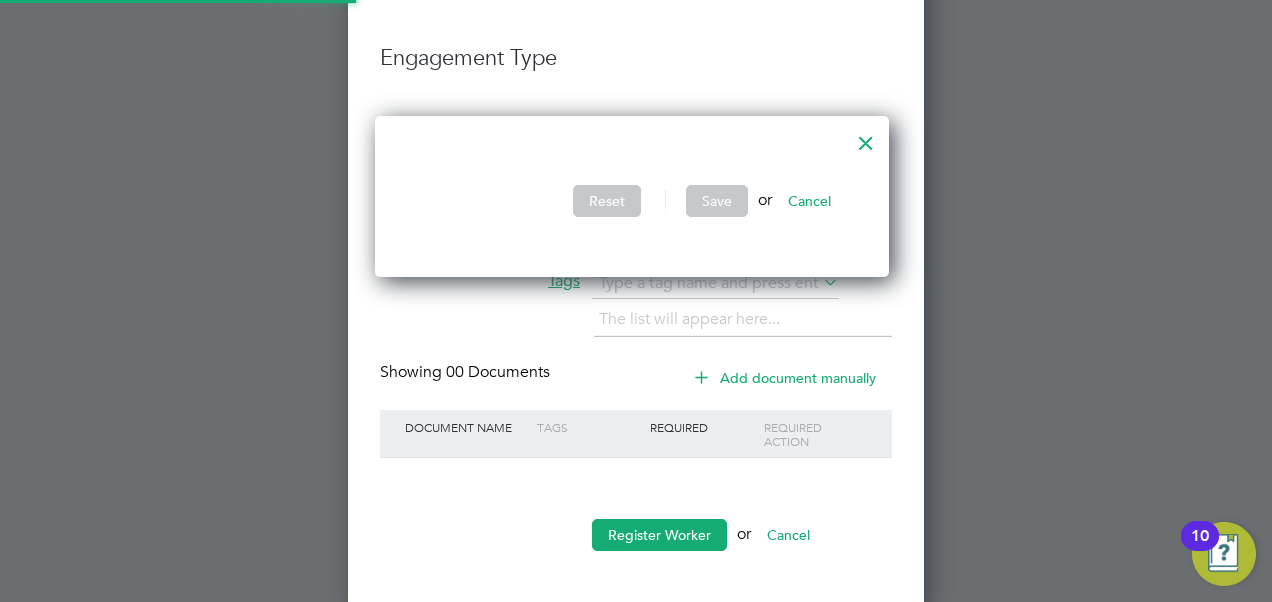 scroll, scrollTop: 10, scrollLeft: 9, axis: both 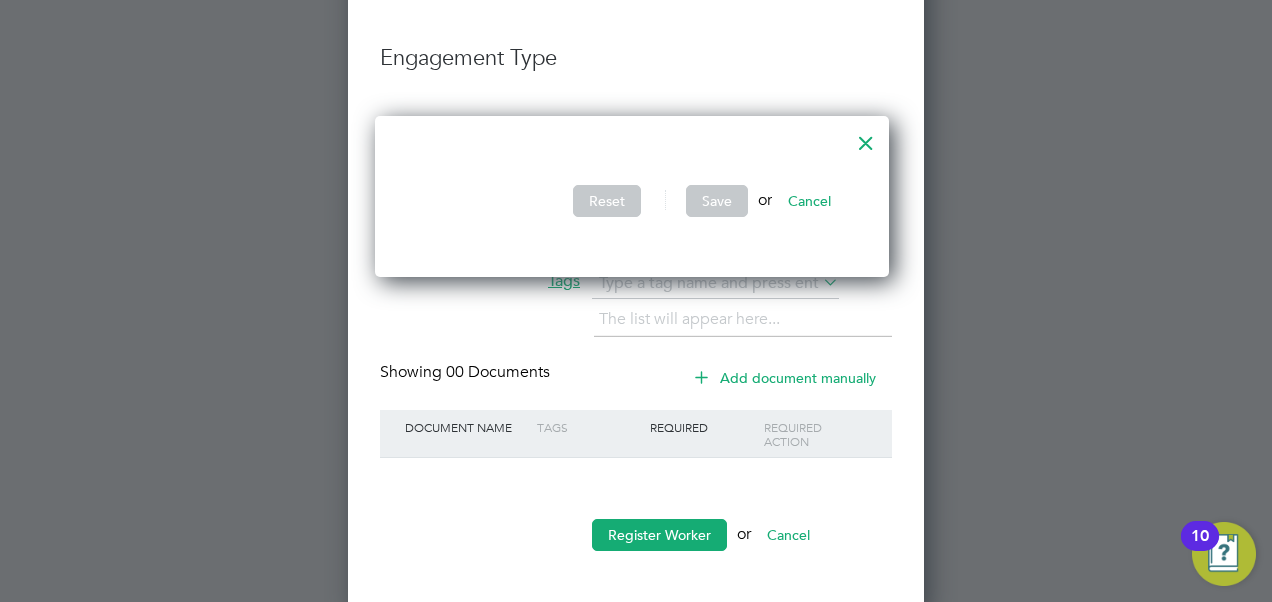 click on "Cancel" at bounding box center (809, 201) 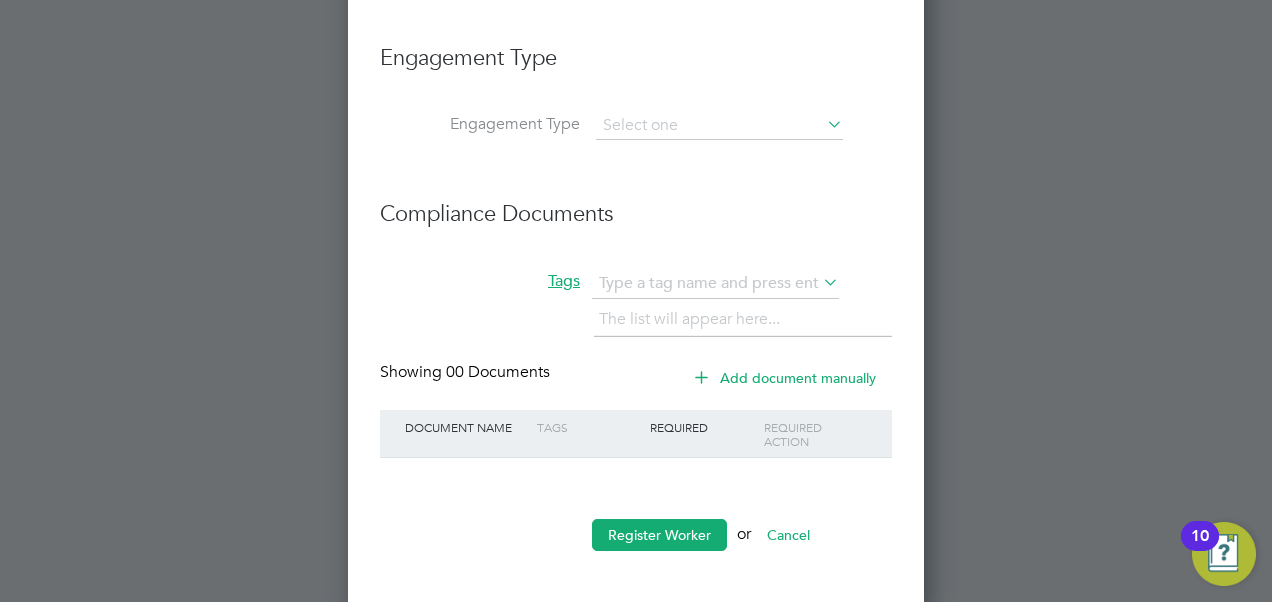 click on "Add document manually" at bounding box center [786, 378] 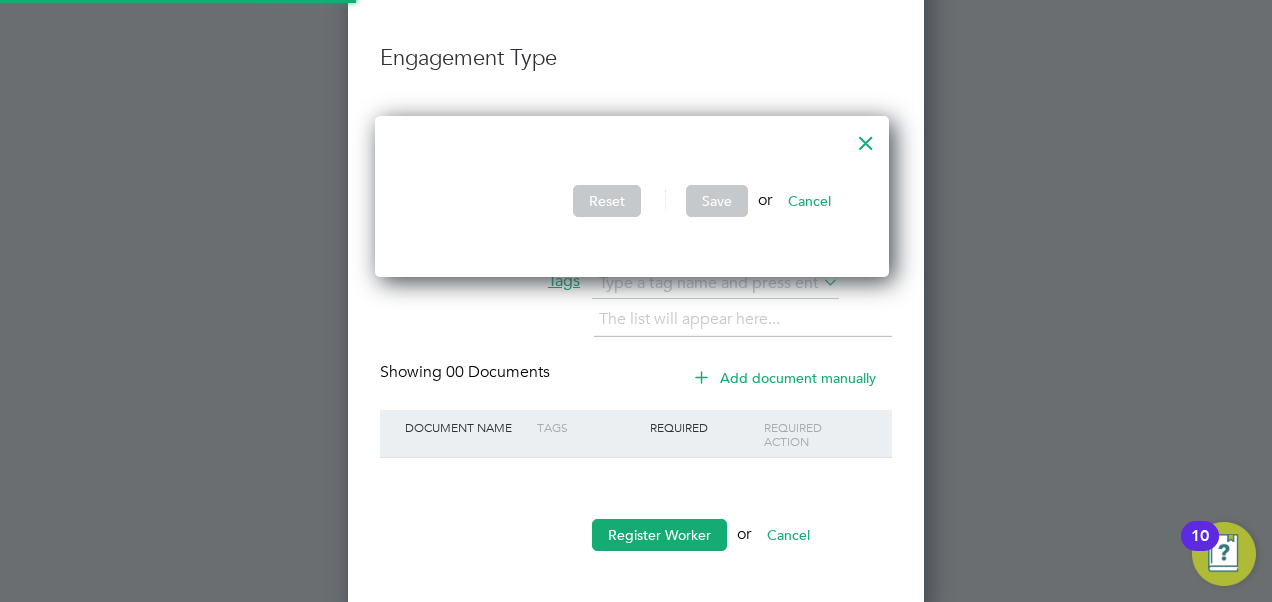 scroll, scrollTop: 10, scrollLeft: 9, axis: both 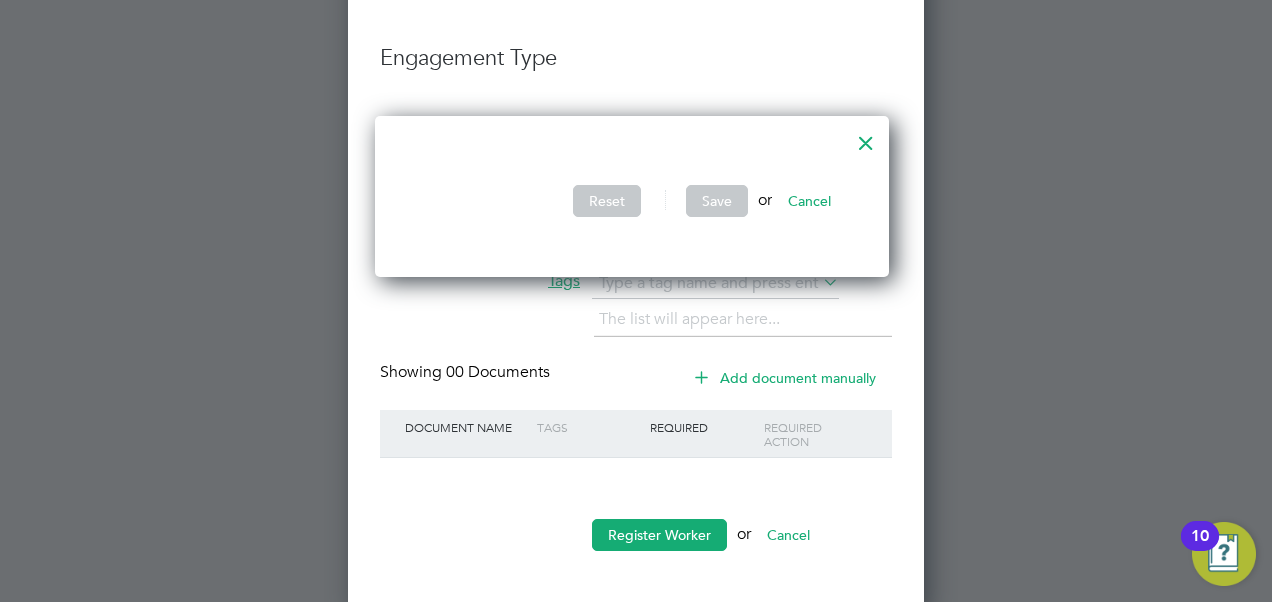 click on "Cancel" at bounding box center [809, 201] 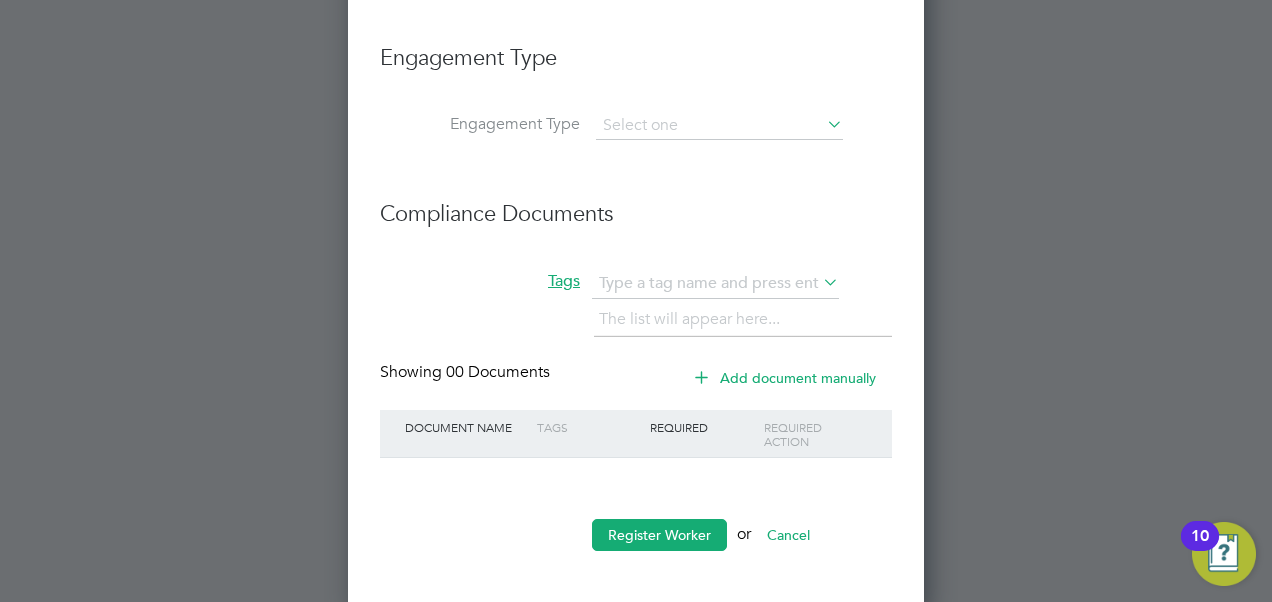 scroll, scrollTop: 2603, scrollLeft: 0, axis: vertical 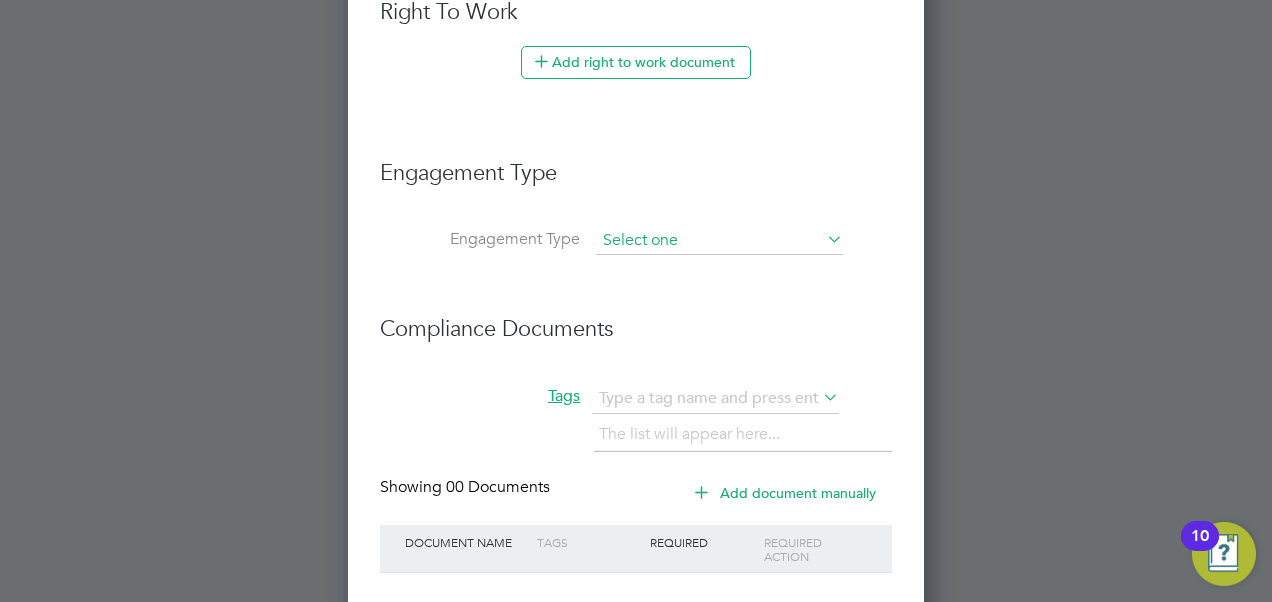 click at bounding box center [719, 241] 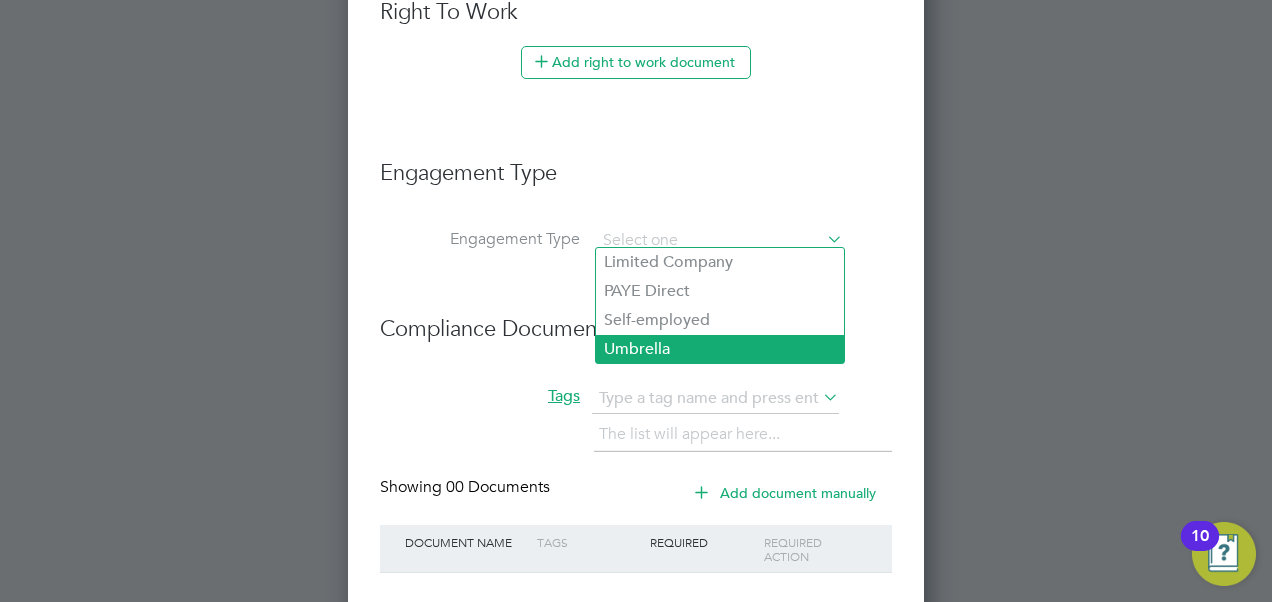 click on "Umbrella" 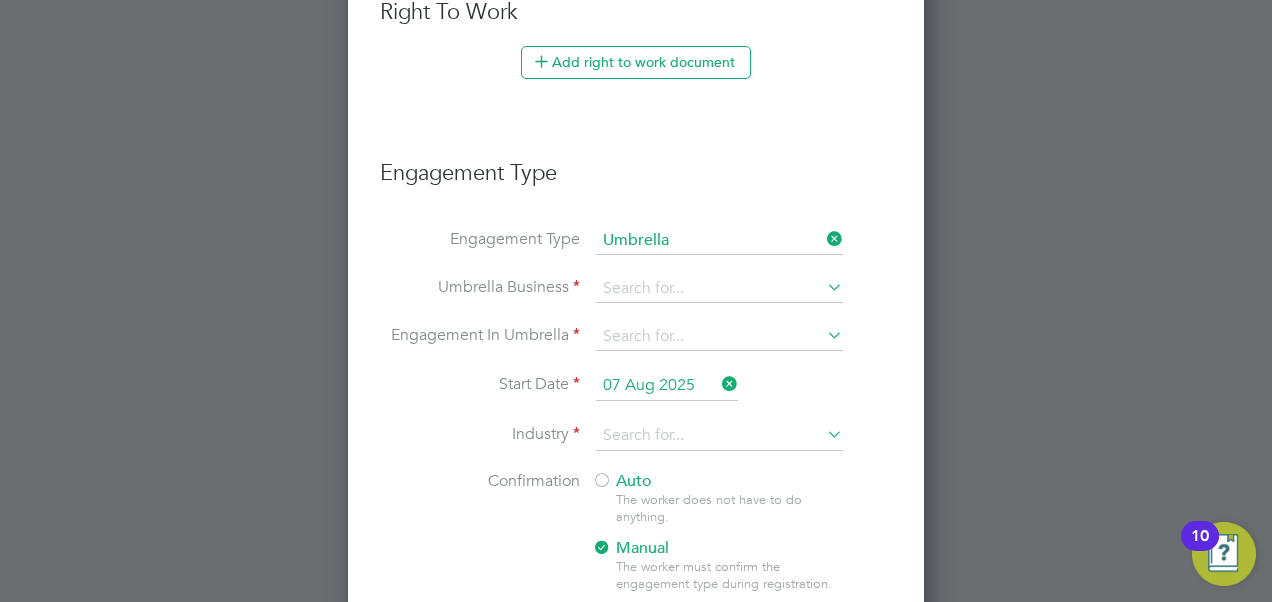 scroll, scrollTop: 10, scrollLeft: 10, axis: both 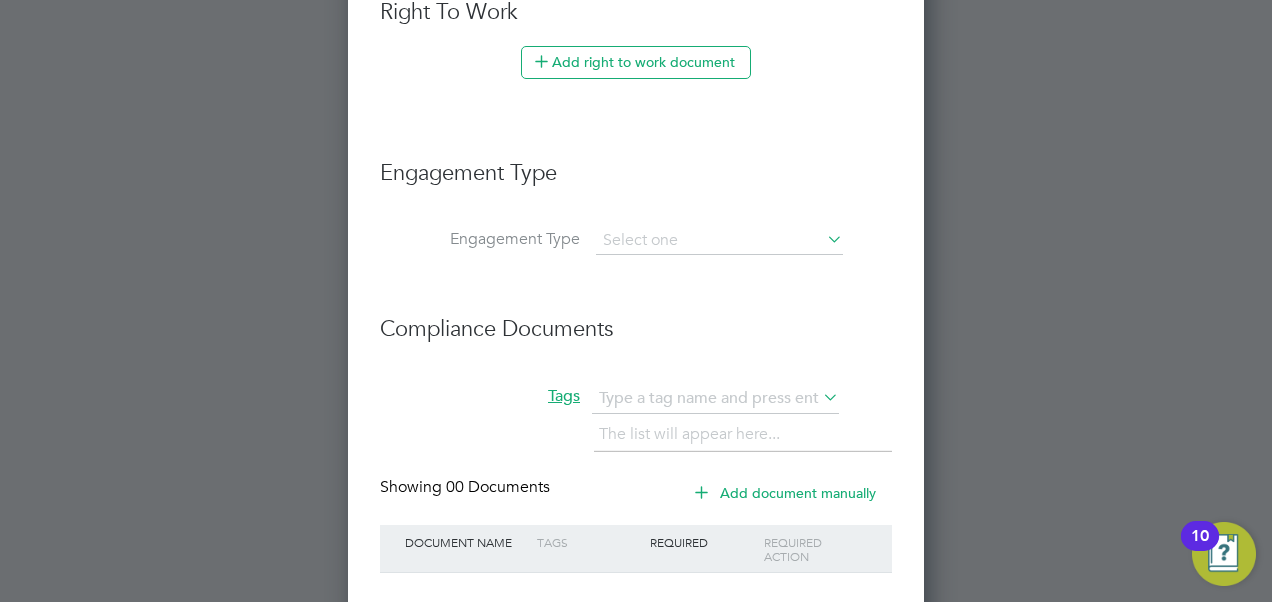 click on "Engagement Type" at bounding box center (636, 163) 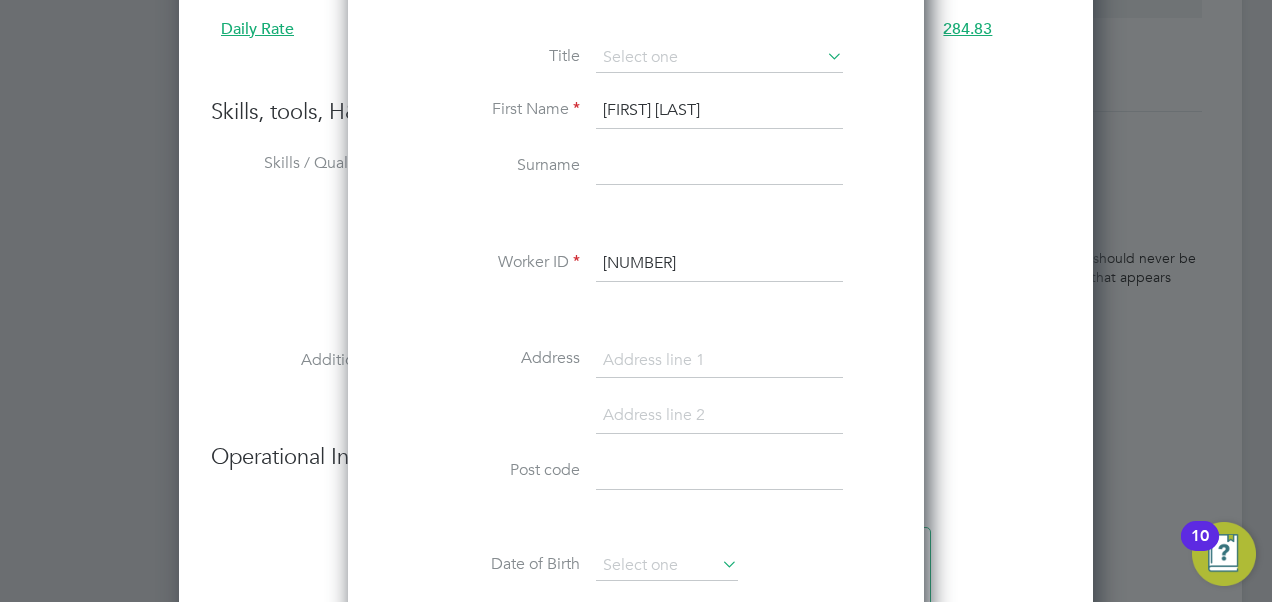 scroll, scrollTop: 2718, scrollLeft: 0, axis: vertical 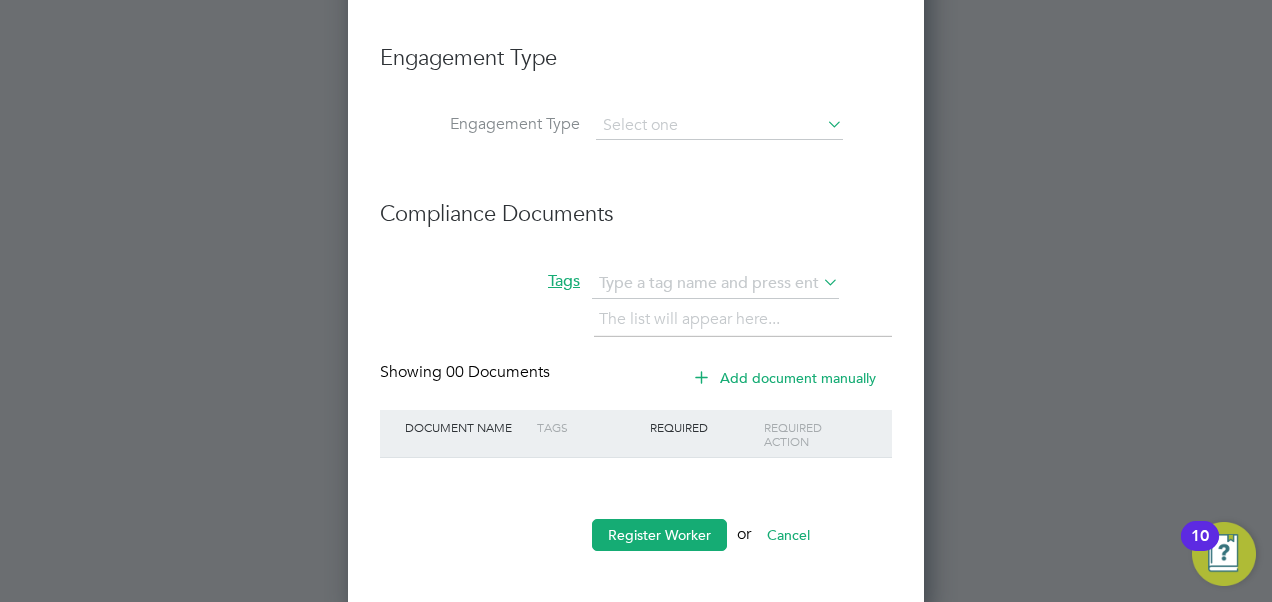 click on "Add document manually" at bounding box center [786, 378] 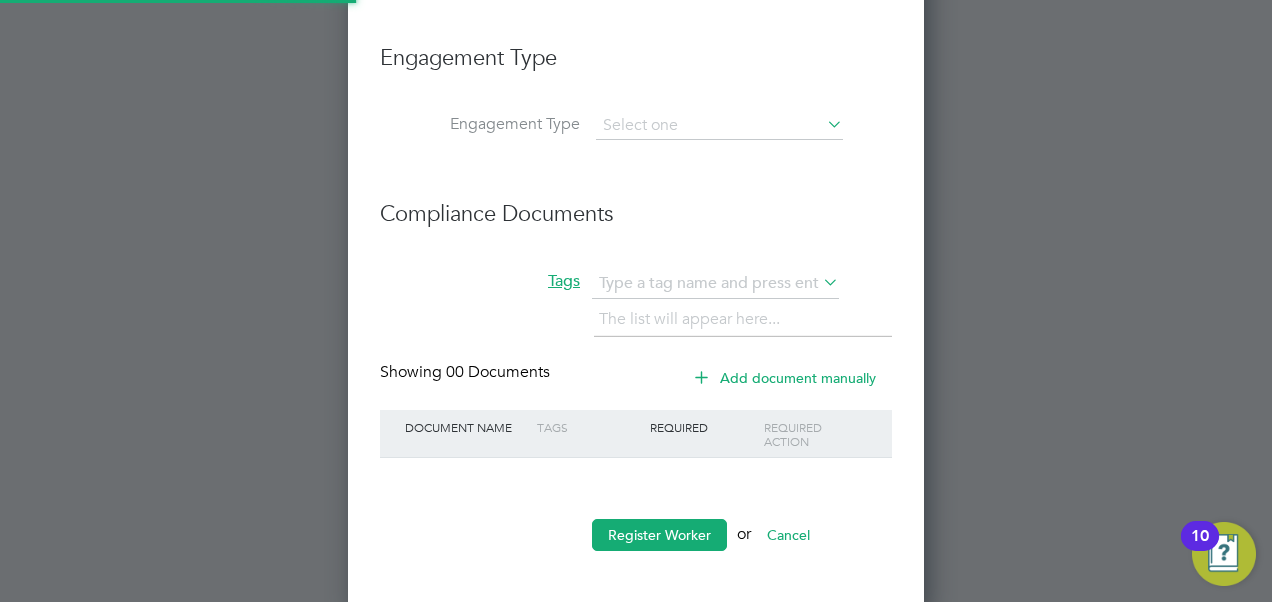 scroll, scrollTop: 10, scrollLeft: 9, axis: both 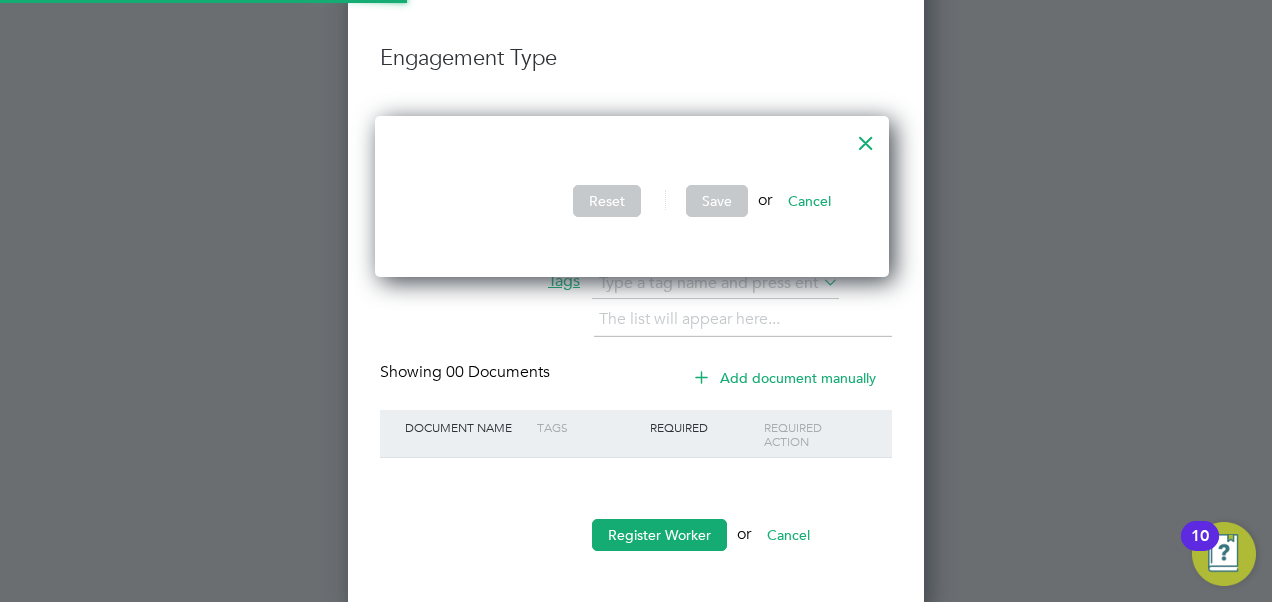 click on "Tags" at bounding box center [588, 427] 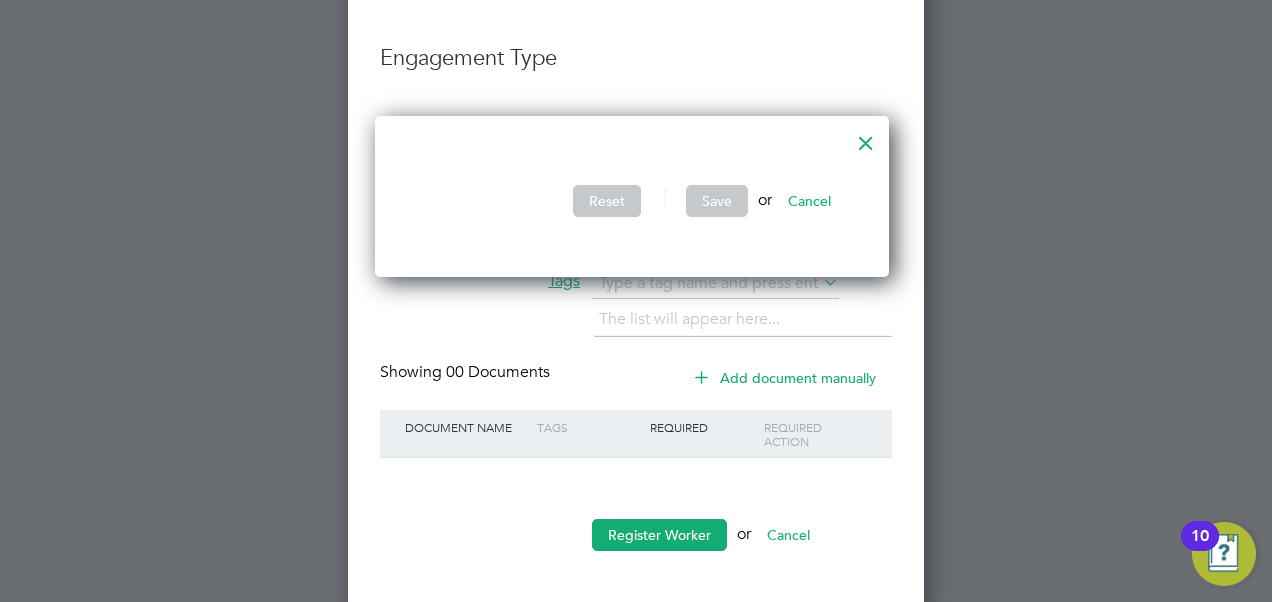 click on "Cancel" at bounding box center [809, 201] 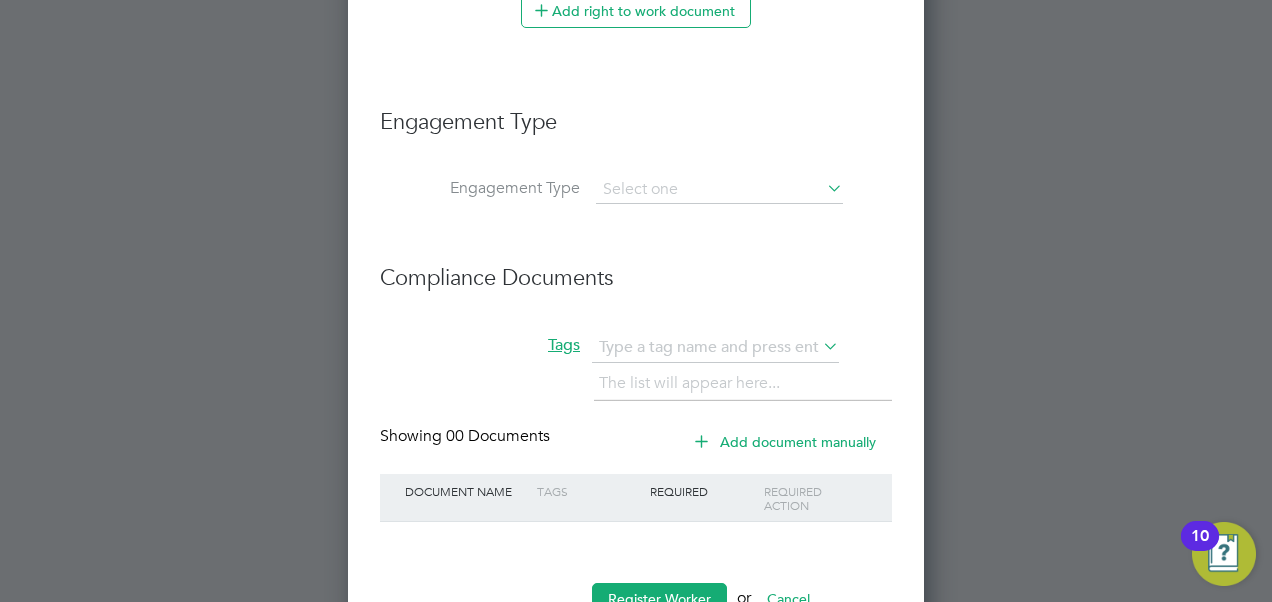 scroll, scrollTop: 2718, scrollLeft: 0, axis: vertical 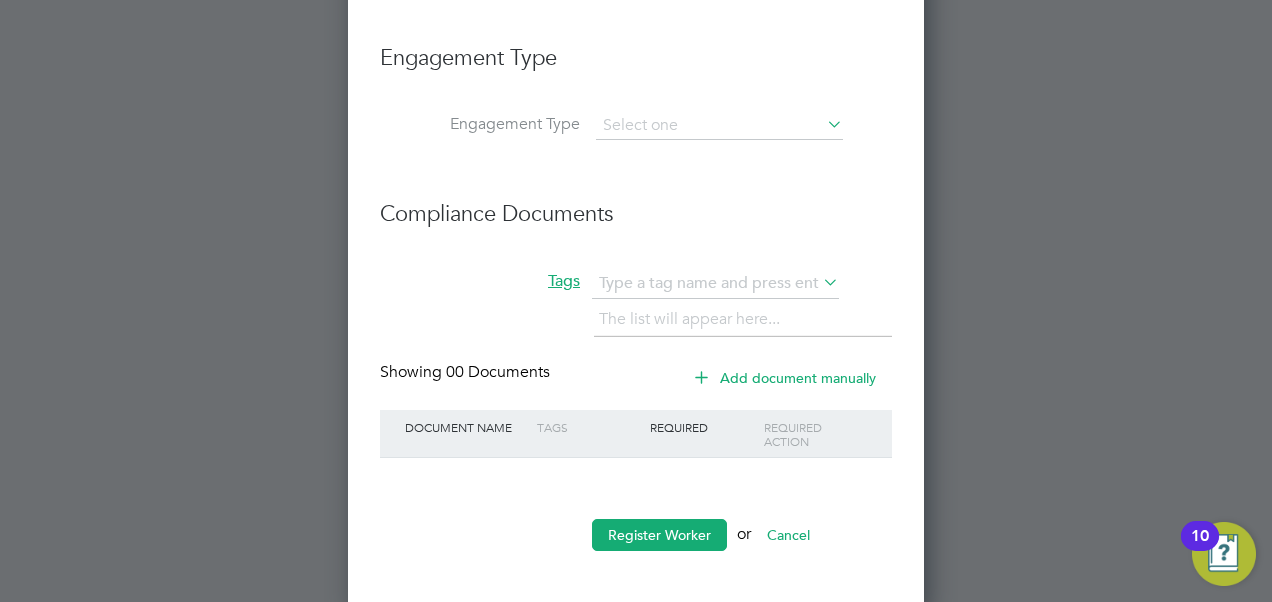 click on "Document Name" at bounding box center (466, 427) 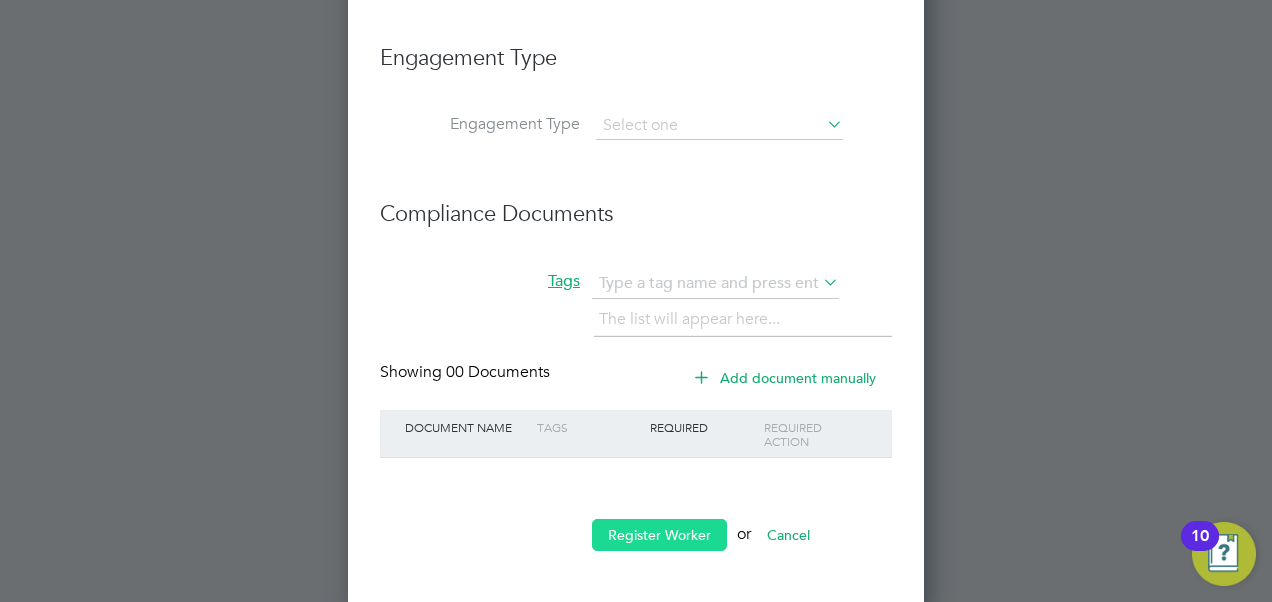 click on "Register Worker" at bounding box center (659, 535) 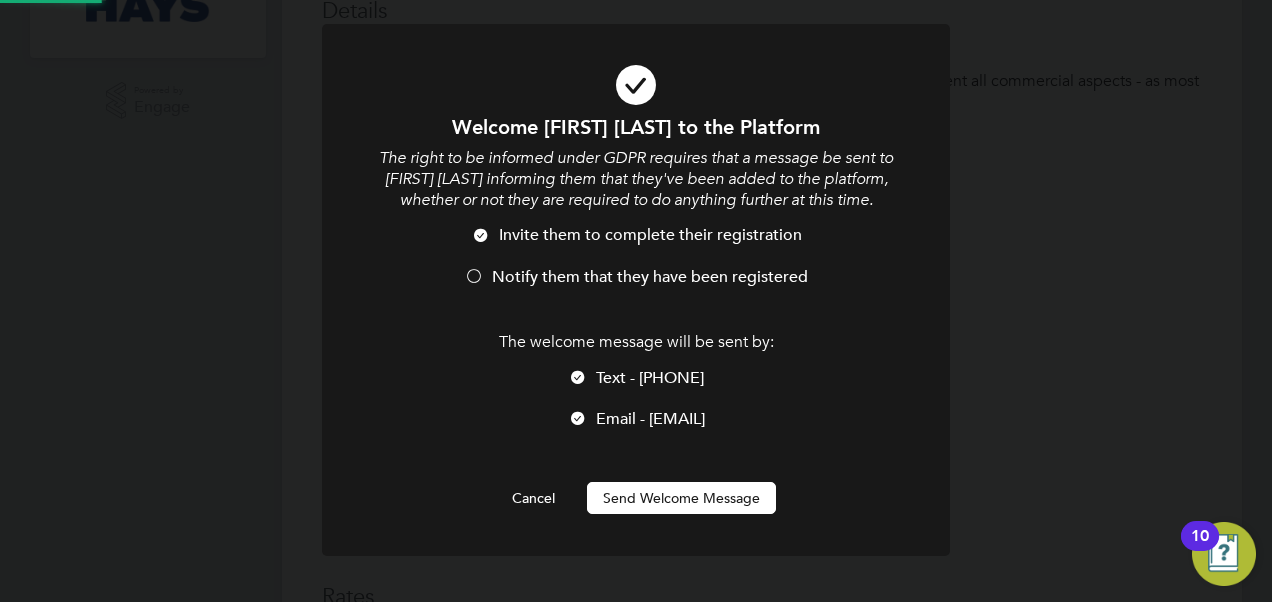 scroll, scrollTop: 0, scrollLeft: 0, axis: both 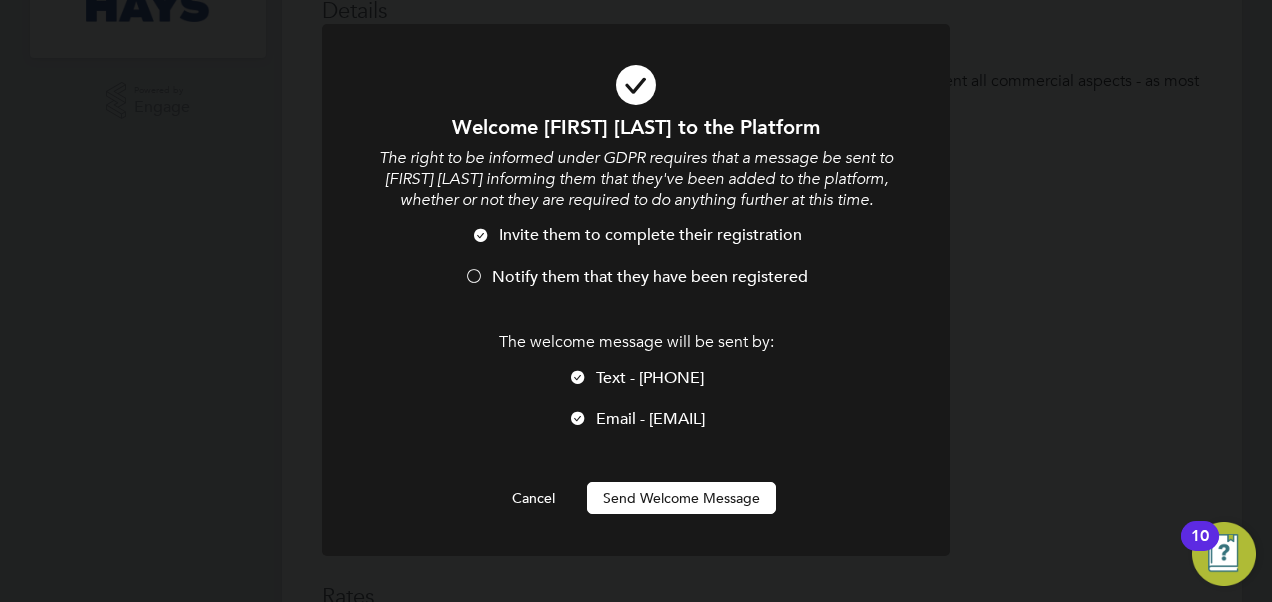 click at bounding box center [578, 379] 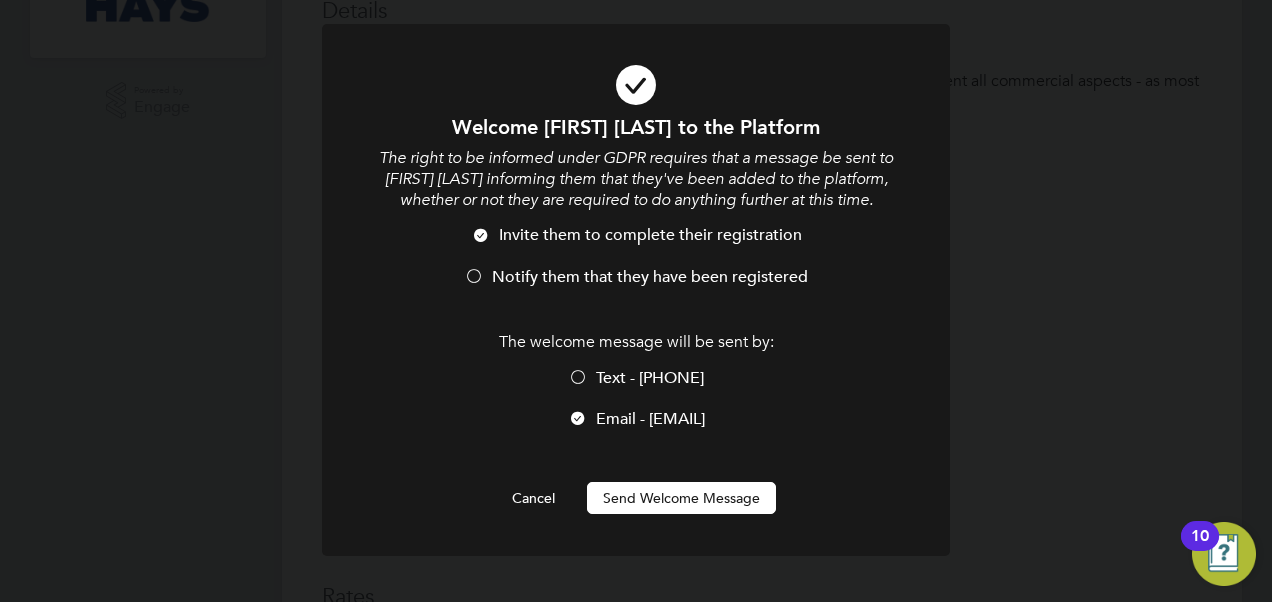 click on "Invite them to complete their registration" at bounding box center (650, 235) 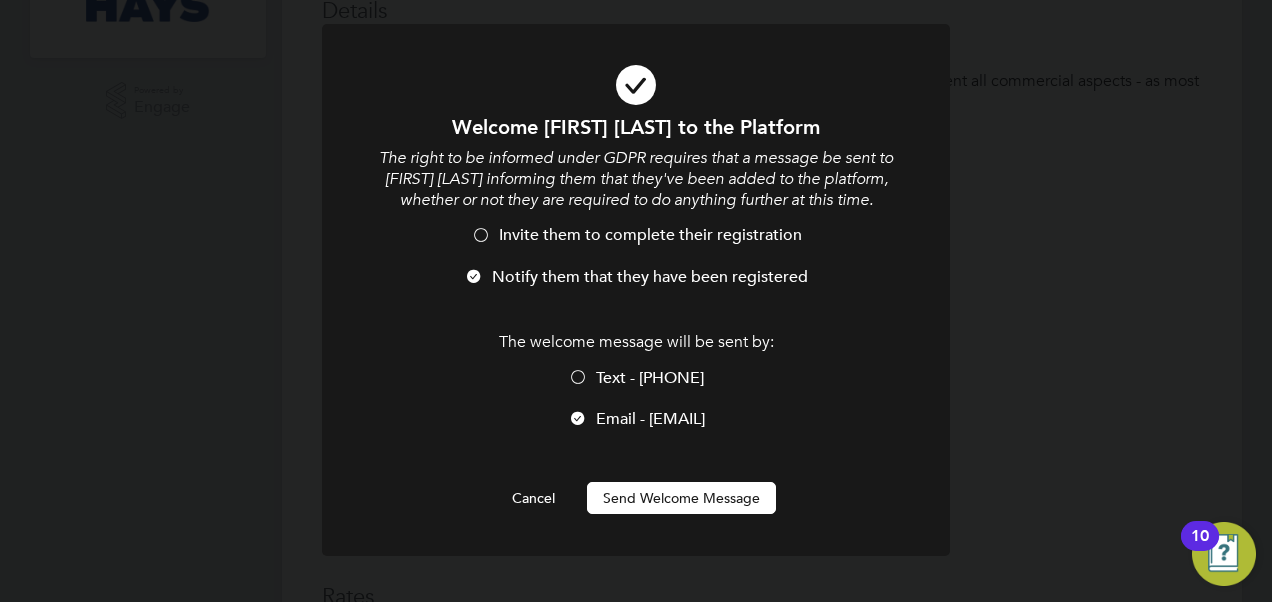 click on "Invite them to complete their registration" at bounding box center [650, 235] 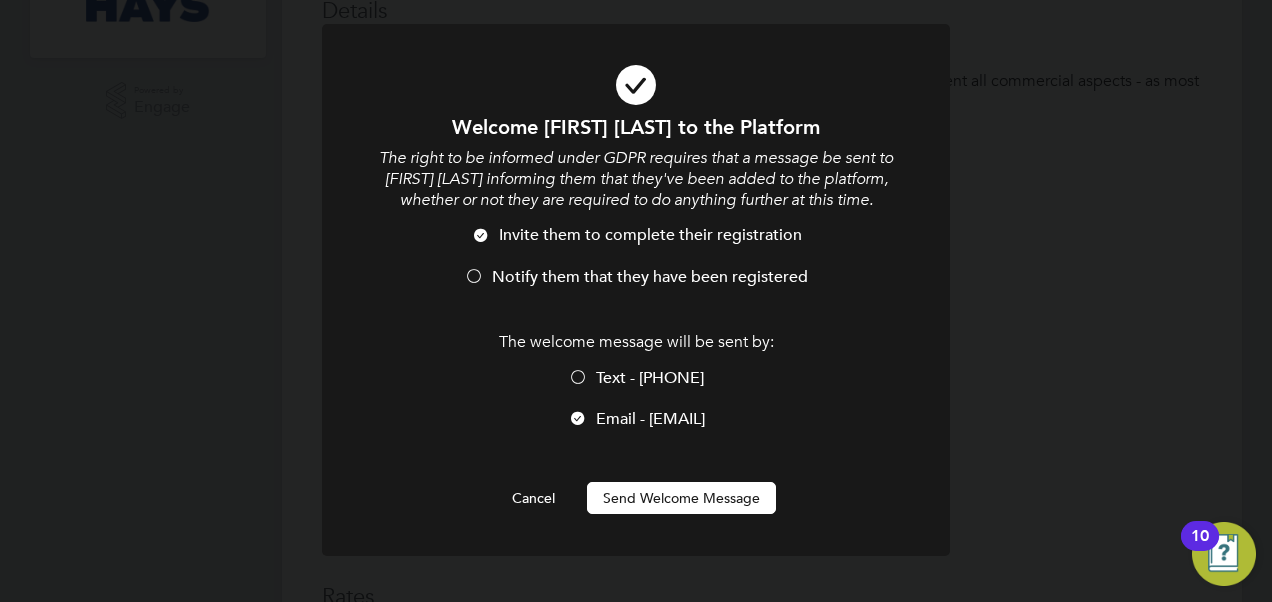 click on "Notify them that they have been registered" at bounding box center (650, 277) 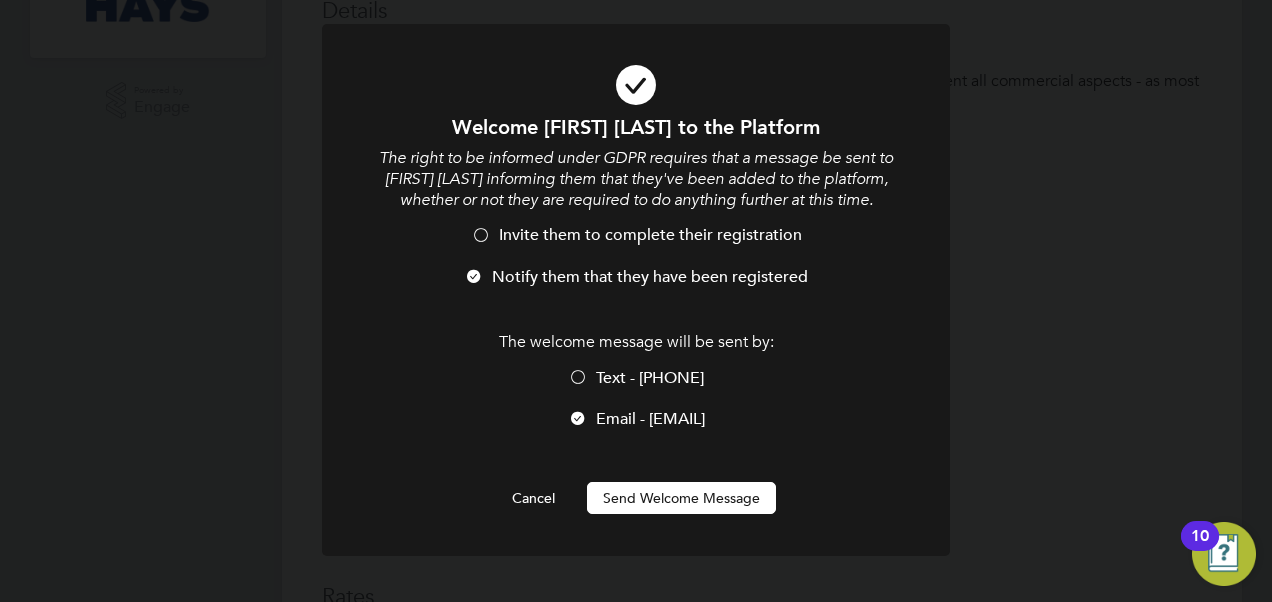 click on "Email - andylloyd154@gmail.com" at bounding box center (650, 419) 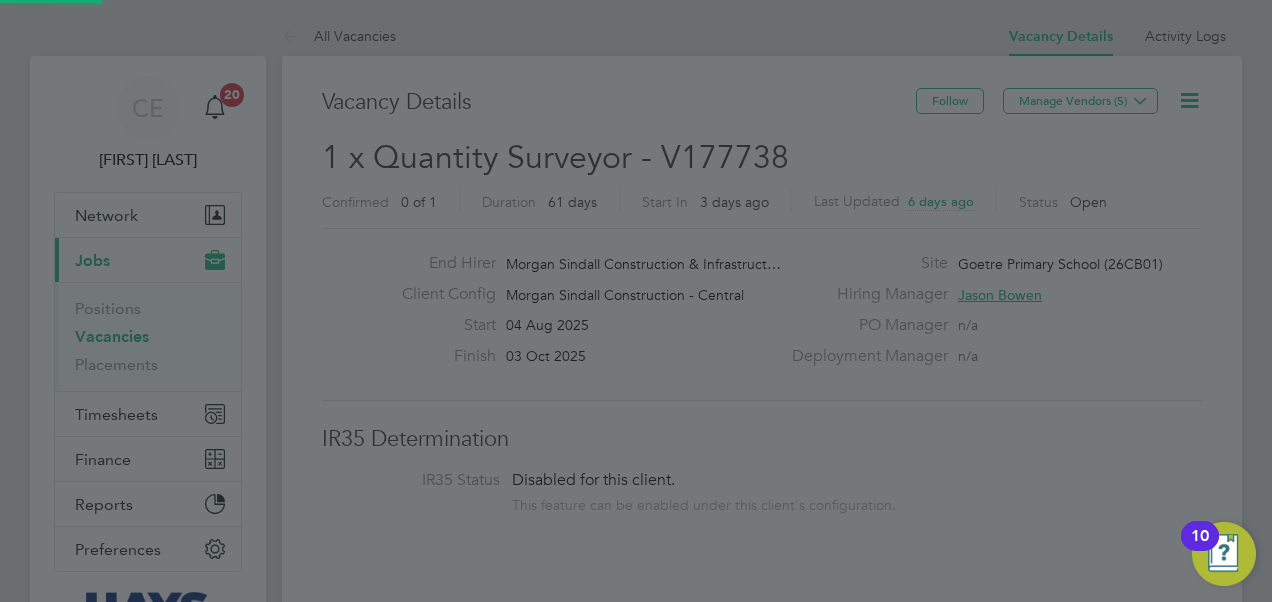 scroll, scrollTop: 602, scrollLeft: 0, axis: vertical 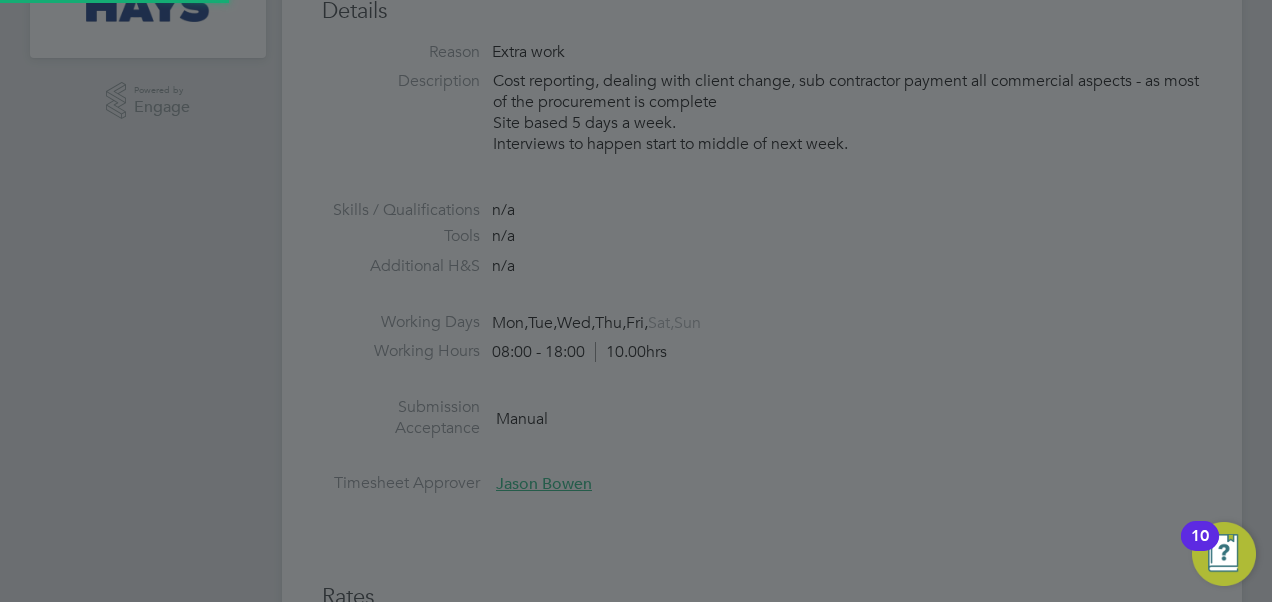type on "Andrew Lloyd  (20671694)" 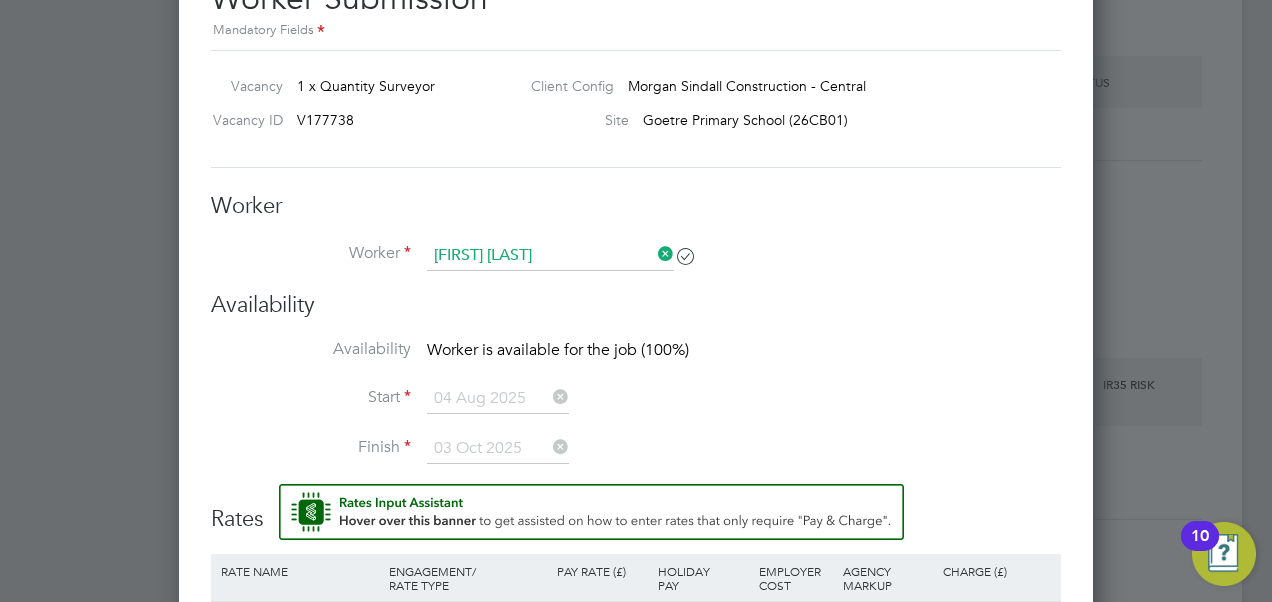 scroll, scrollTop: 1583, scrollLeft: 0, axis: vertical 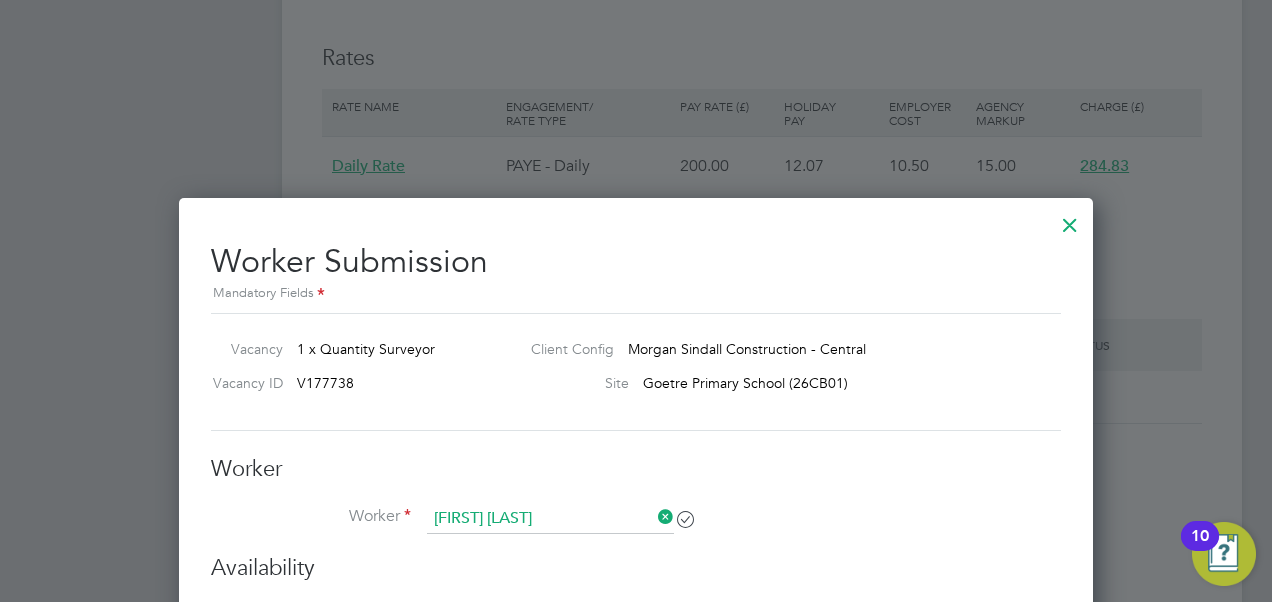 click at bounding box center (1070, 220) 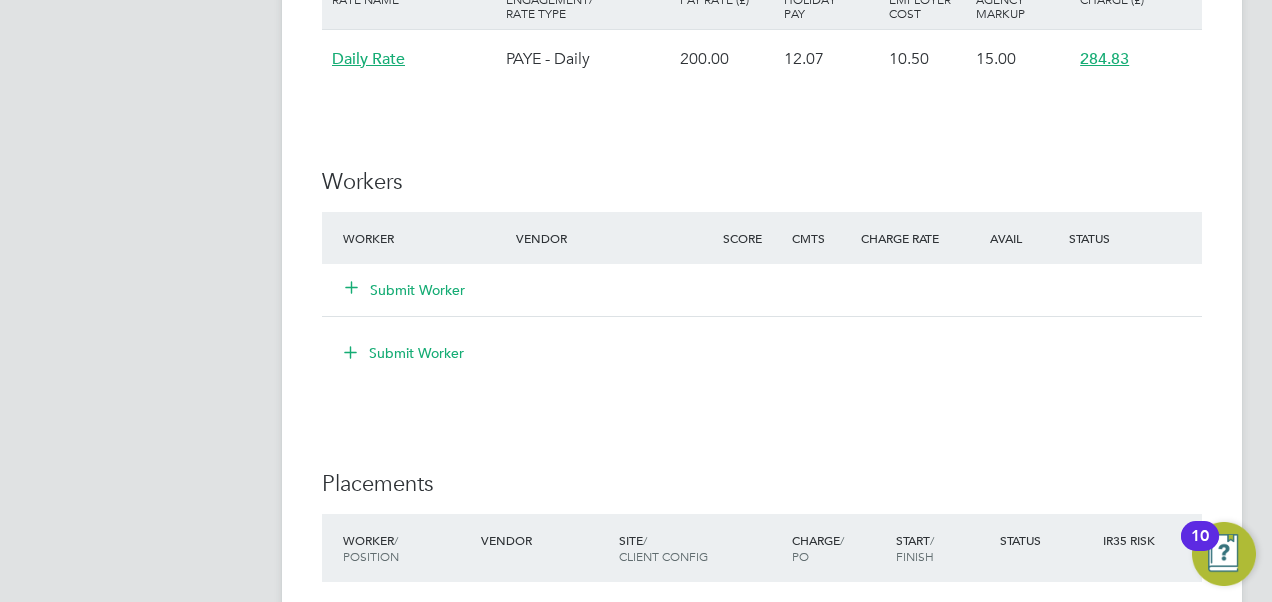 scroll, scrollTop: 1263, scrollLeft: 0, axis: vertical 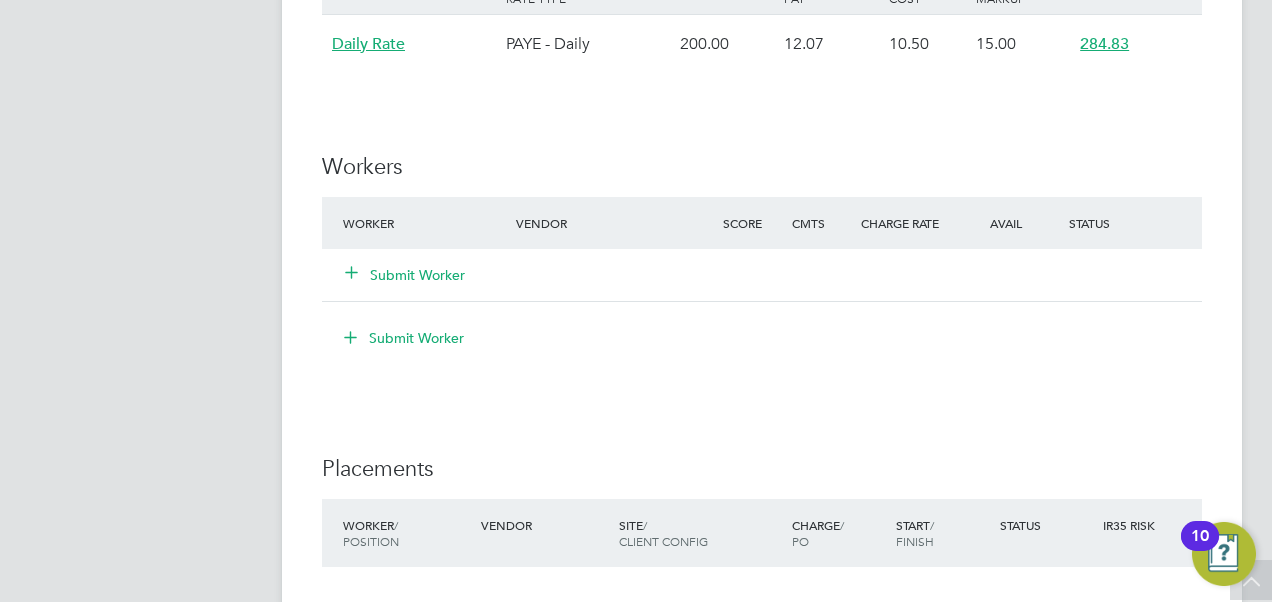 click on "Submit Worker" 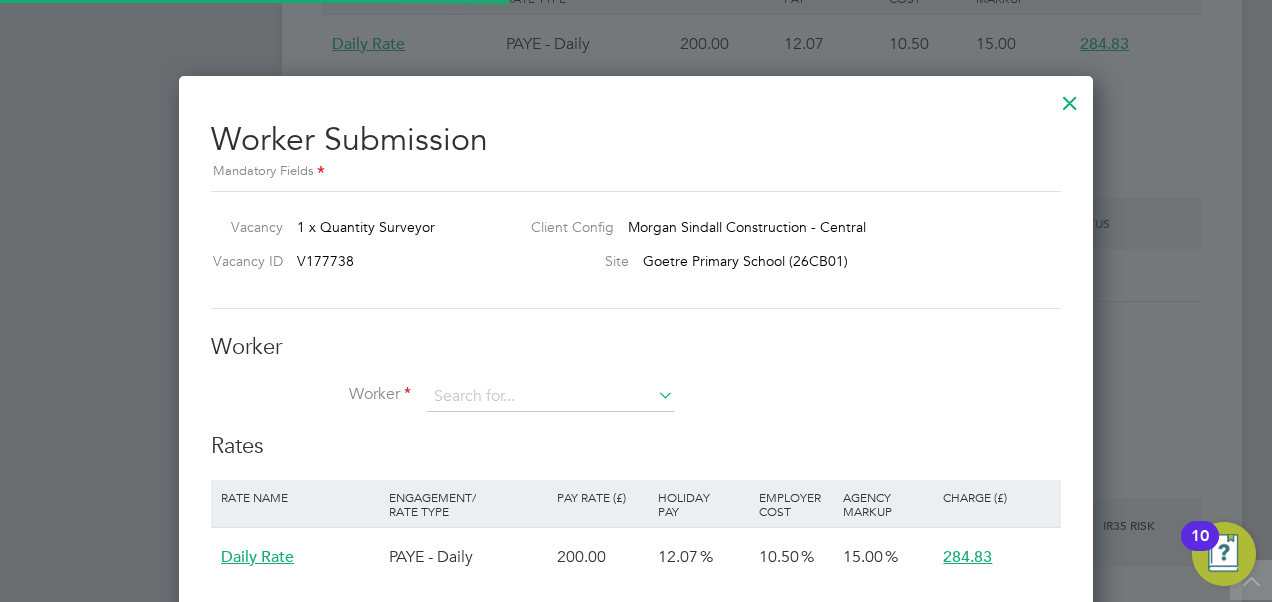 scroll, scrollTop: 10, scrollLeft: 10, axis: both 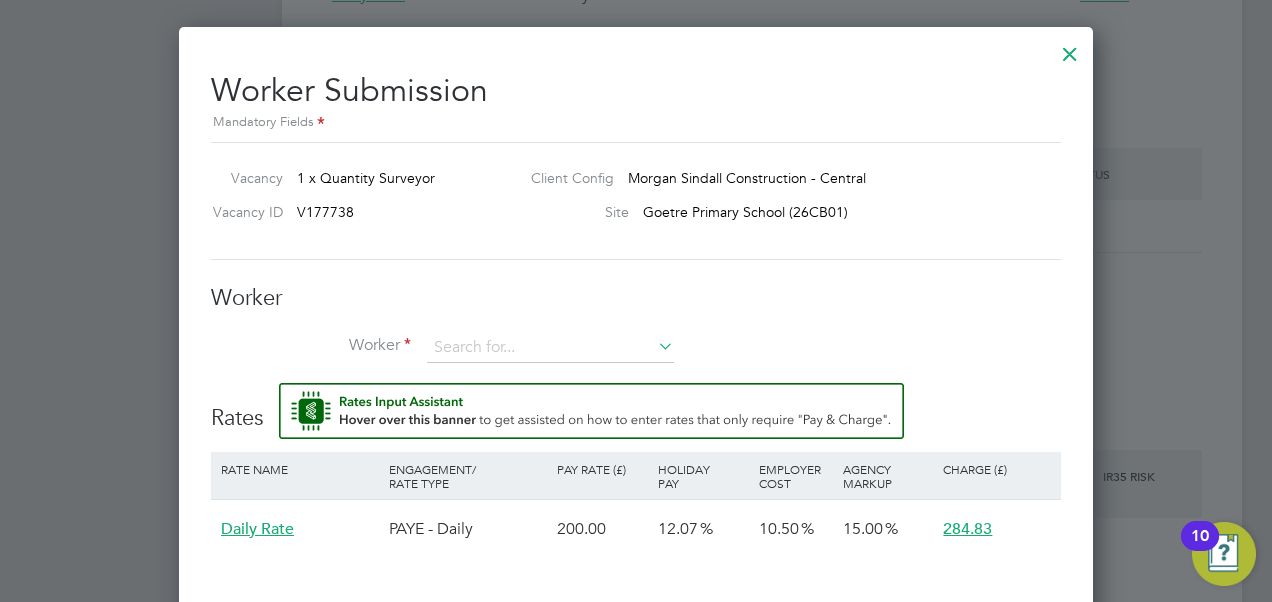 click at bounding box center [654, 346] 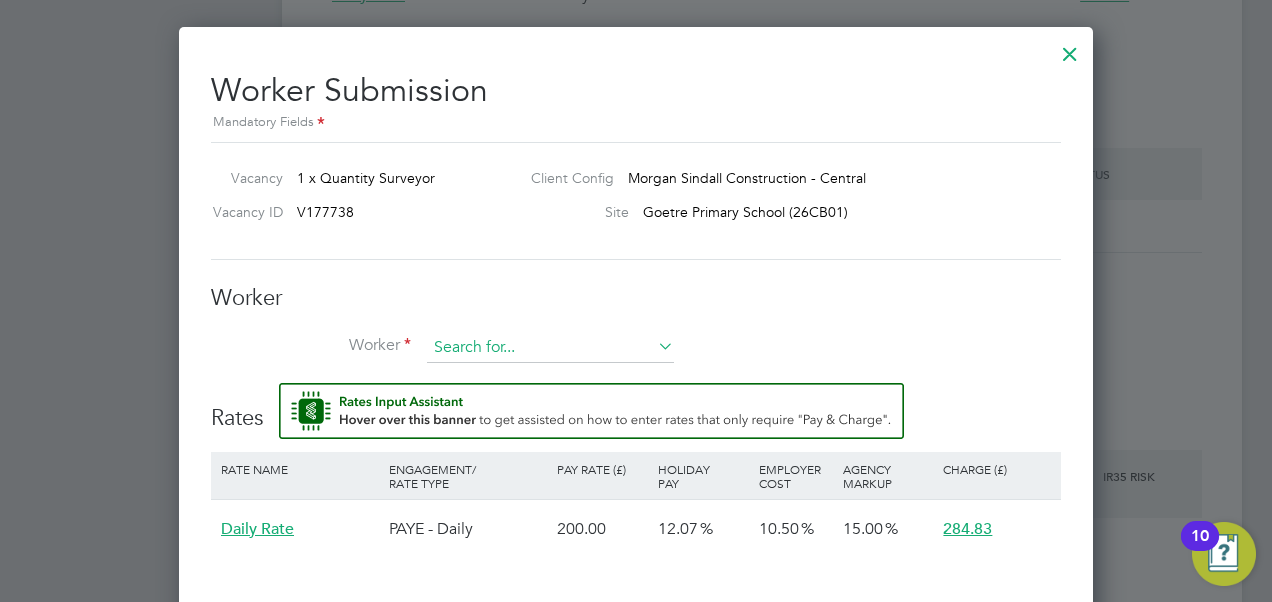 click at bounding box center [550, 348] 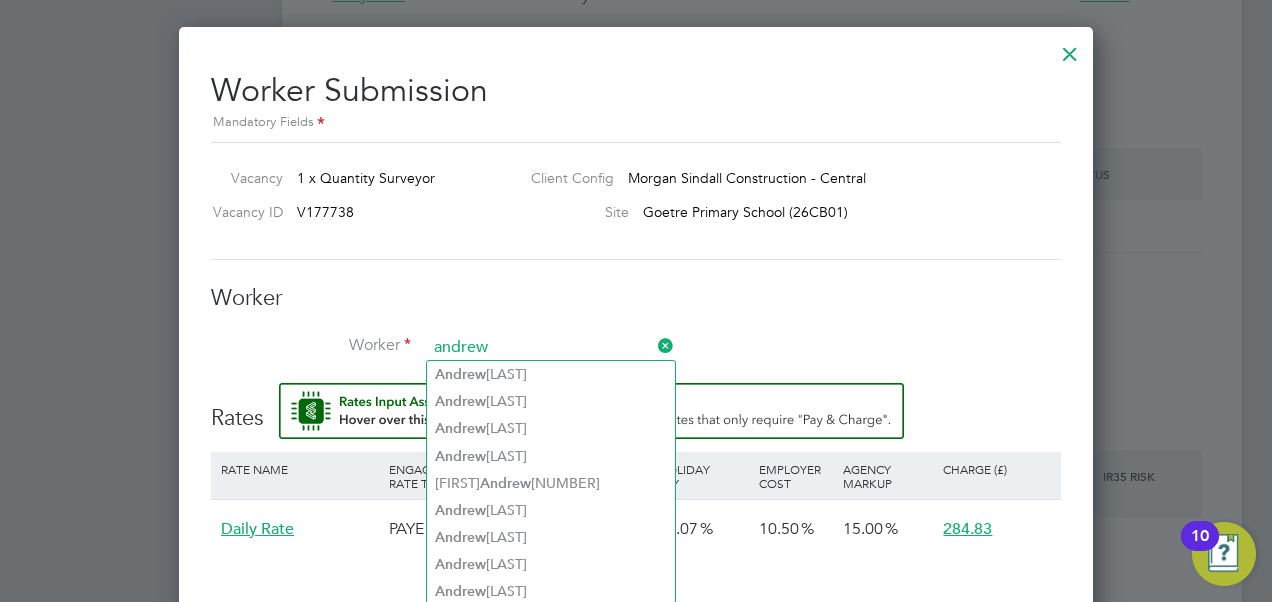 type on "andrew" 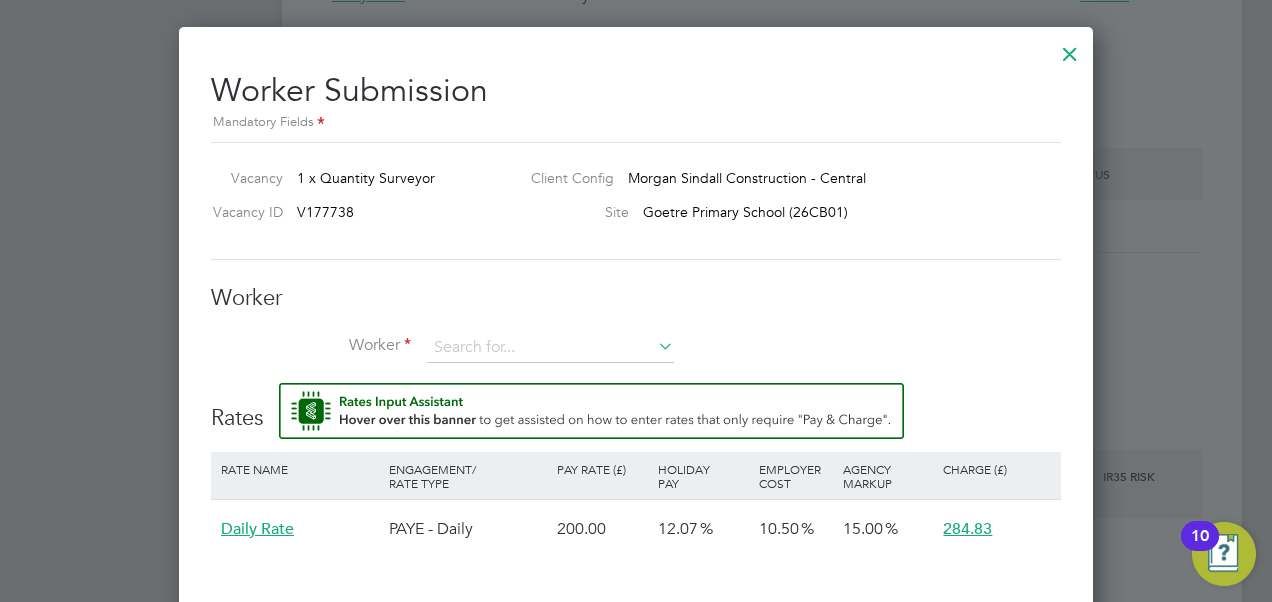 click on "Worker" at bounding box center [636, 358] 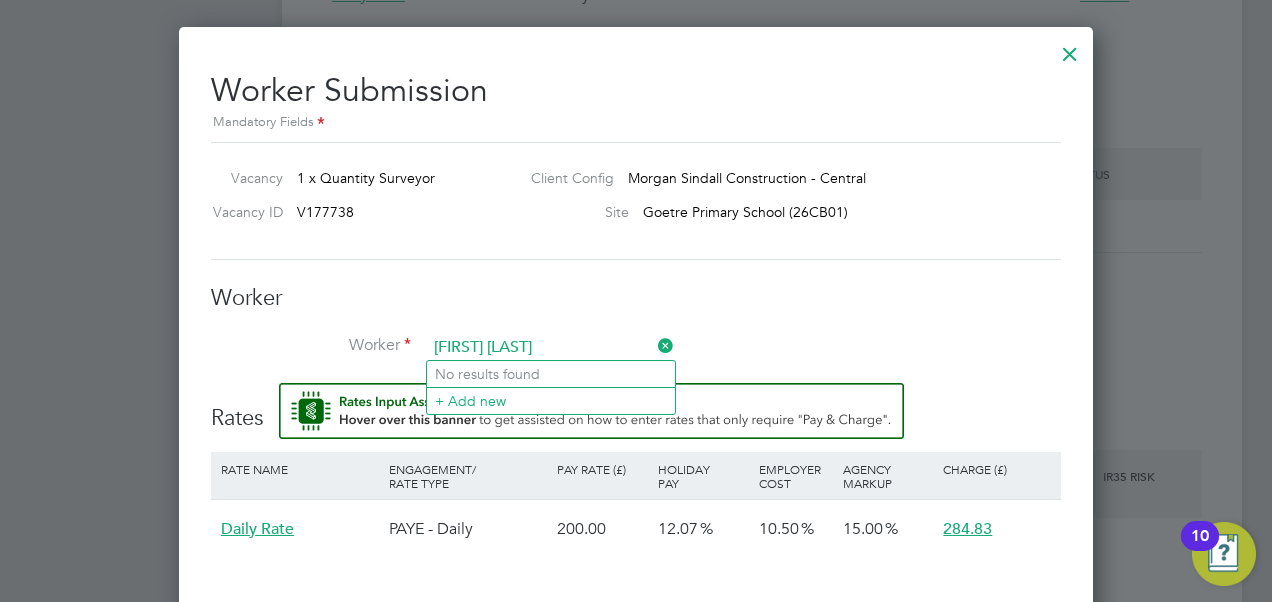 scroll, scrollTop: 1391, scrollLeft: 0, axis: vertical 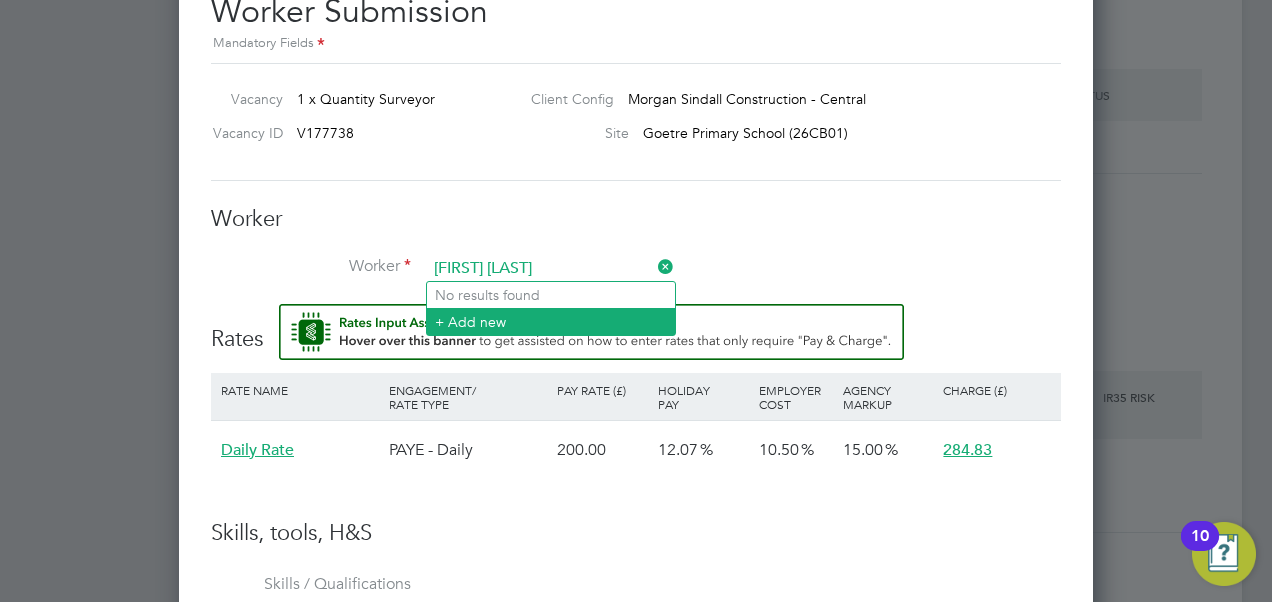 type on "andrew lloyd" 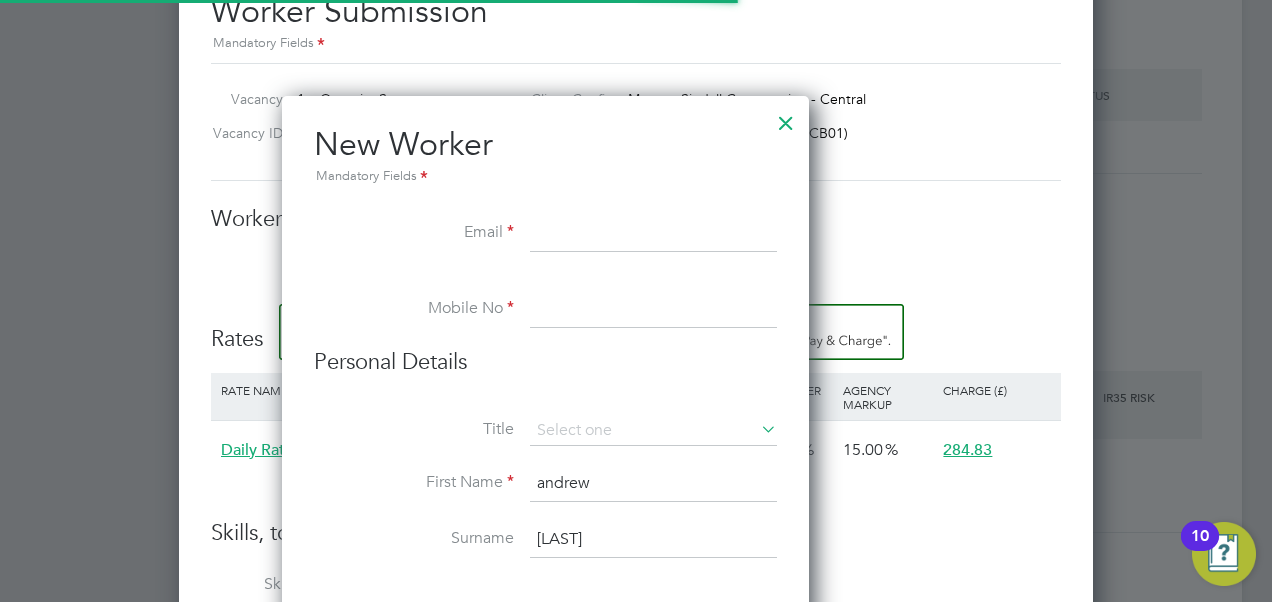 type 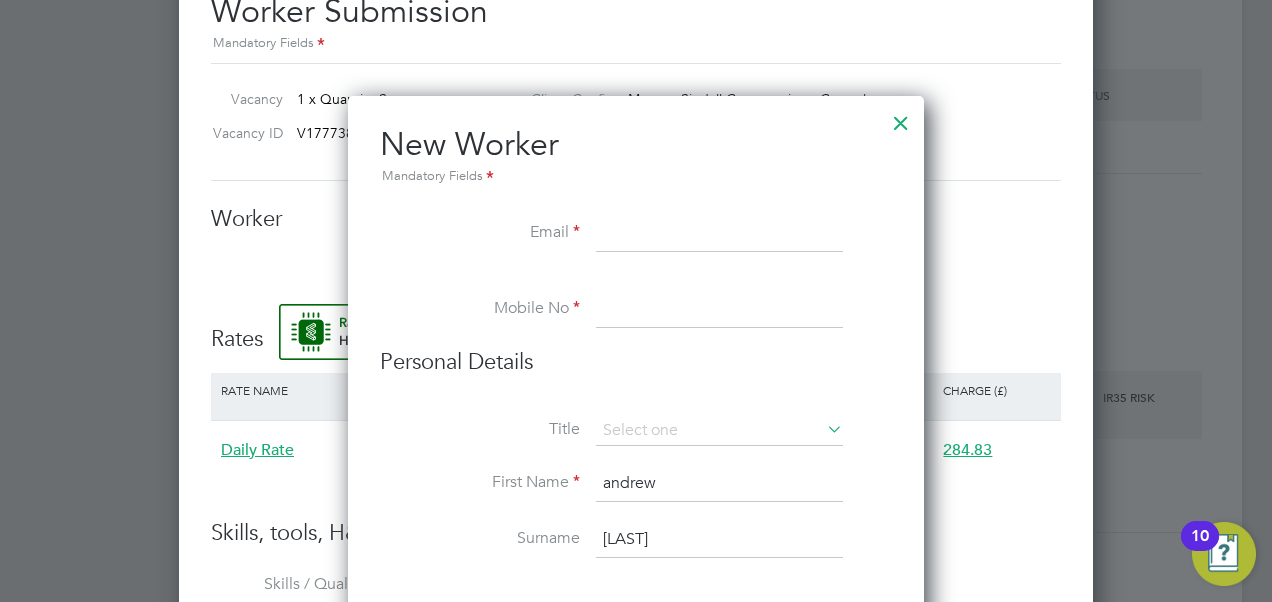 scroll, scrollTop: 10, scrollLeft: 10, axis: both 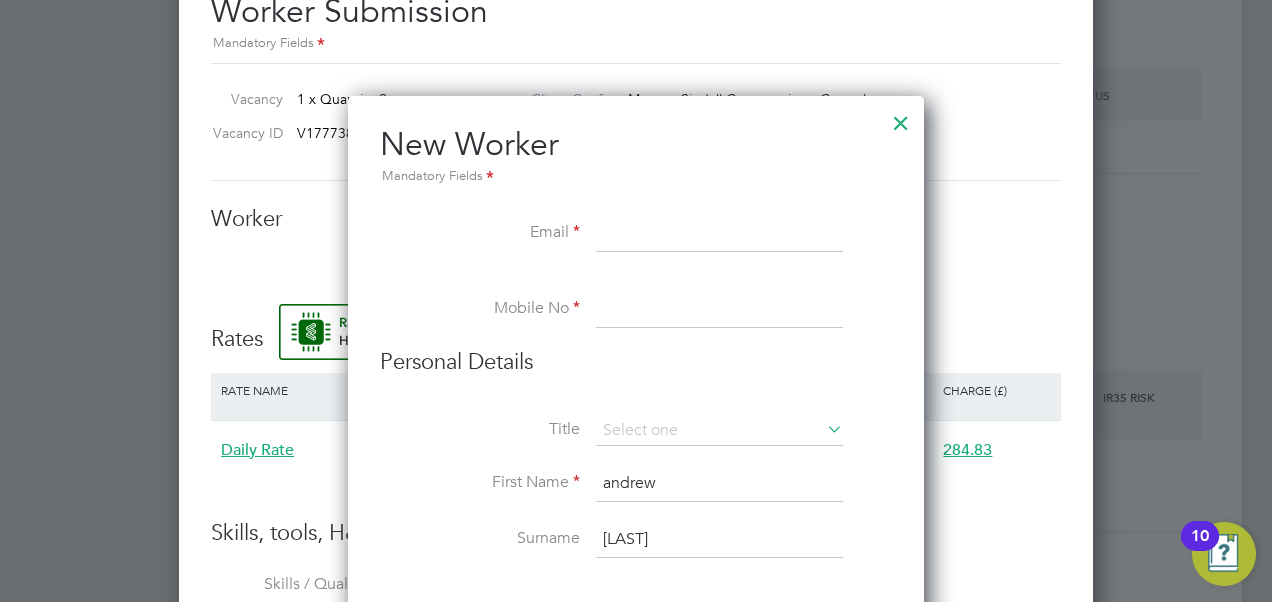 click at bounding box center [719, 234] 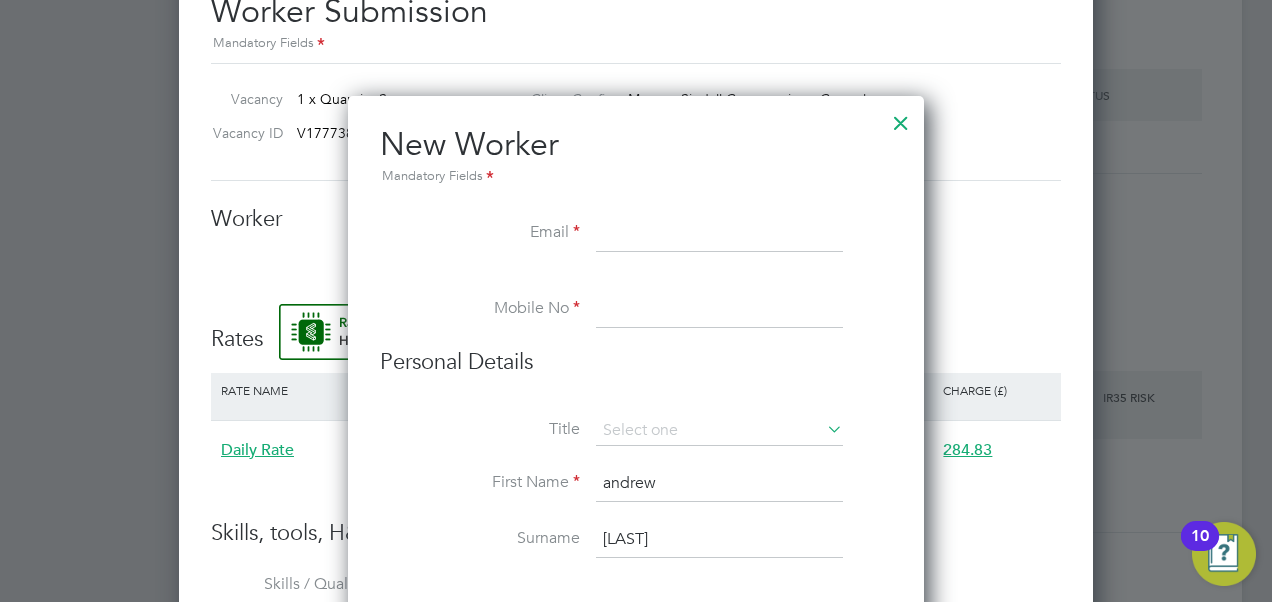type on "andylloyd154@gmail.com" 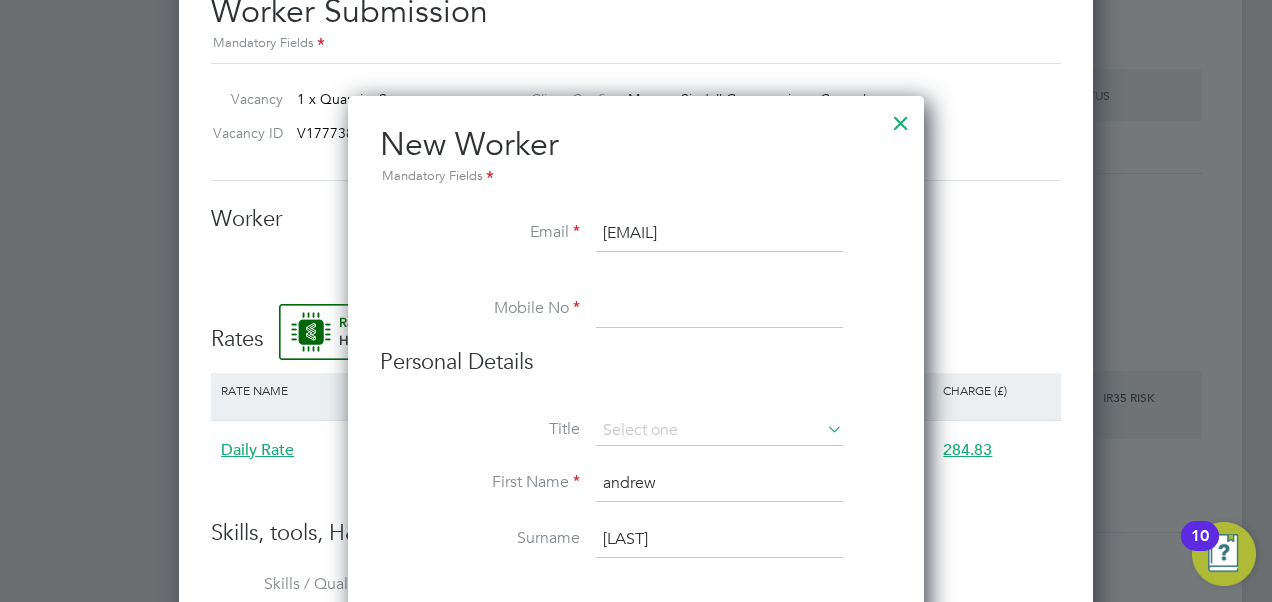 type on "07873328437" 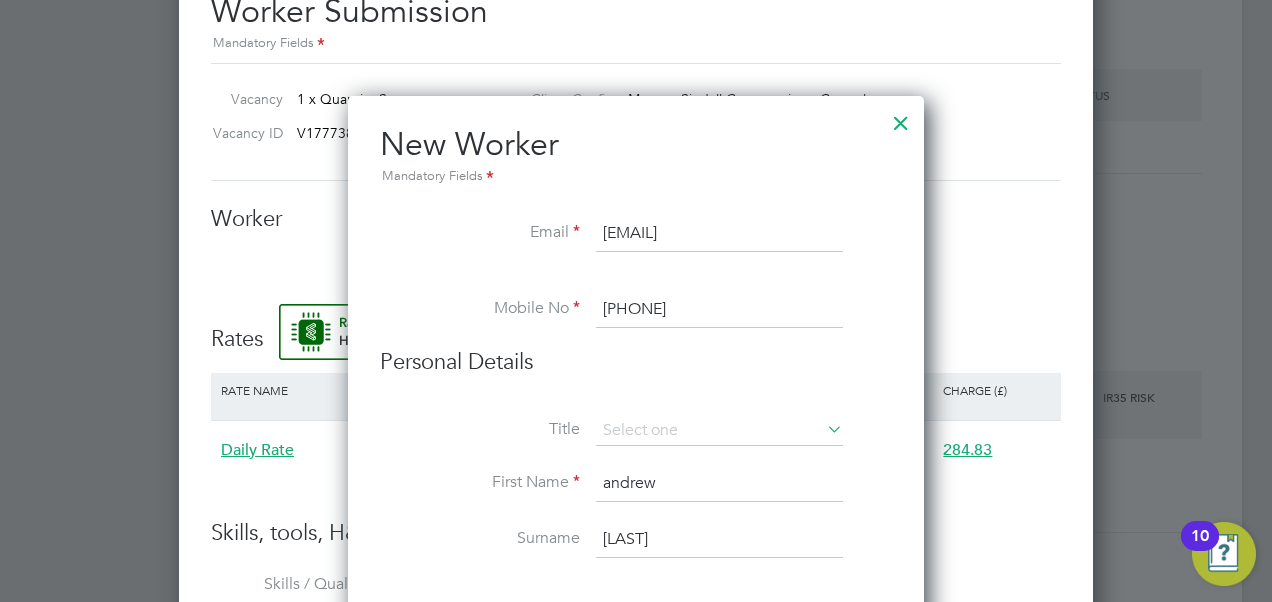 type on "20671694" 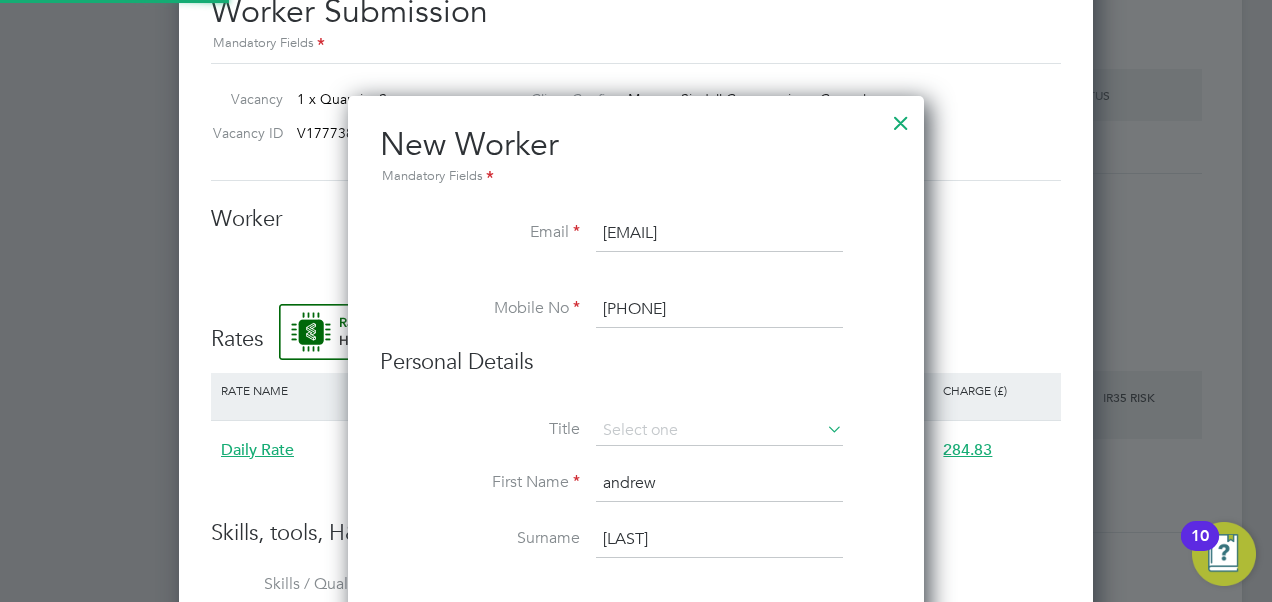 type 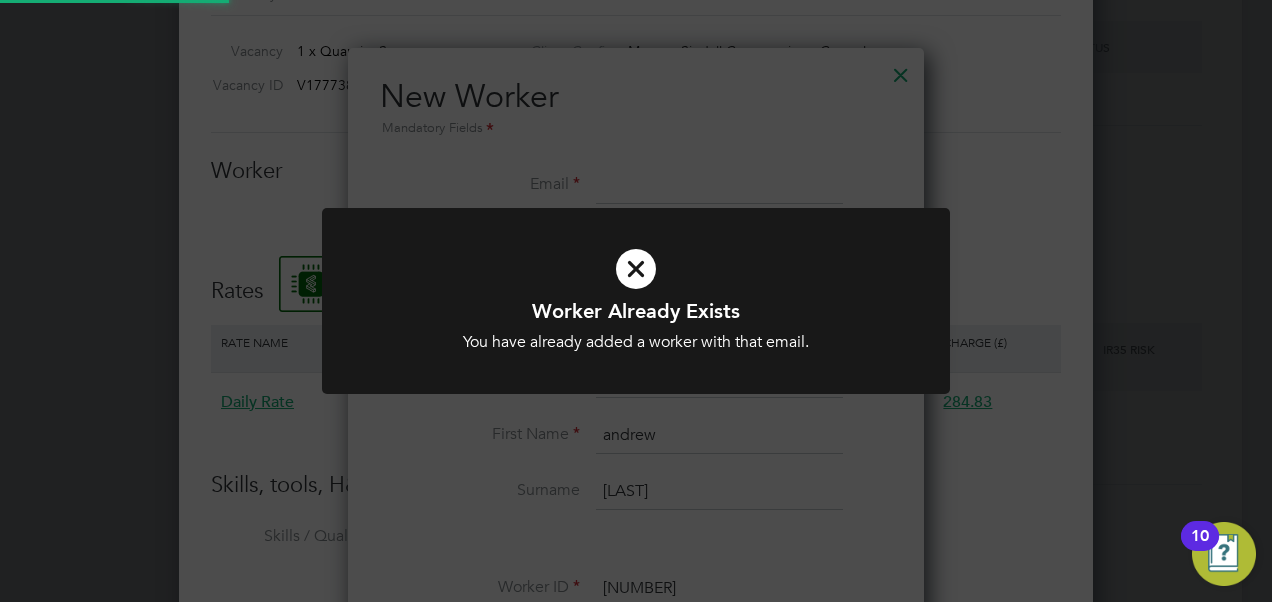 scroll, scrollTop: 1442, scrollLeft: 0, axis: vertical 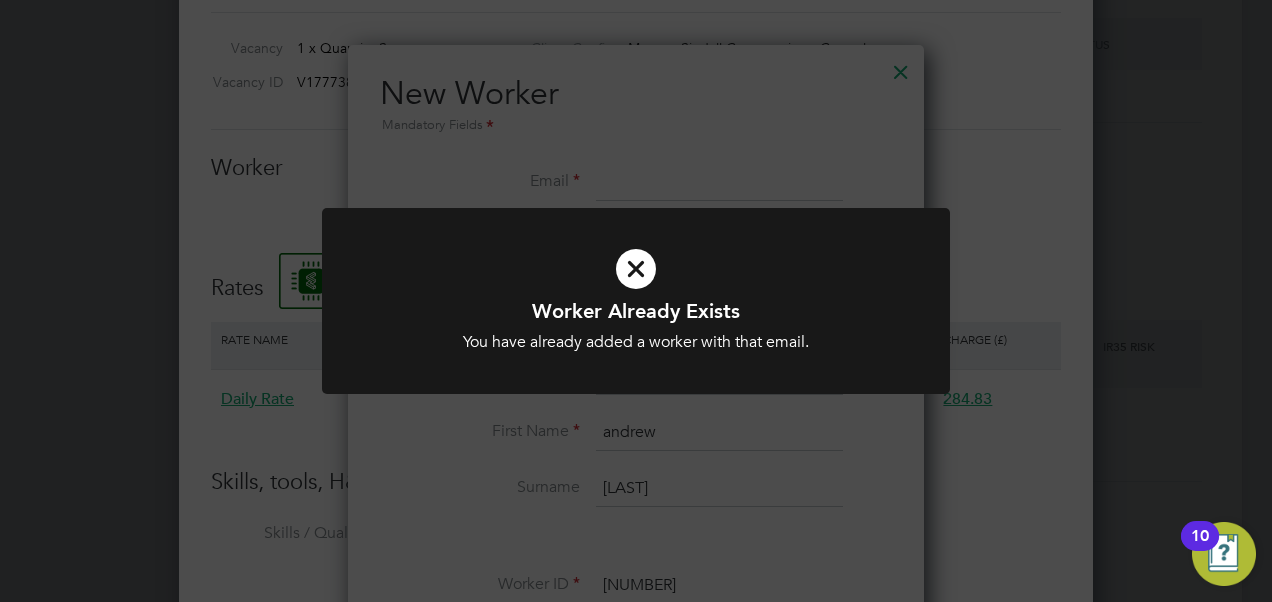 click at bounding box center [636, 269] 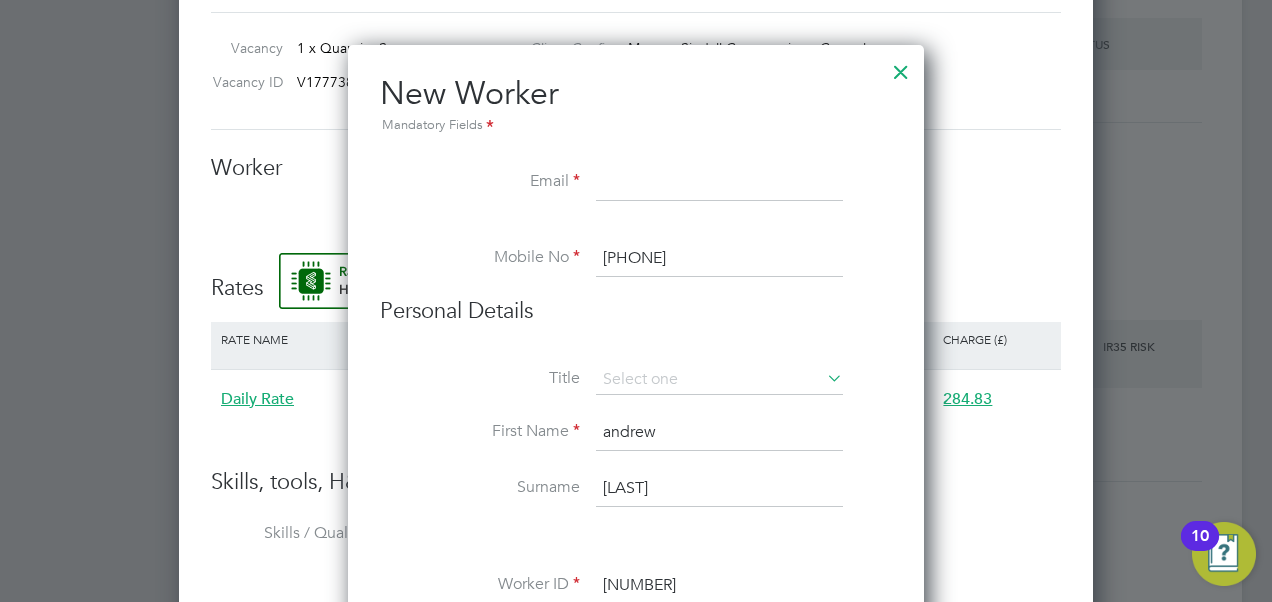click at bounding box center (901, 67) 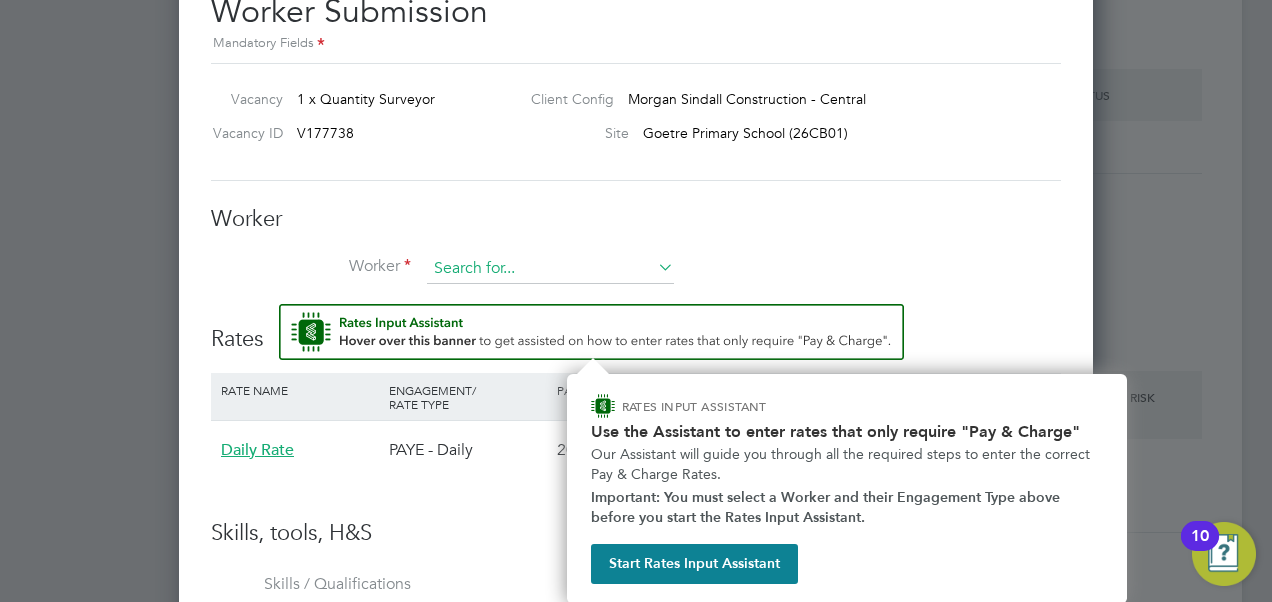 scroll, scrollTop: 1392, scrollLeft: 0, axis: vertical 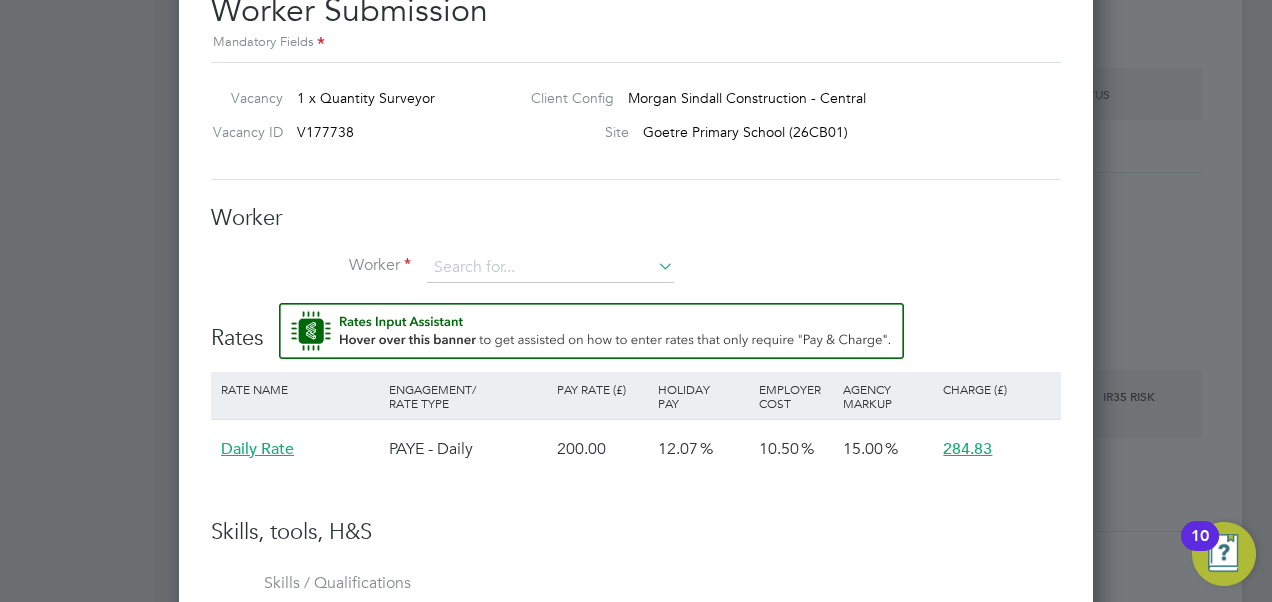 click at bounding box center (654, 266) 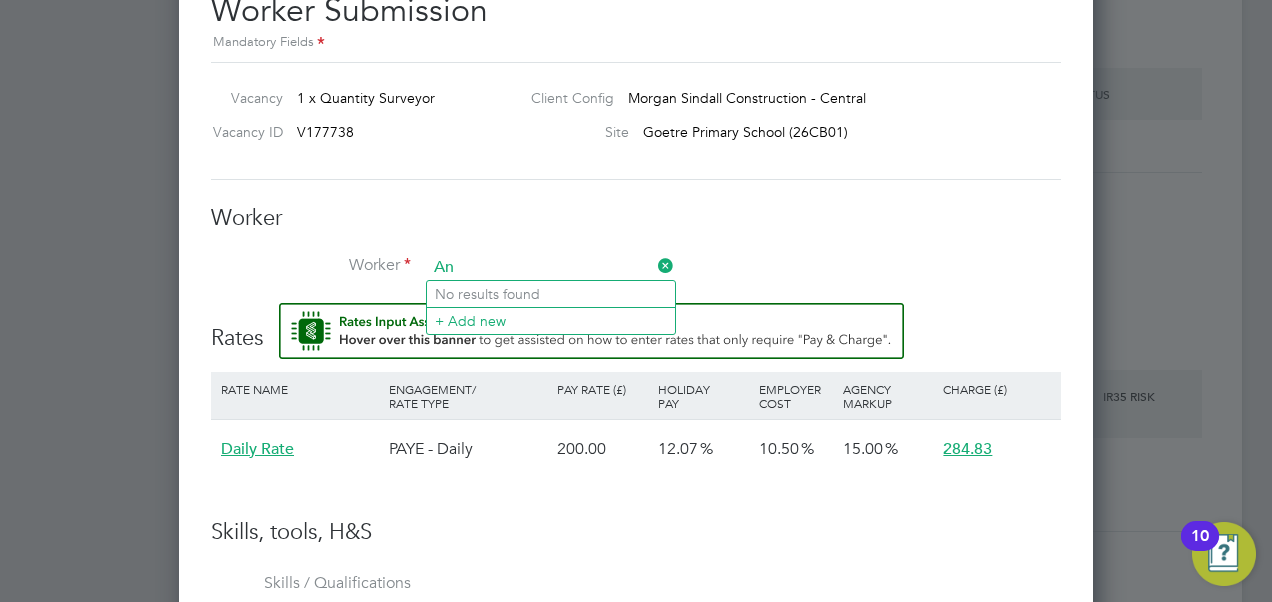 type on "A" 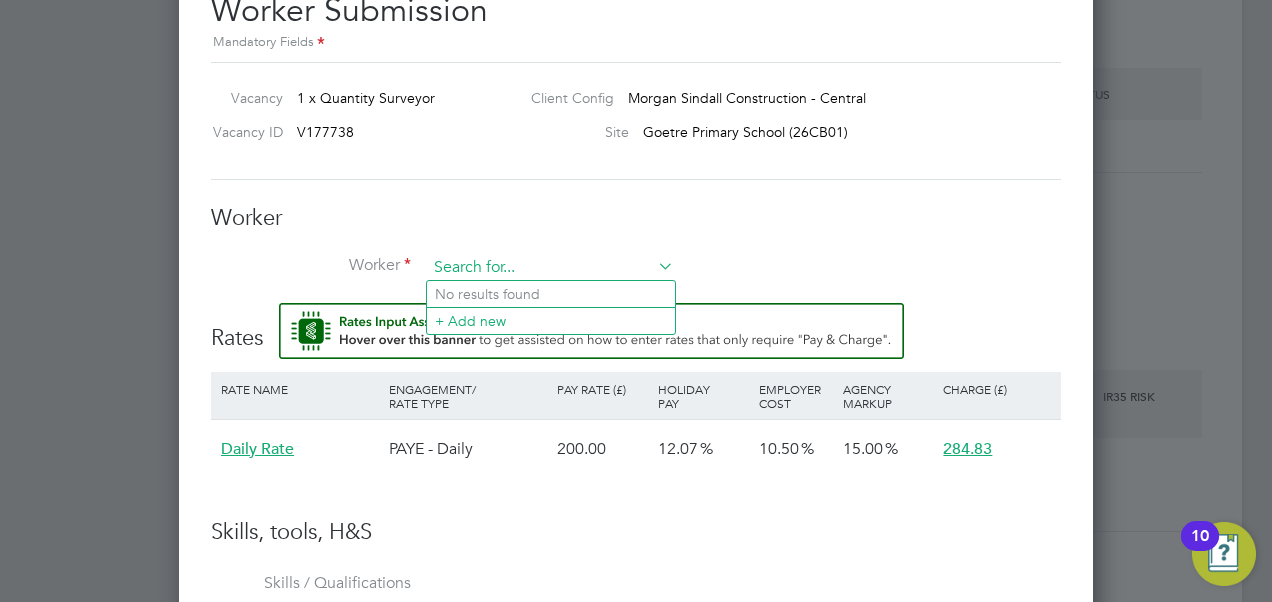 click at bounding box center (550, 268) 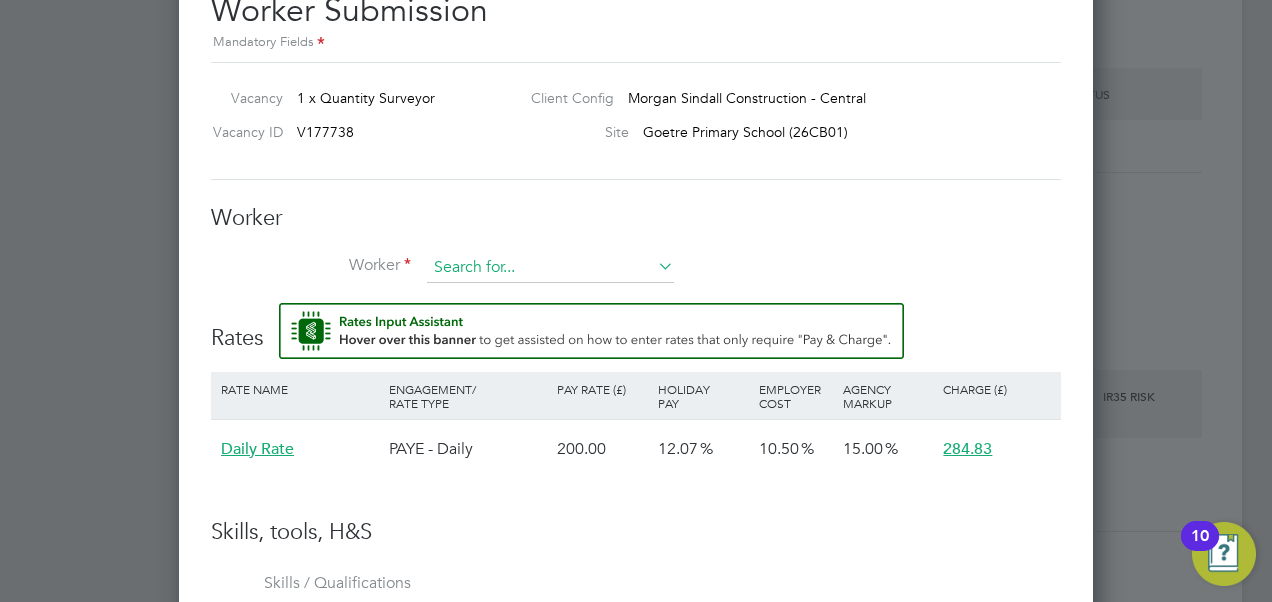 click at bounding box center [550, 268] 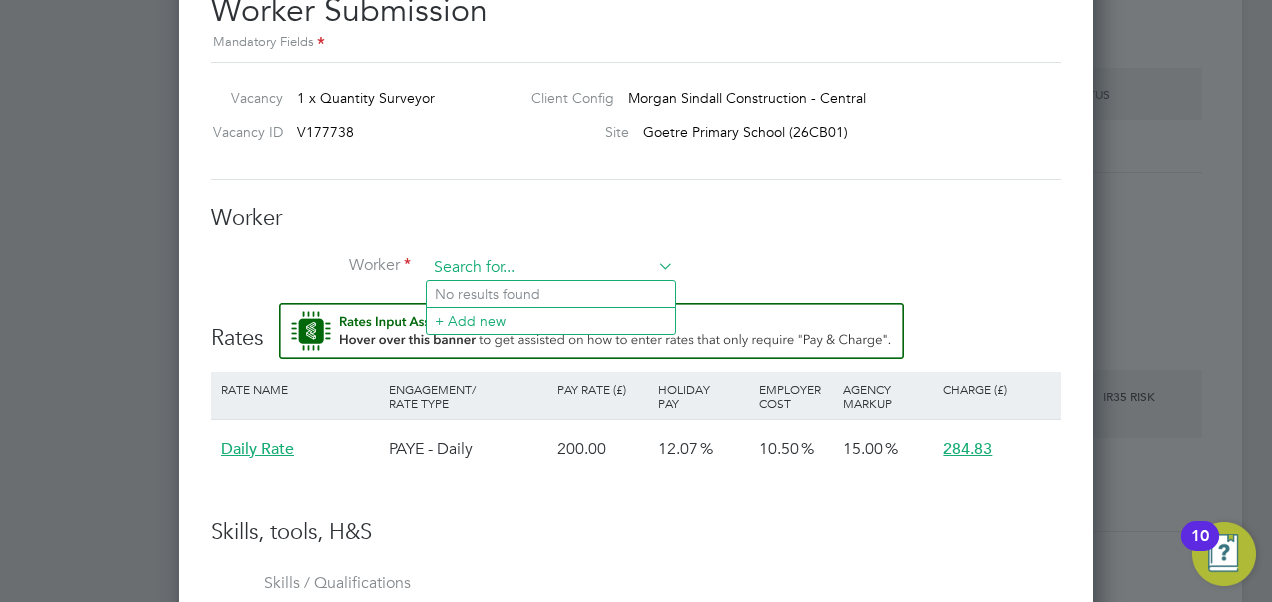 paste on "20671694" 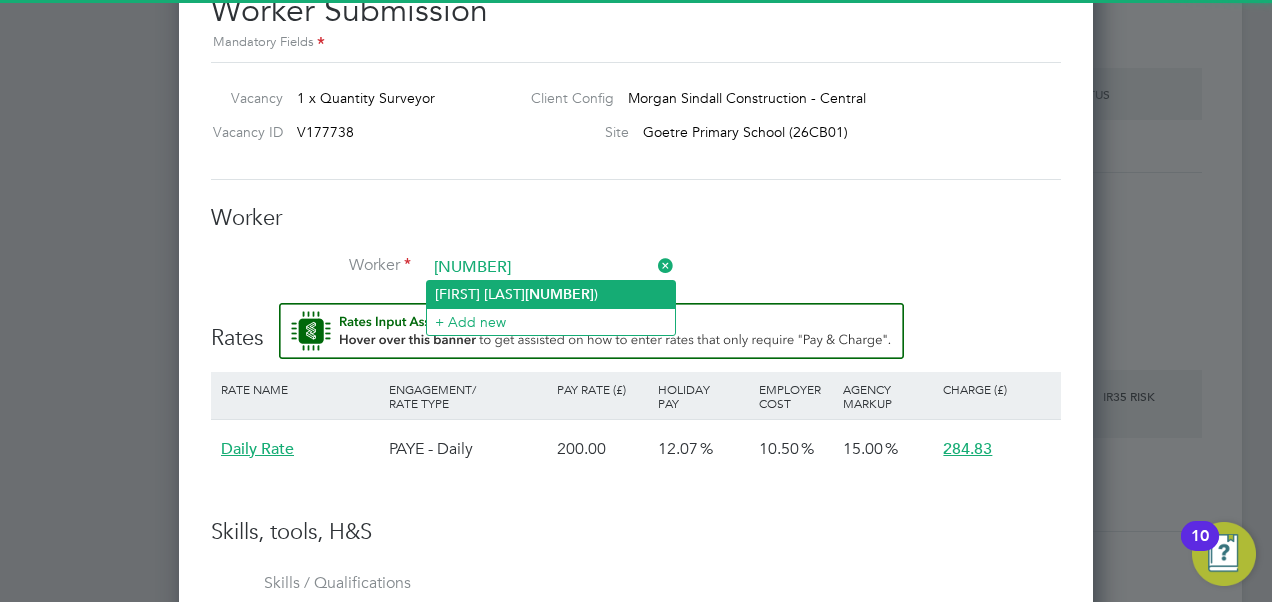 click on "Andrew Lloyd ( 20671694 )" 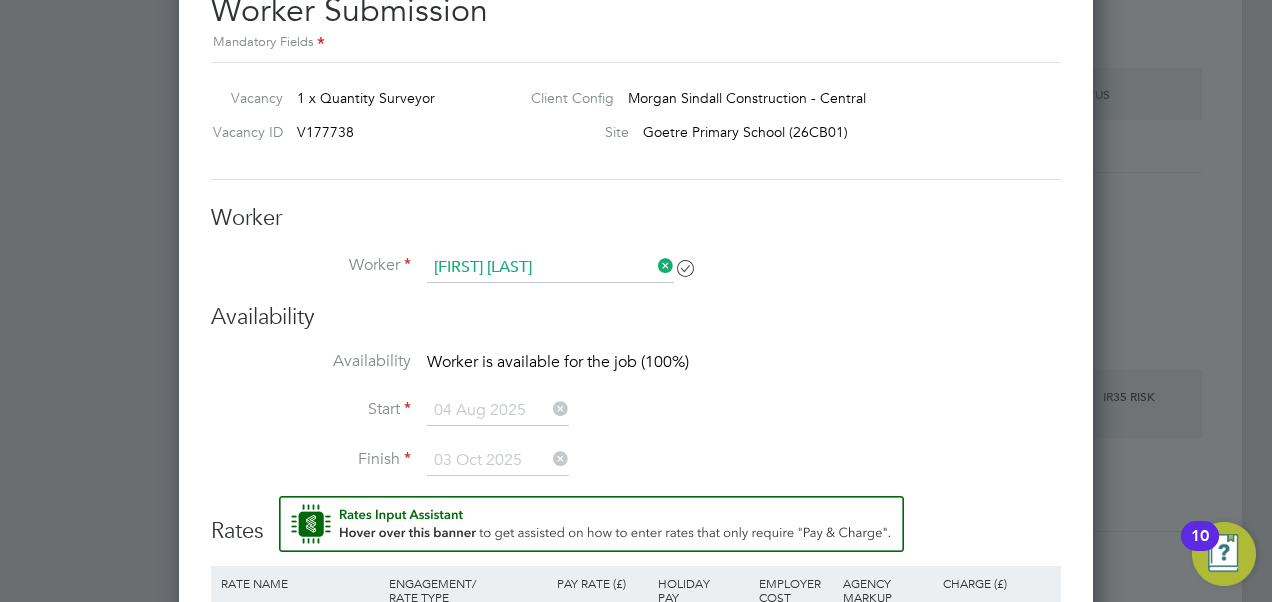 scroll, scrollTop: 10, scrollLeft: 10, axis: both 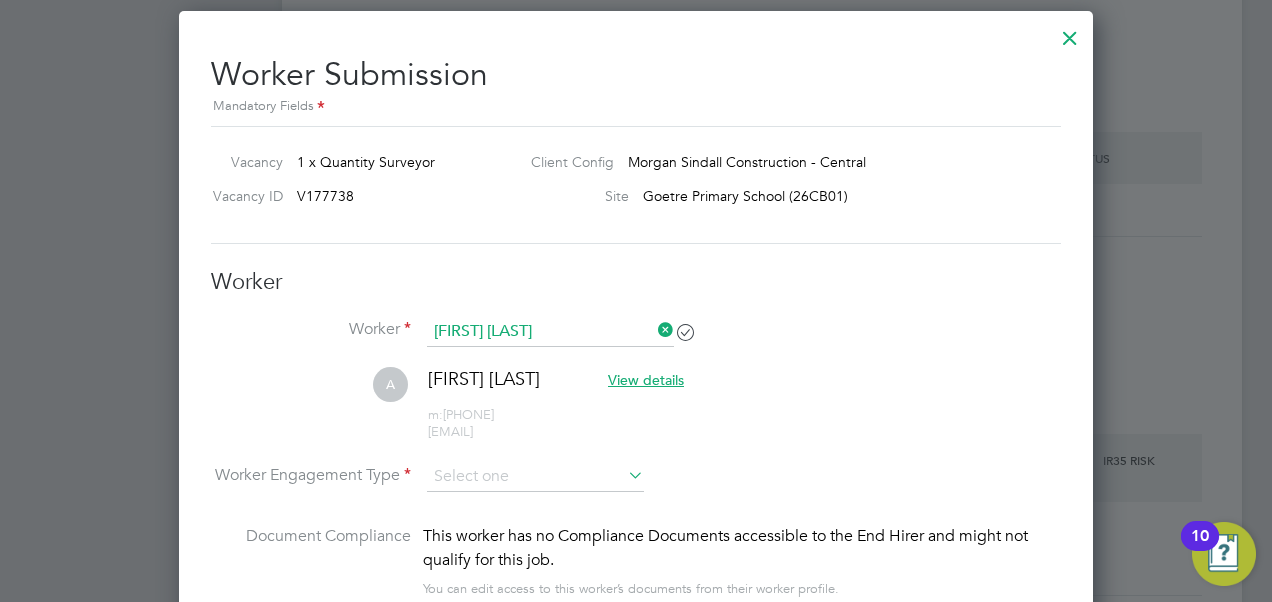 click on "View details" at bounding box center [646, 380] 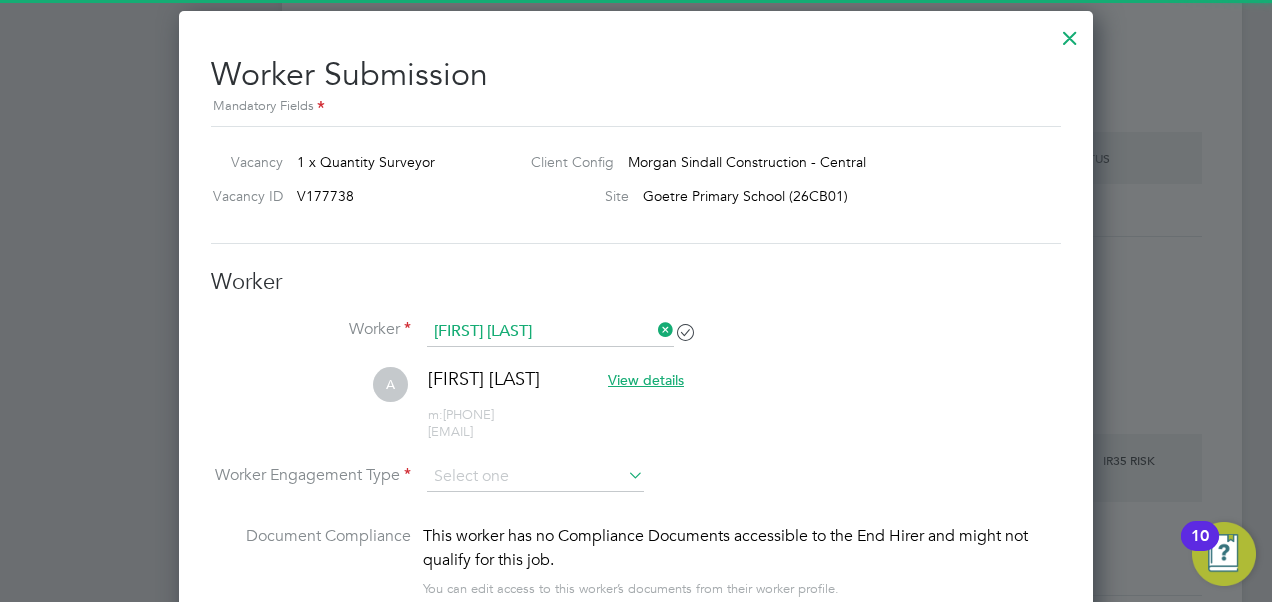 scroll, scrollTop: 10, scrollLeft: 10, axis: both 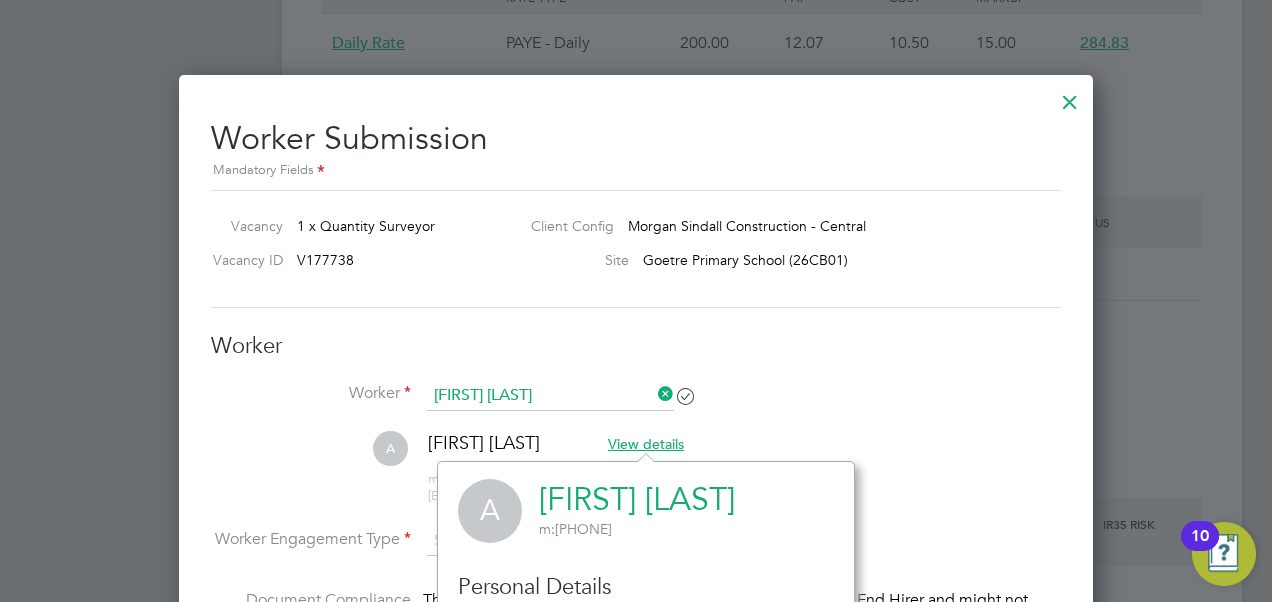 click at bounding box center (1070, 97) 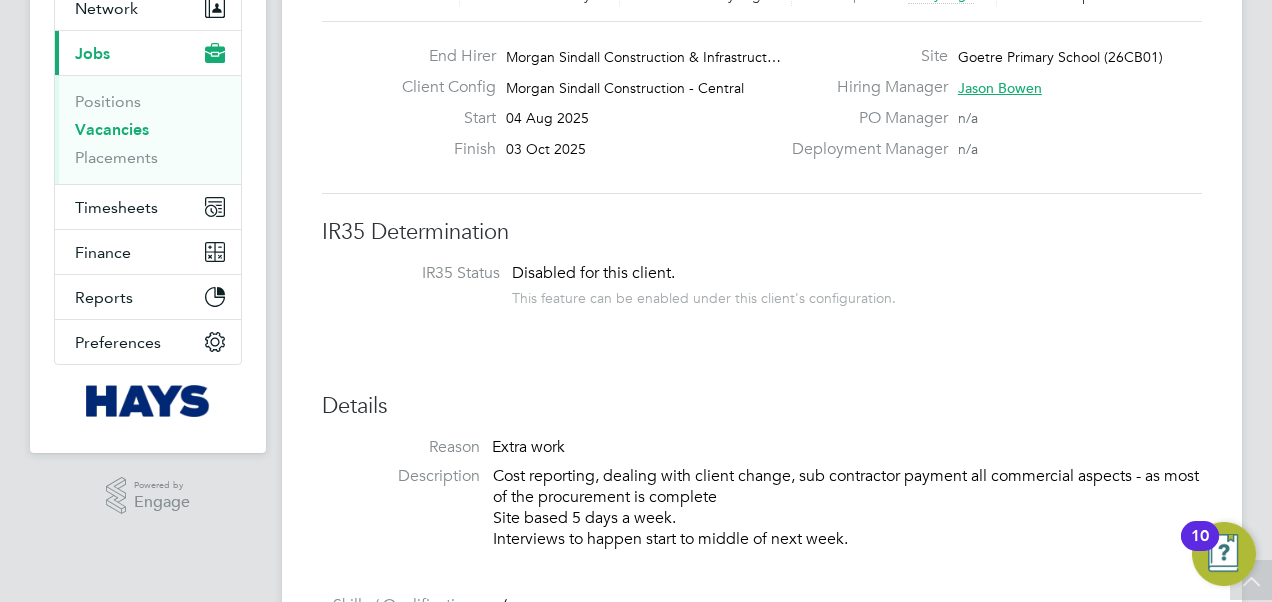 scroll, scrollTop: 0, scrollLeft: 0, axis: both 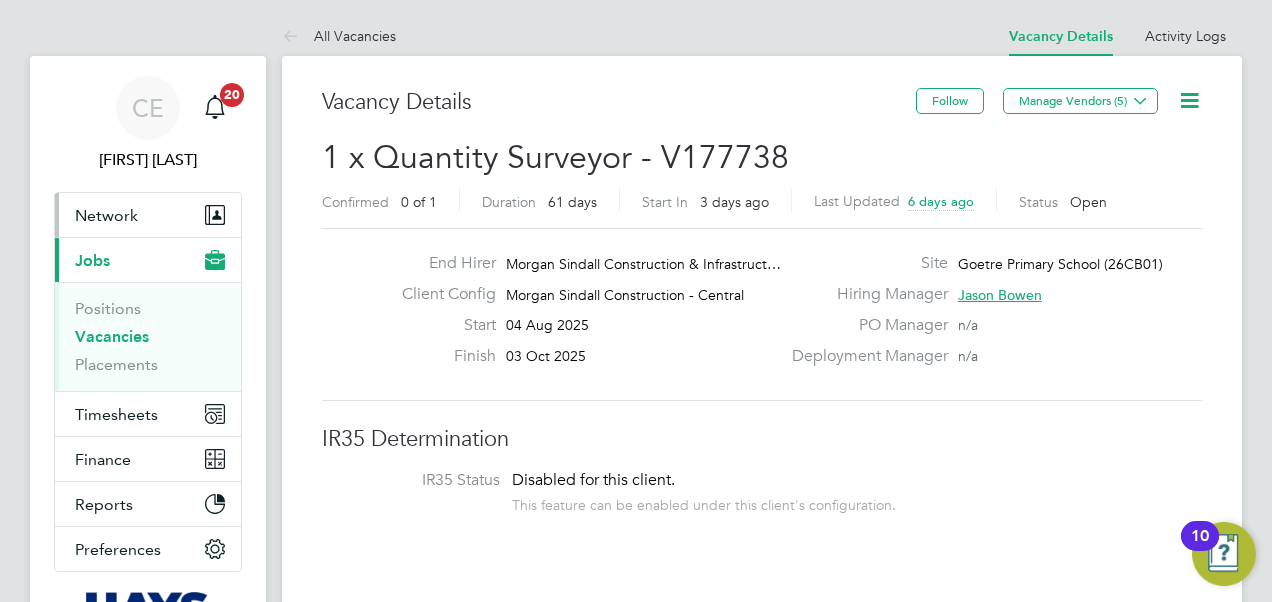 click on "Network" at bounding box center [148, 215] 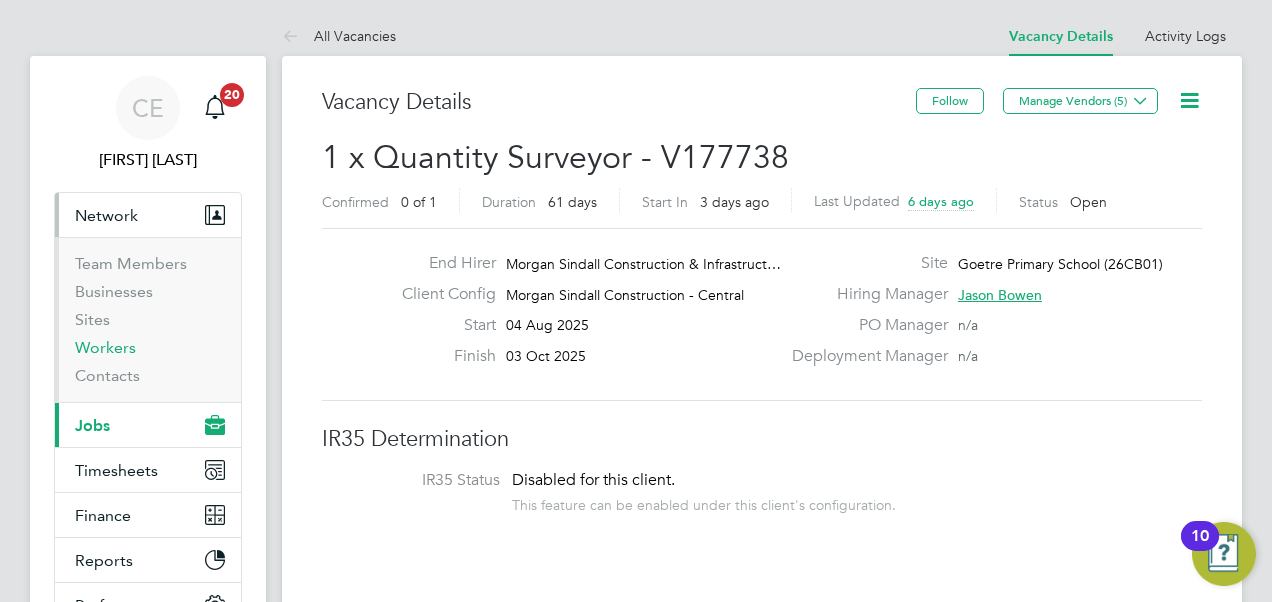 click on "Workers" at bounding box center [105, 347] 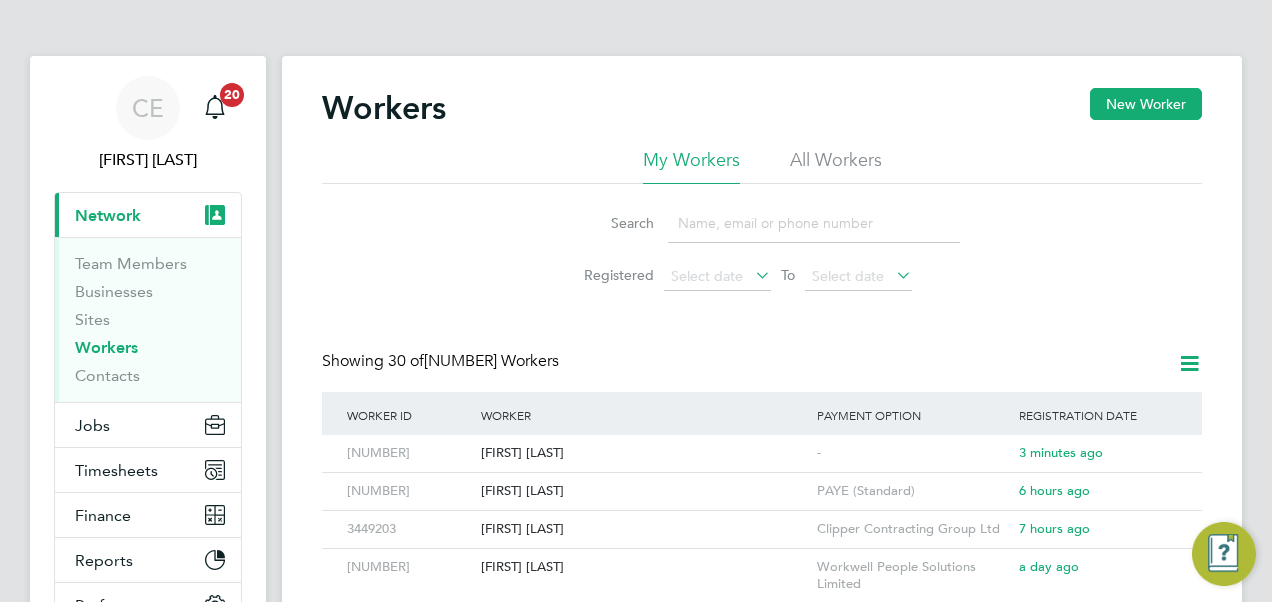 click 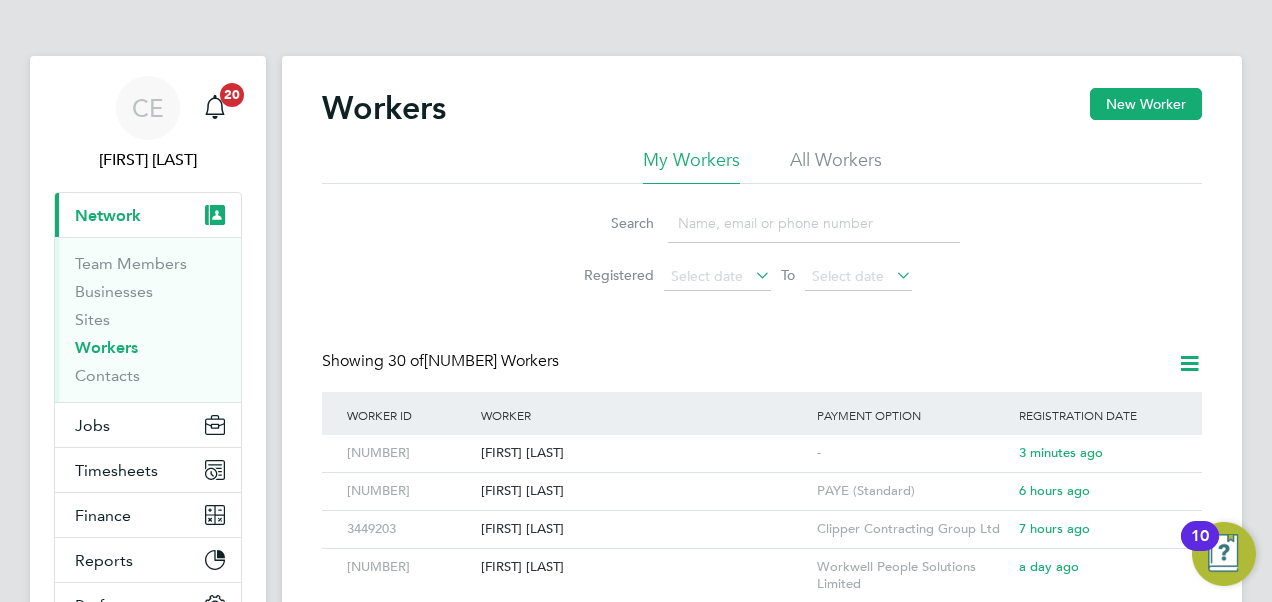 paste on "20671694" 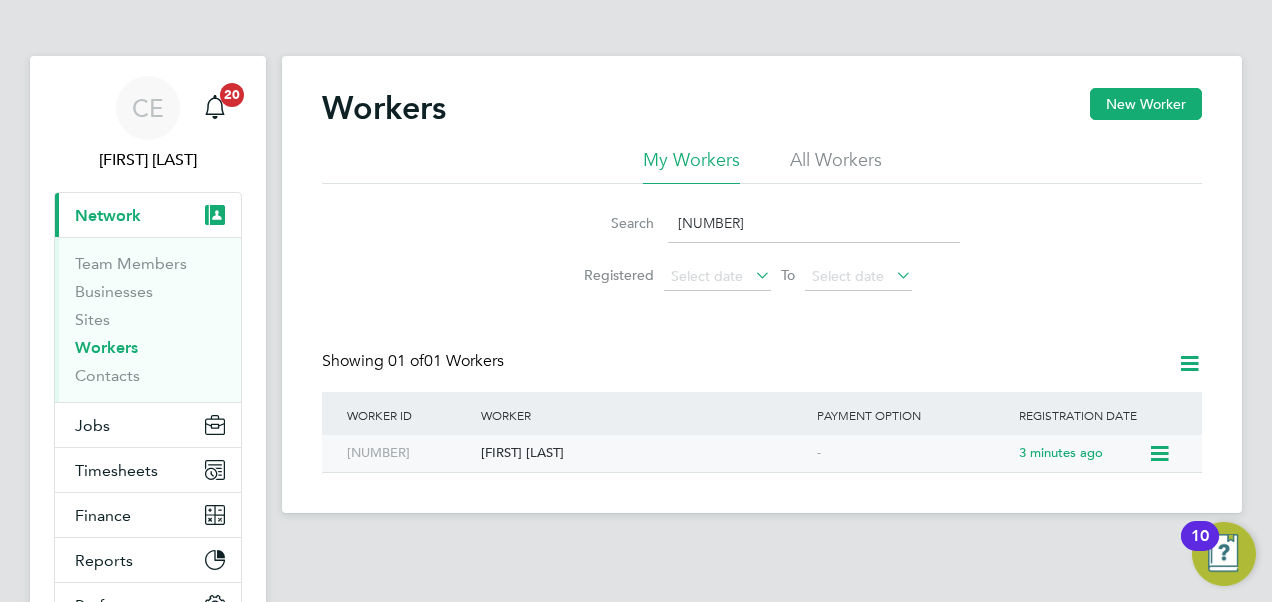 type on "20671694" 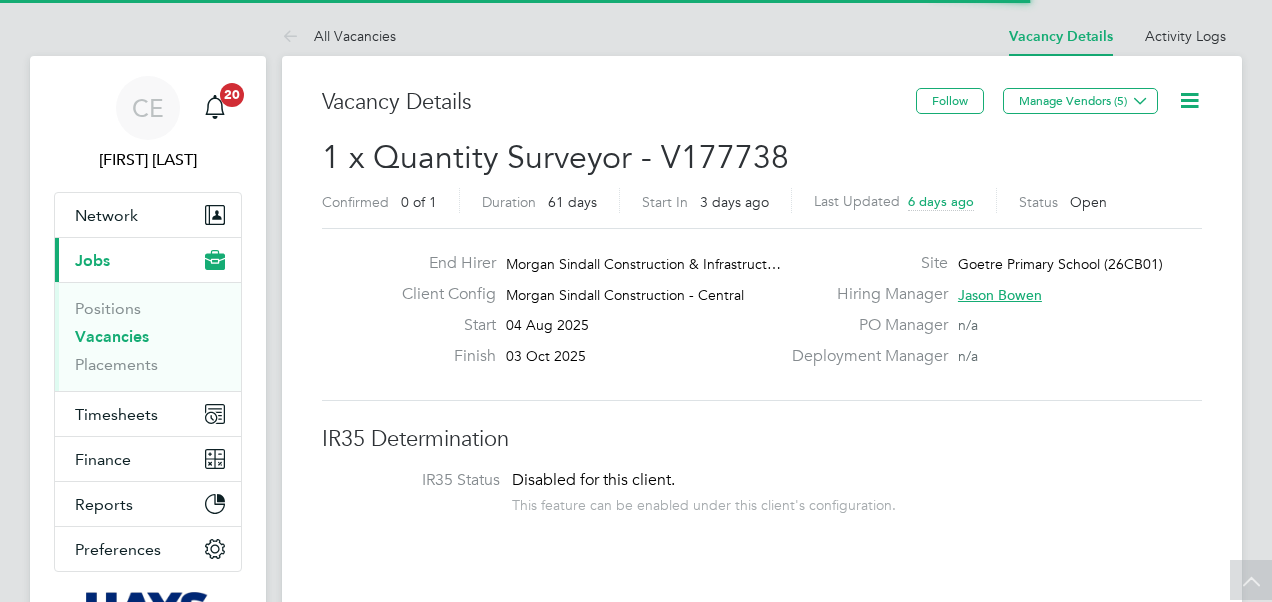 scroll, scrollTop: 674, scrollLeft: 0, axis: vertical 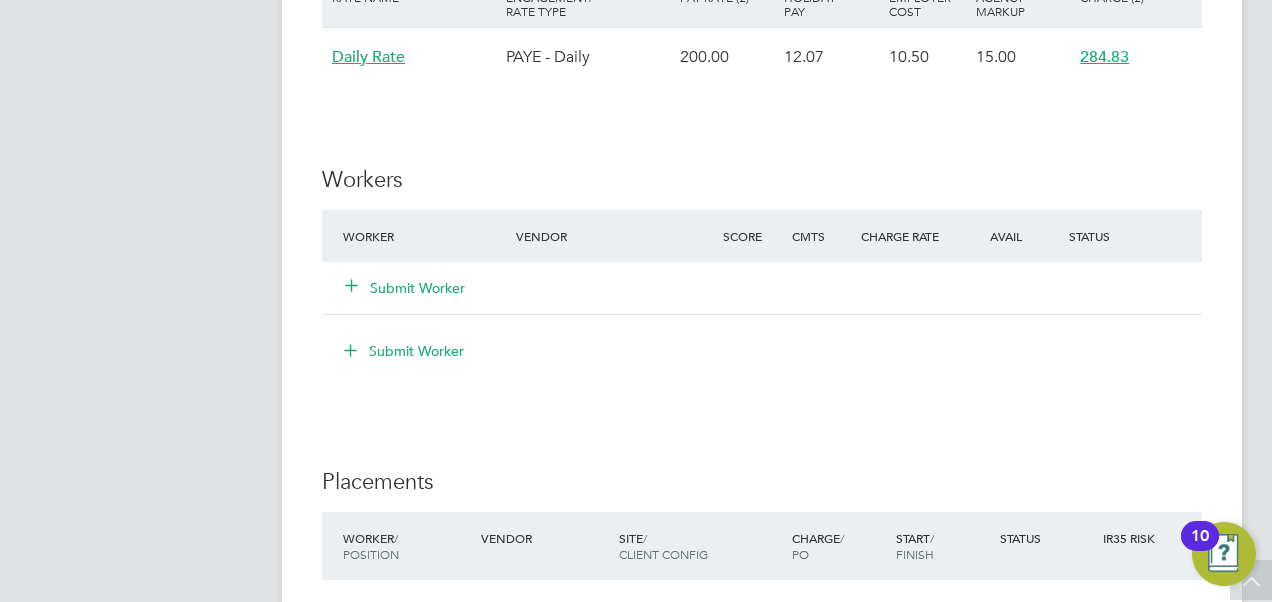click on "Submit Worker" 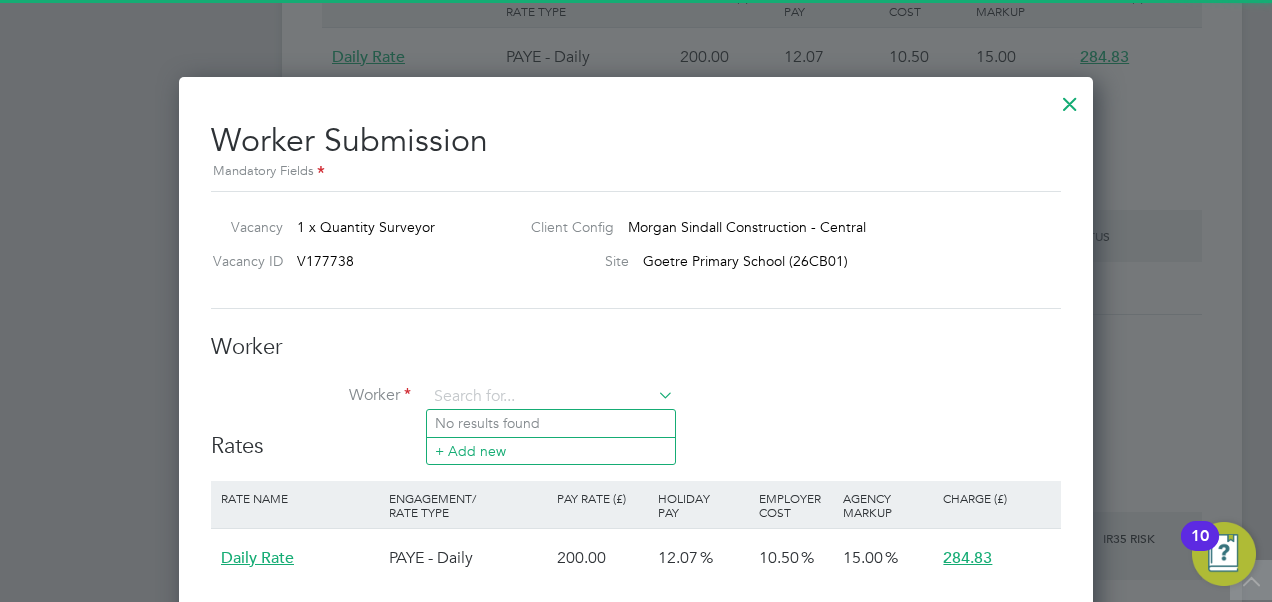 scroll, scrollTop: 10, scrollLeft: 10, axis: both 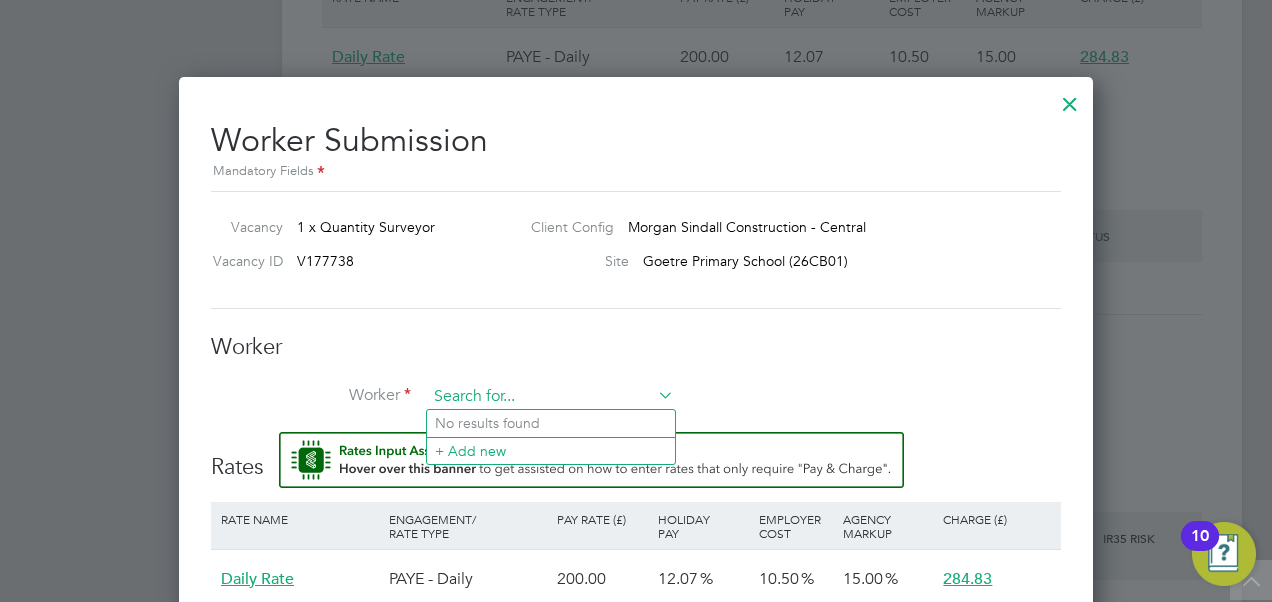 click at bounding box center [550, 397] 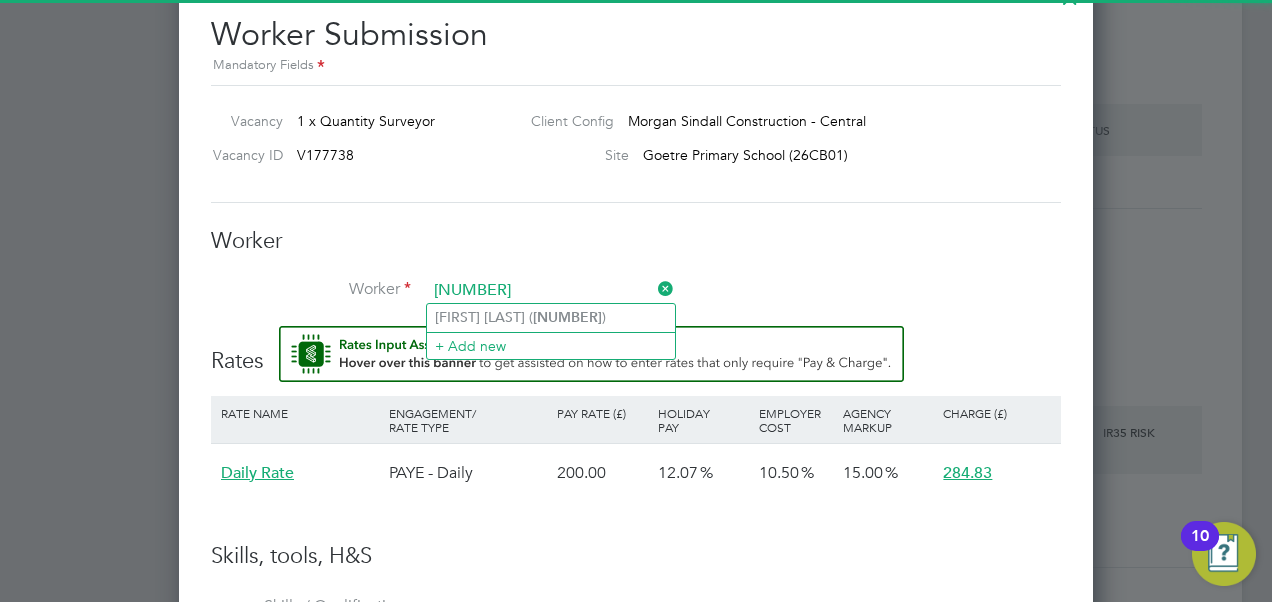 type on "[NUMBER]" 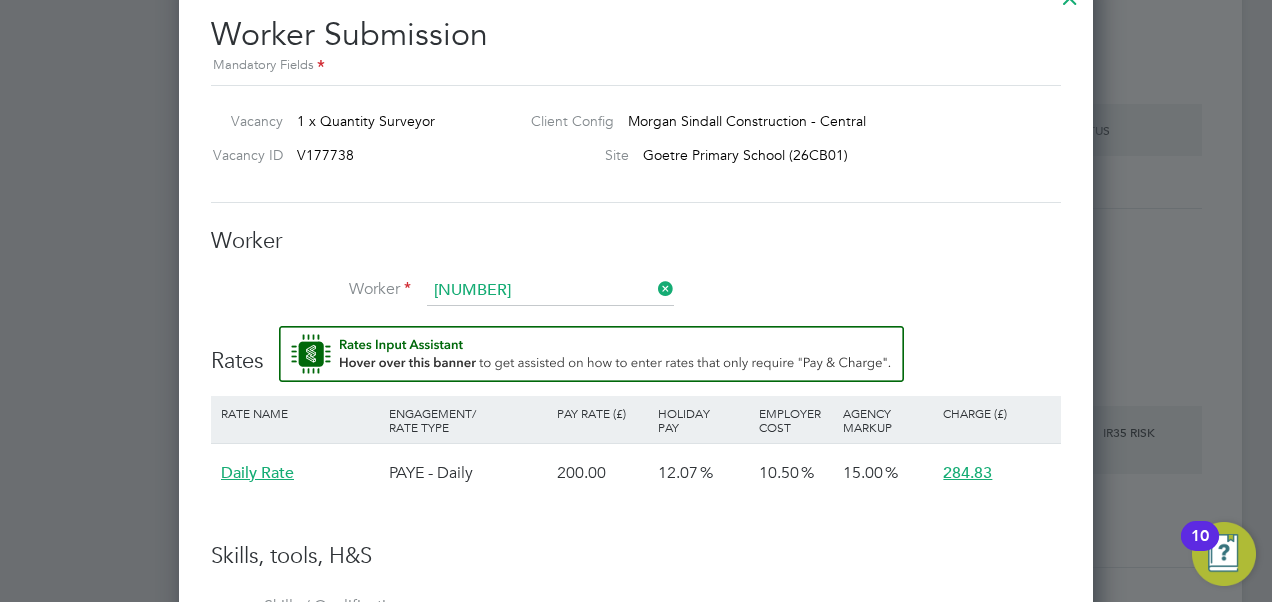 scroll, scrollTop: 1379, scrollLeft: 0, axis: vertical 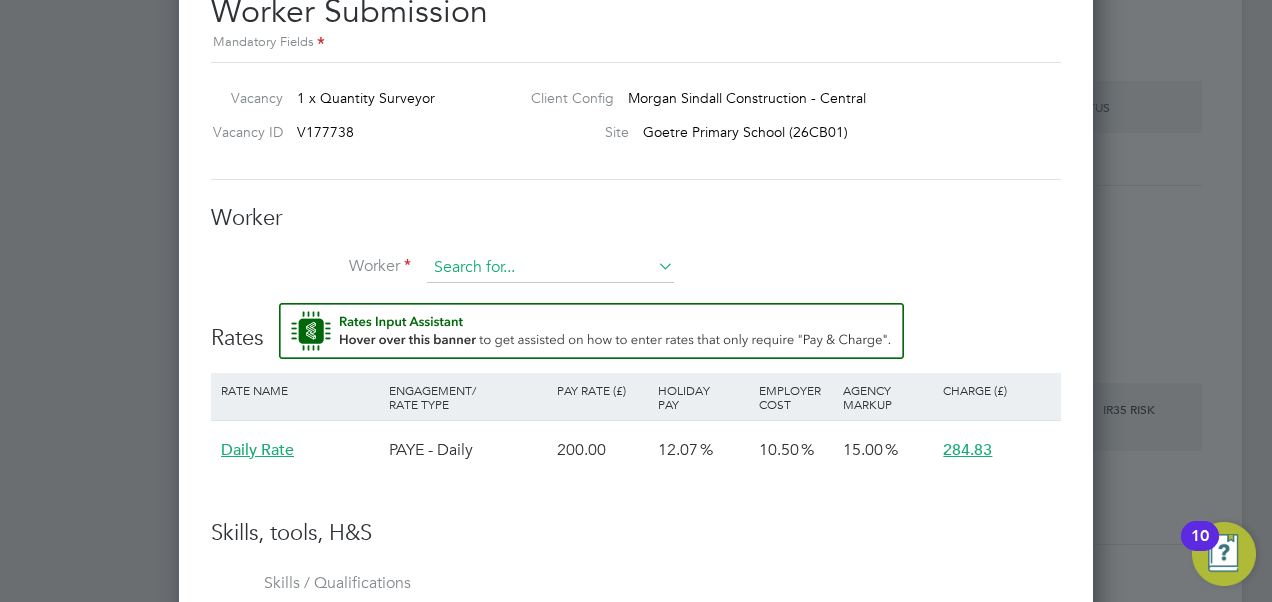click at bounding box center (550, 268) 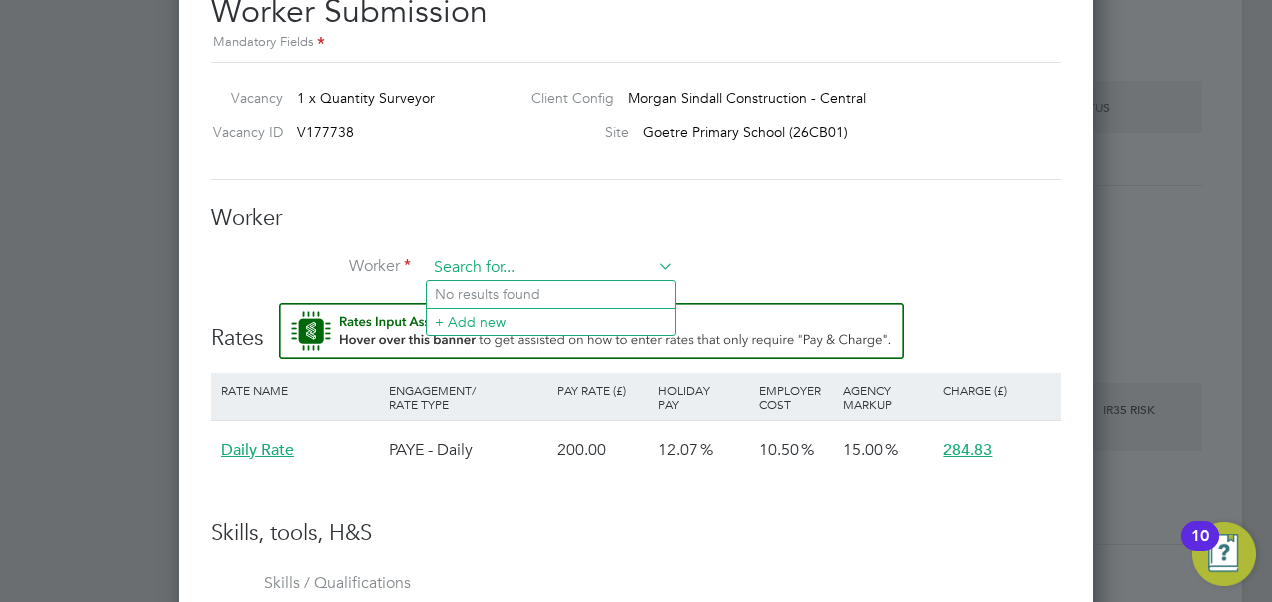 paste on "[NUMBER]" 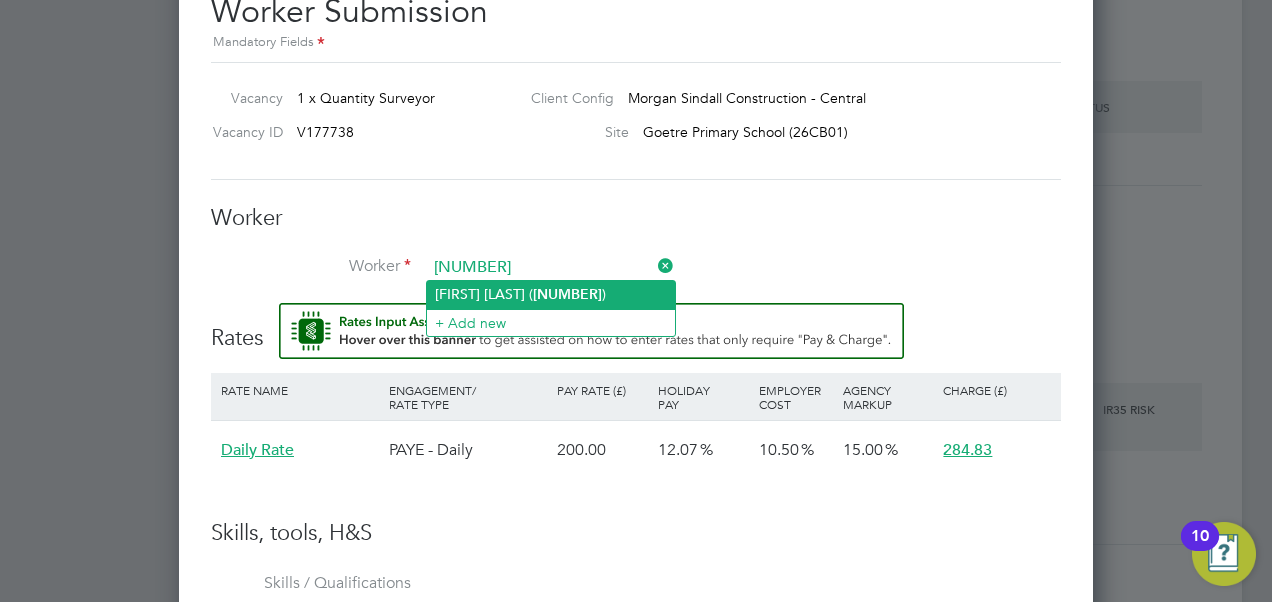 click on "[FIRST] [LAST] ( [NUMBER] )" 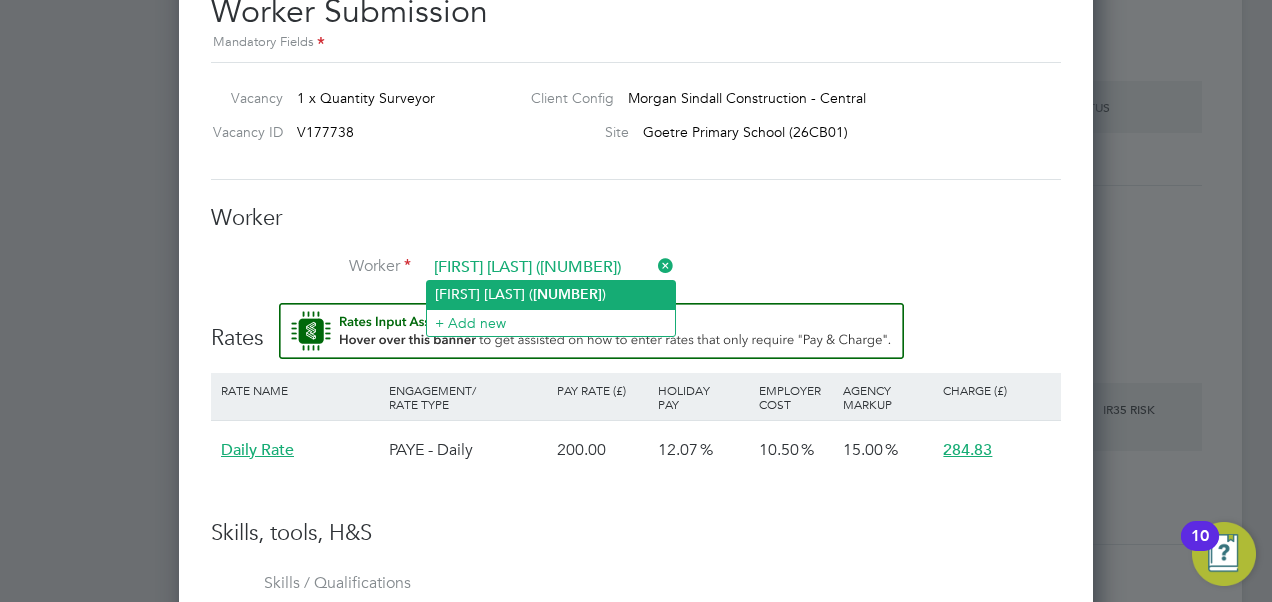 scroll, scrollTop: 10, scrollLeft: 10, axis: both 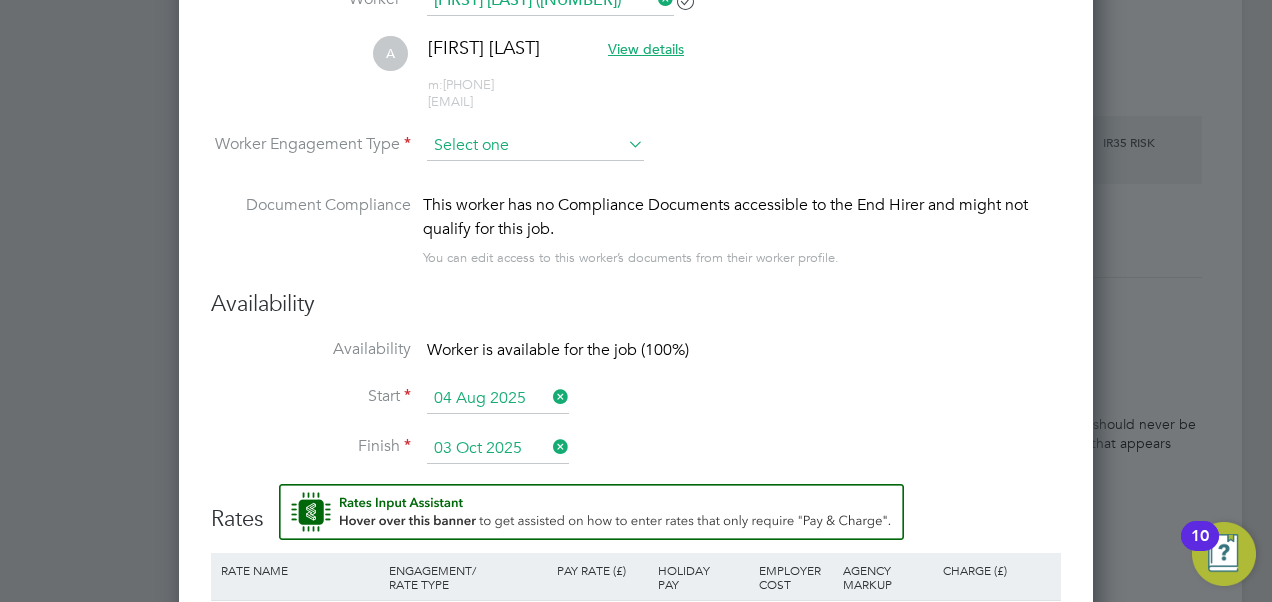 click at bounding box center [535, 146] 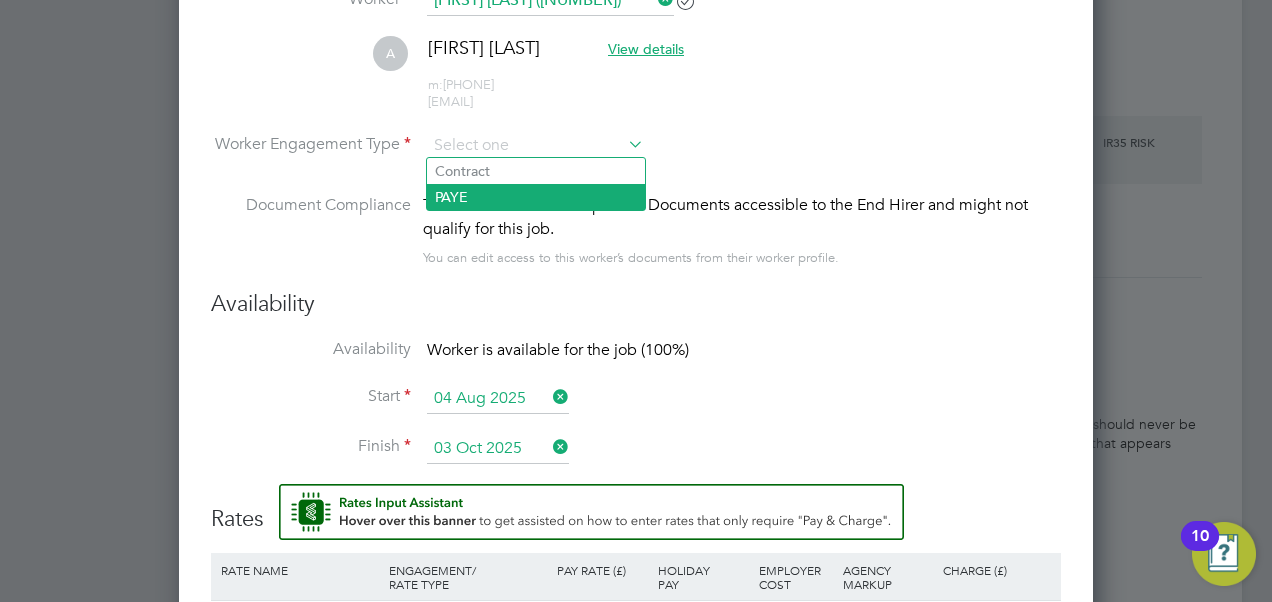 click on "Contract" 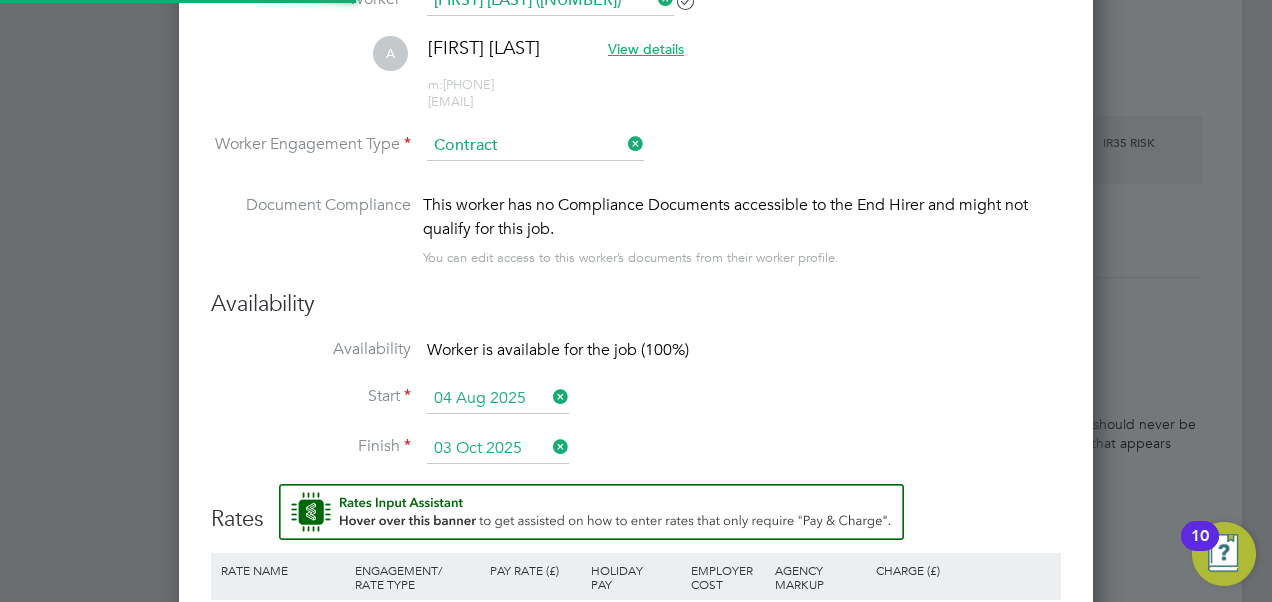 scroll, scrollTop: 10, scrollLeft: 10, axis: both 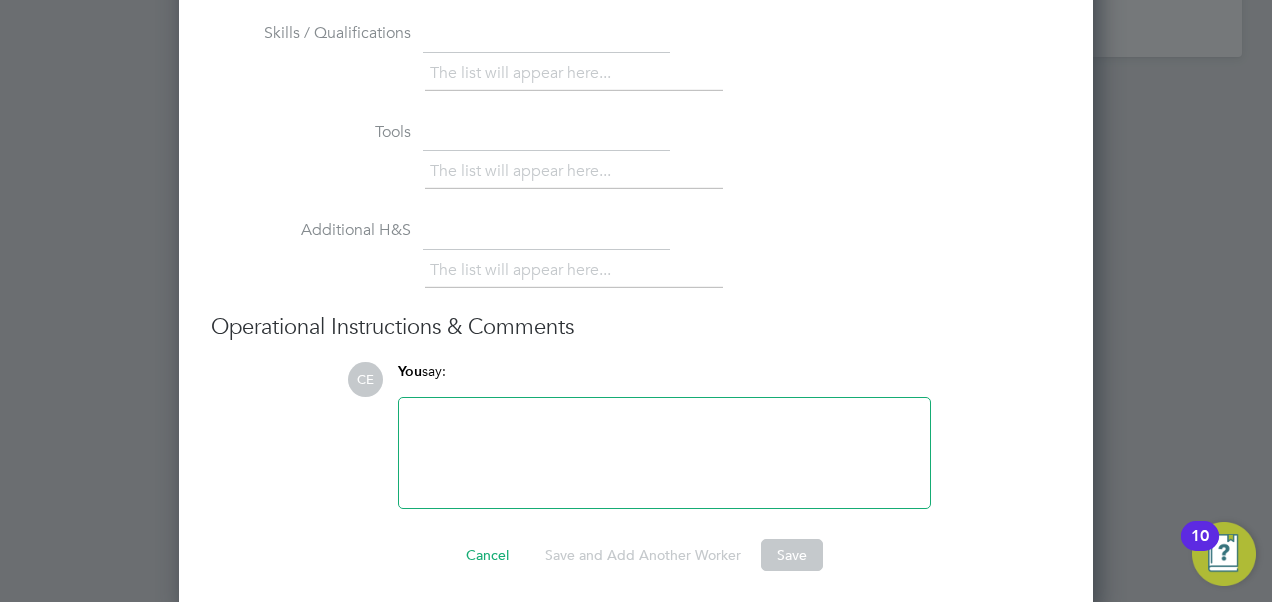 click at bounding box center [664, 453] 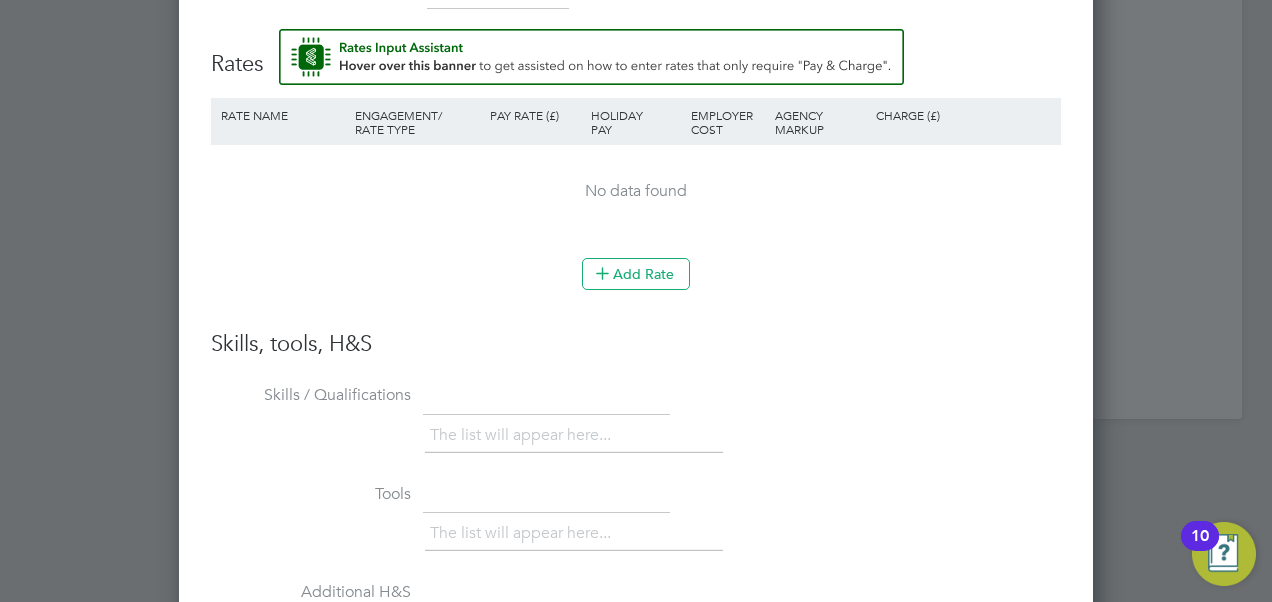 scroll, scrollTop: 2102, scrollLeft: 0, axis: vertical 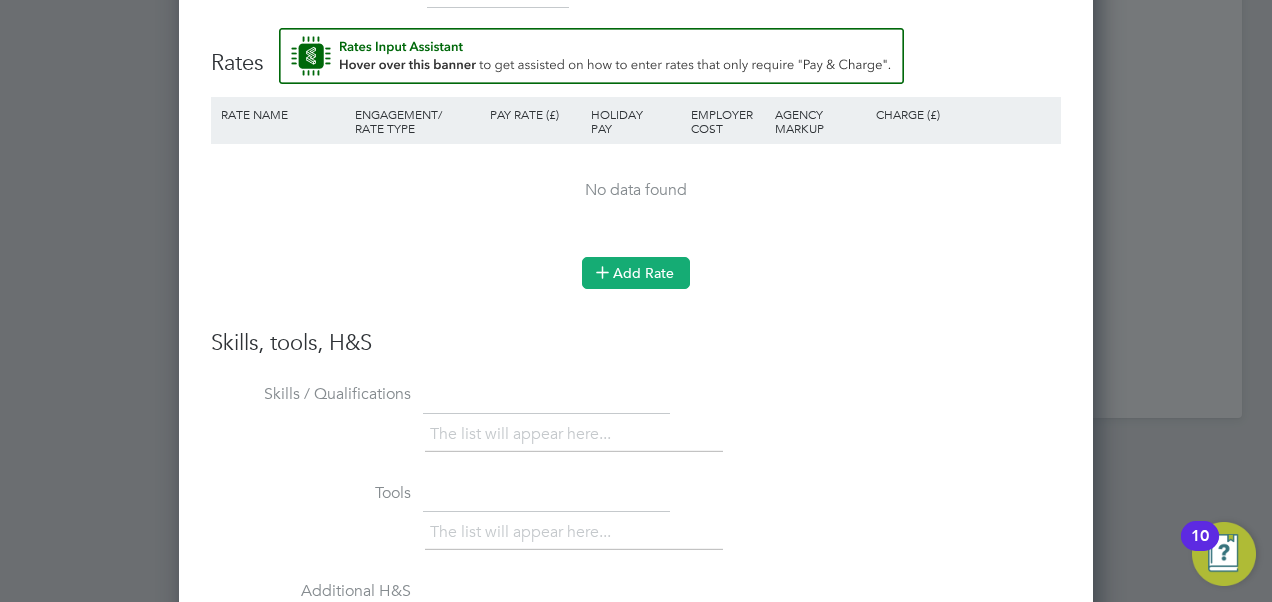 click on "Add Rate" at bounding box center (636, 273) 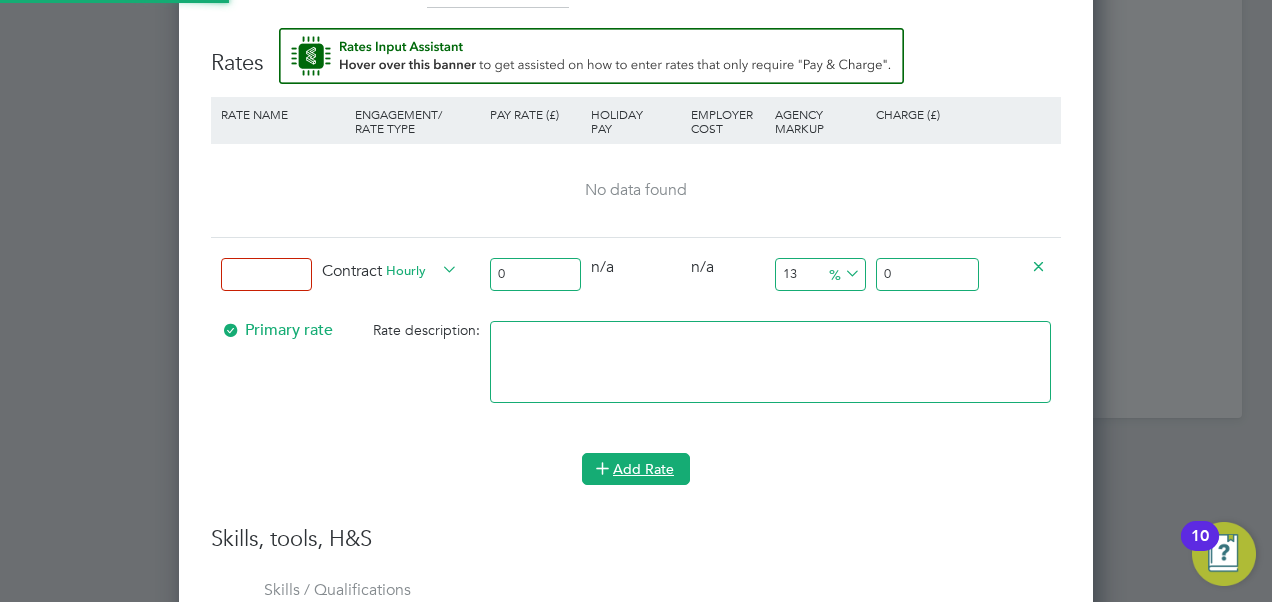 scroll, scrollTop: 10, scrollLeft: 10, axis: both 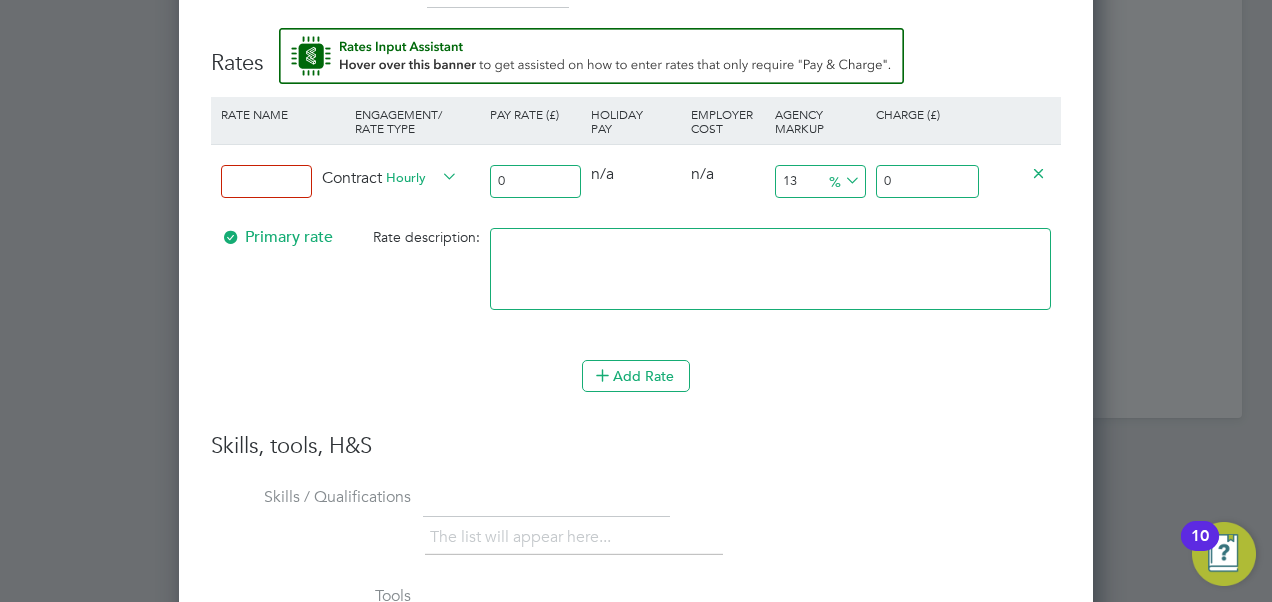 click at bounding box center [266, 181] 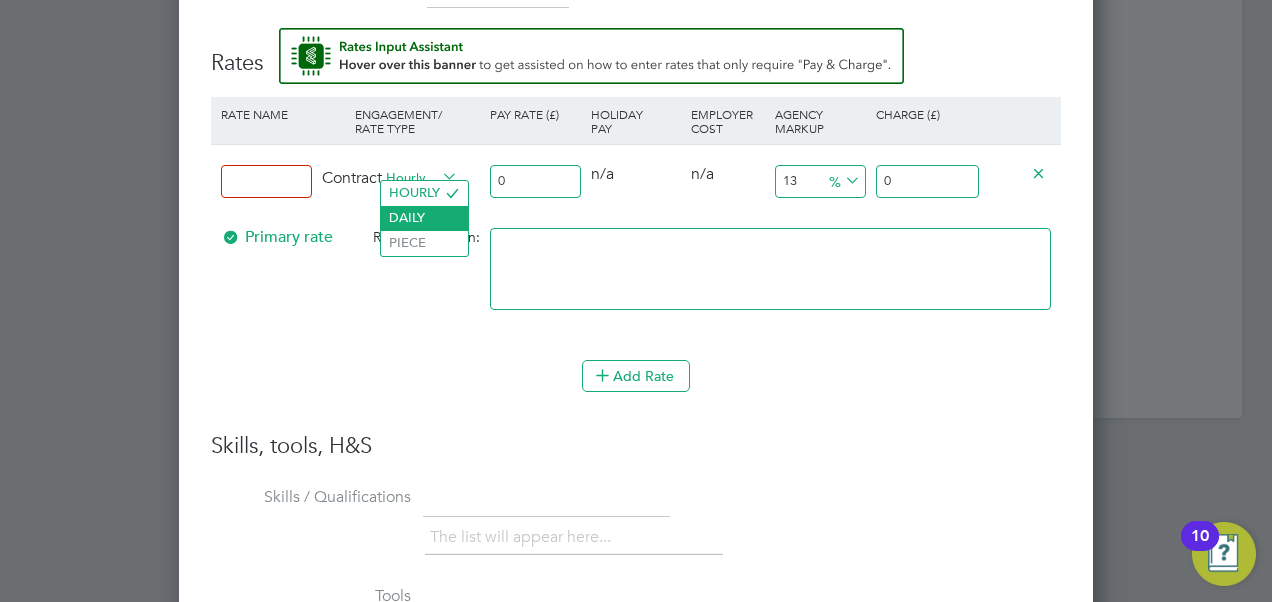 click on "DAILY" 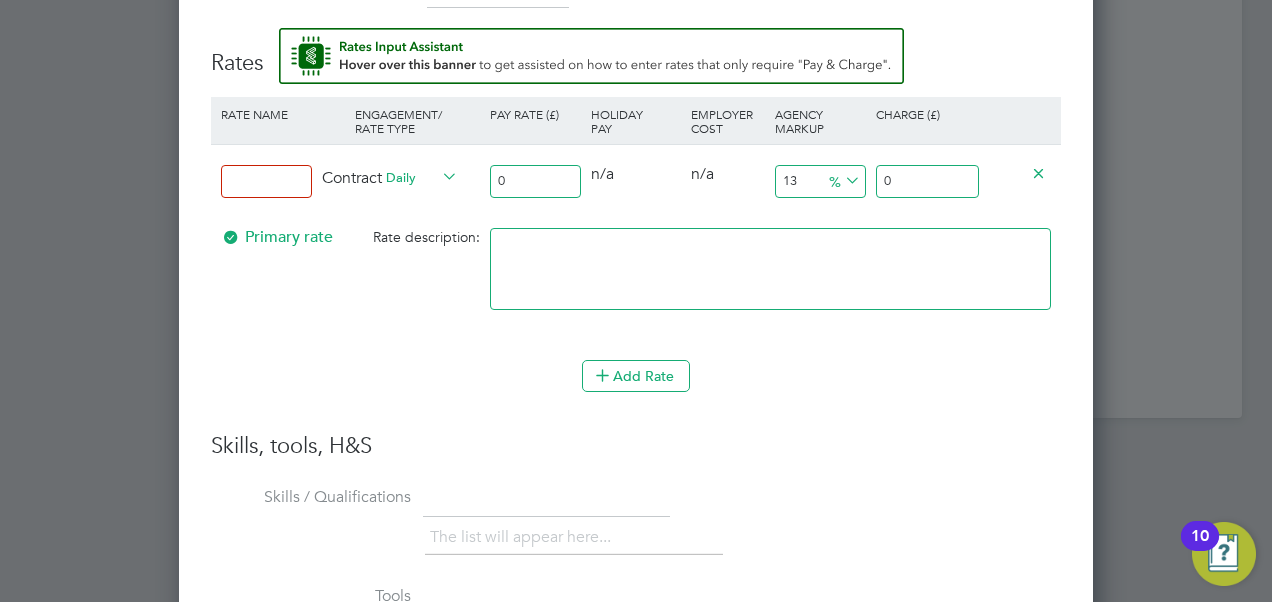 click at bounding box center [266, 181] 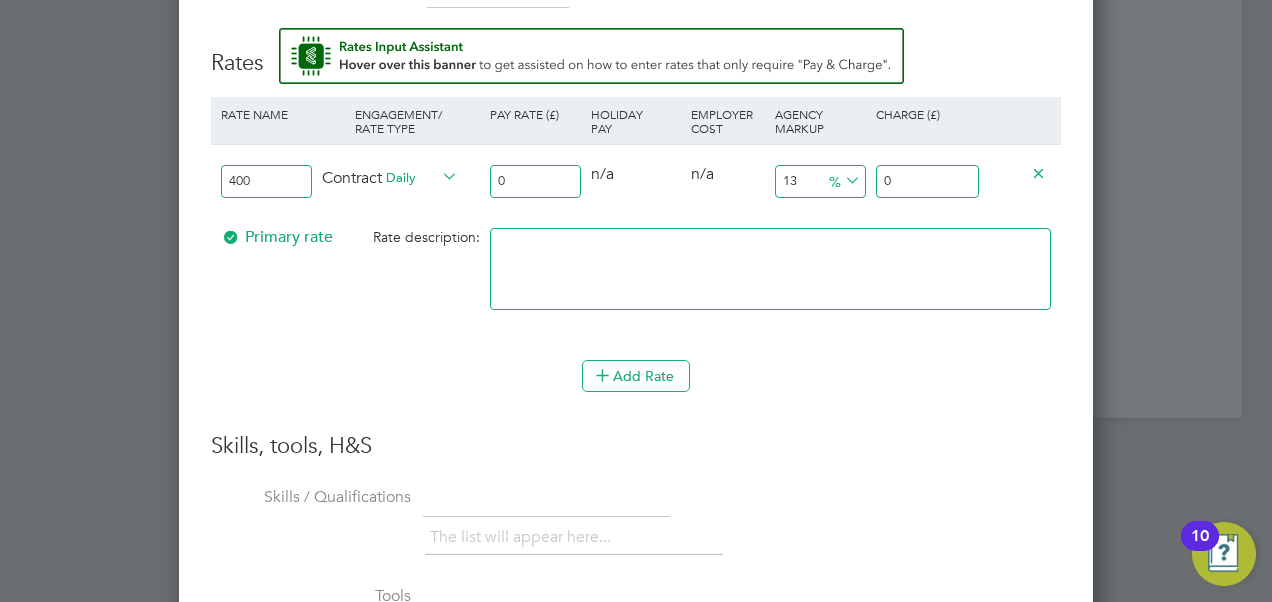 click on "Rate Name Engagement/ Rate Type Pay Rate (£) Holiday Pay Employer Cost Agency Markup Charge (£) 400 Contract   Daily 0 0   n/a 0   n/a 13   0   % 0 Primary rate Rate description:" at bounding box center [636, 228] 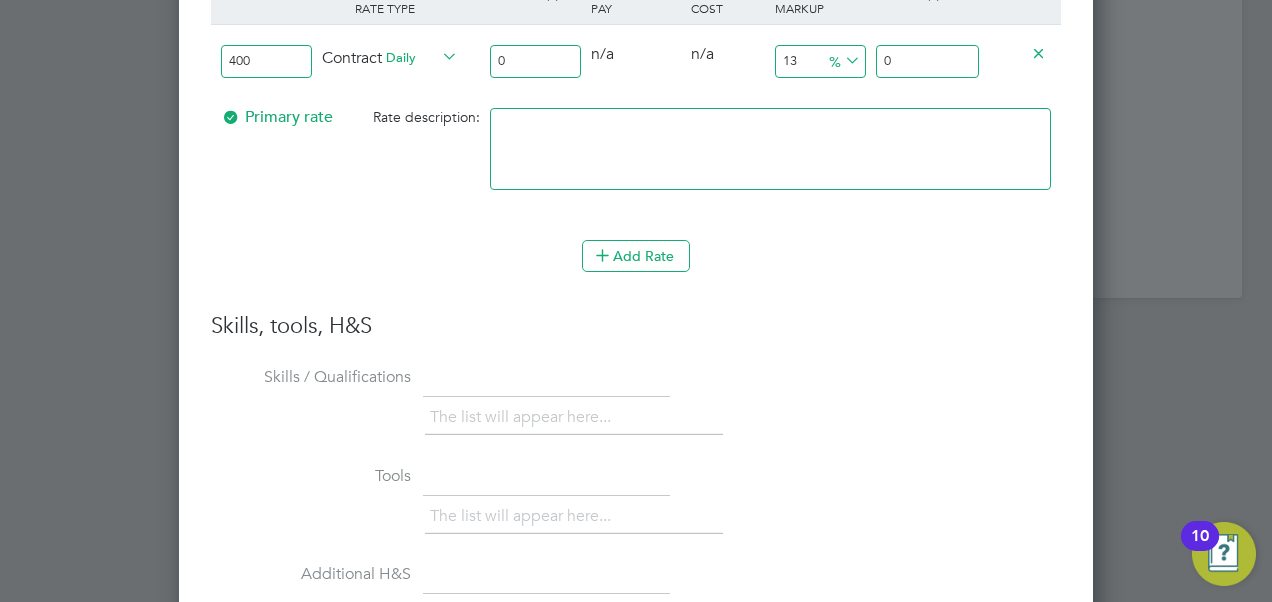 scroll, scrollTop: 2060, scrollLeft: 0, axis: vertical 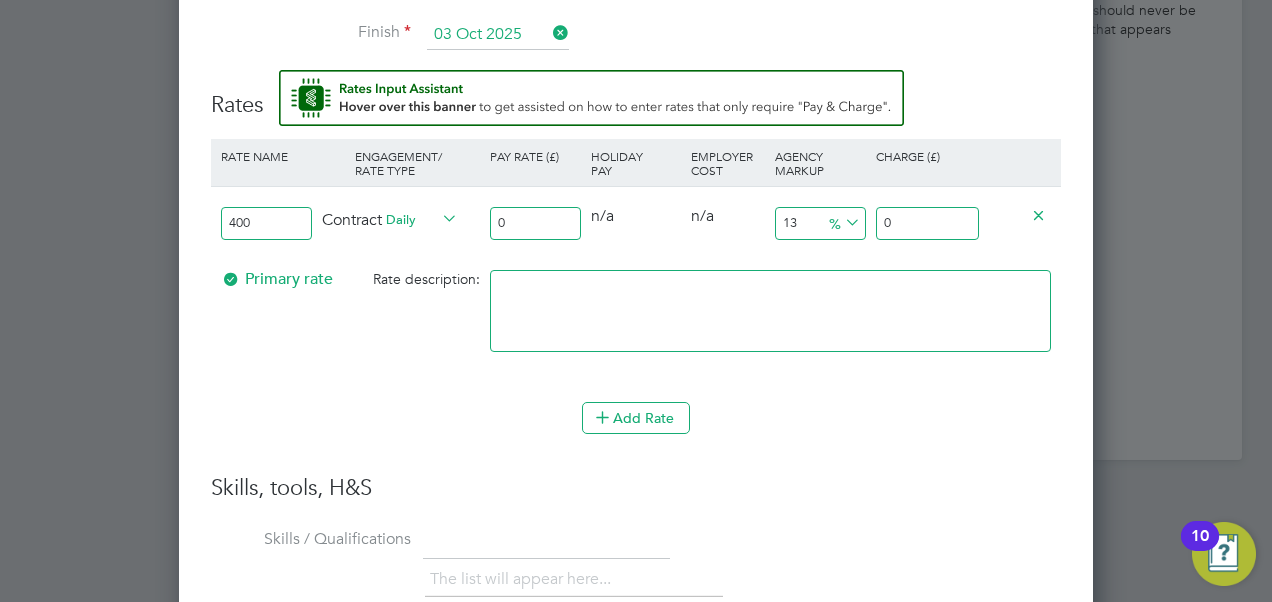 drag, startPoint x: 287, startPoint y: 214, endPoint x: 177, endPoint y: 216, distance: 110.01818 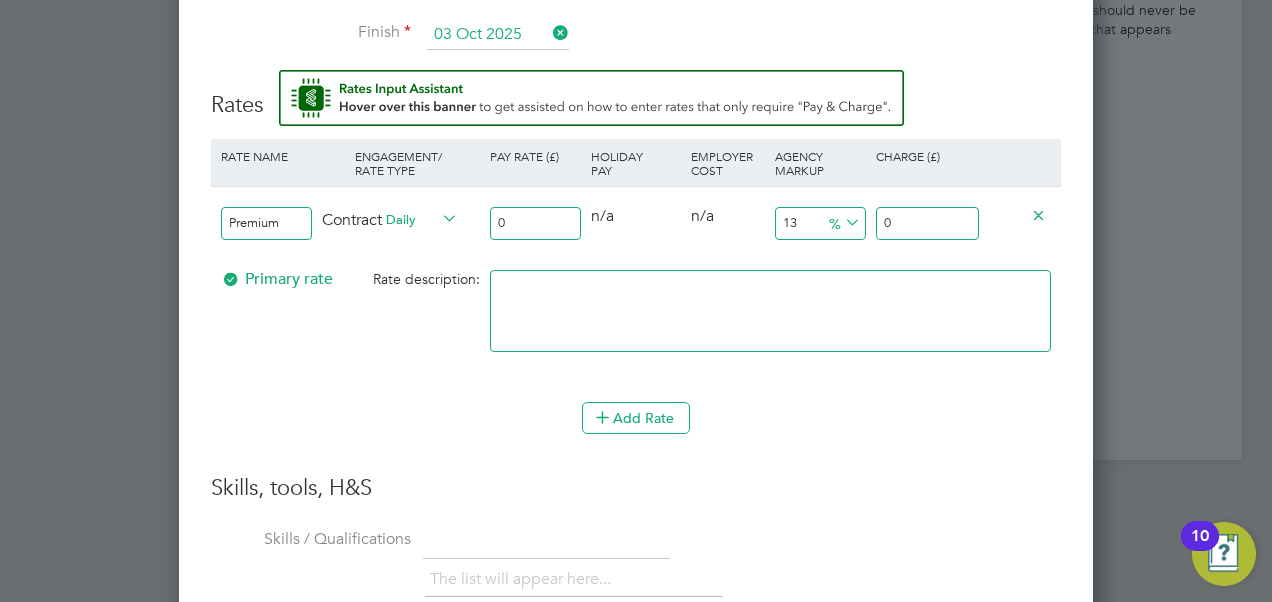 type on "Premium - Daily" 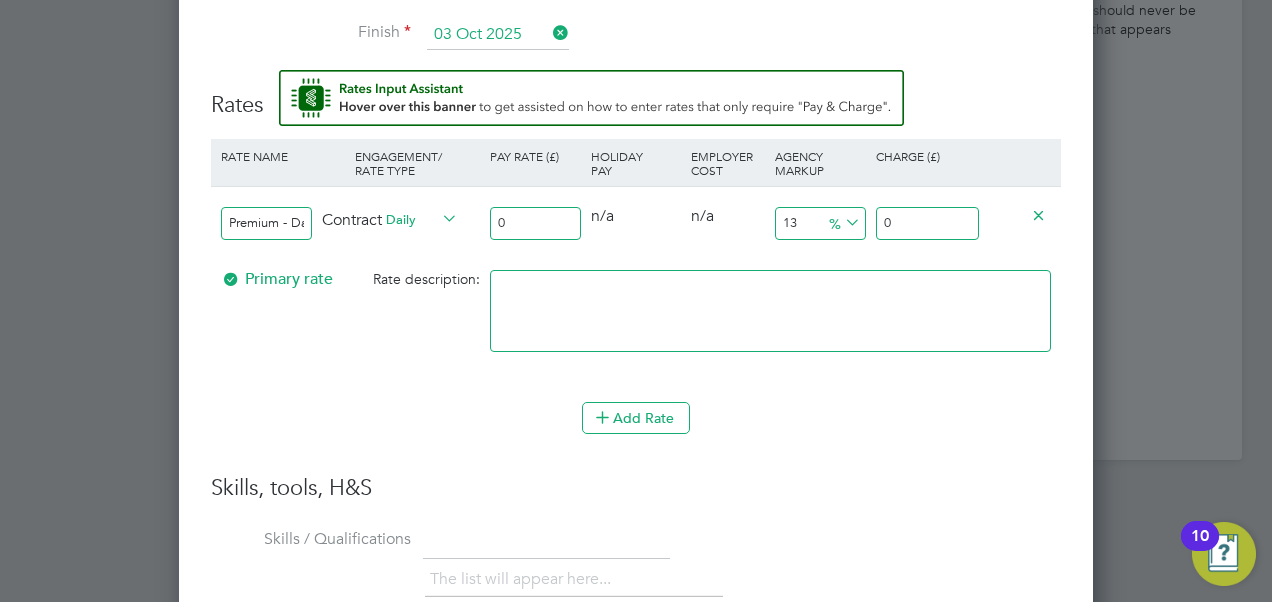 drag, startPoint x: 526, startPoint y: 233, endPoint x: 484, endPoint y: 213, distance: 46.518814 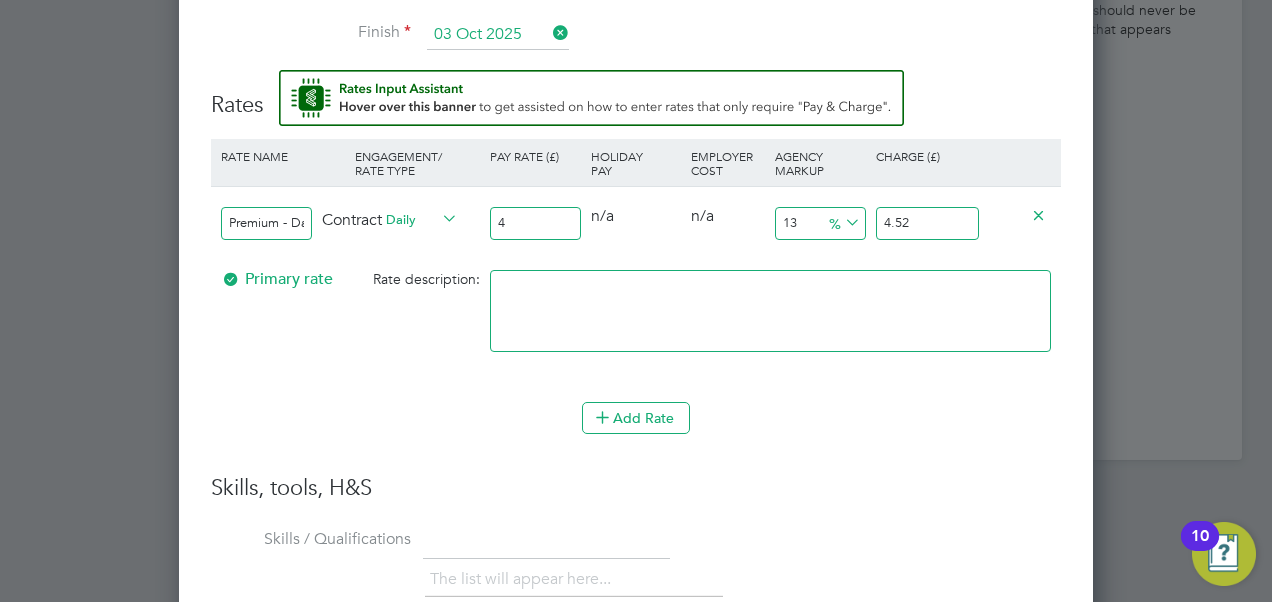 type on "40" 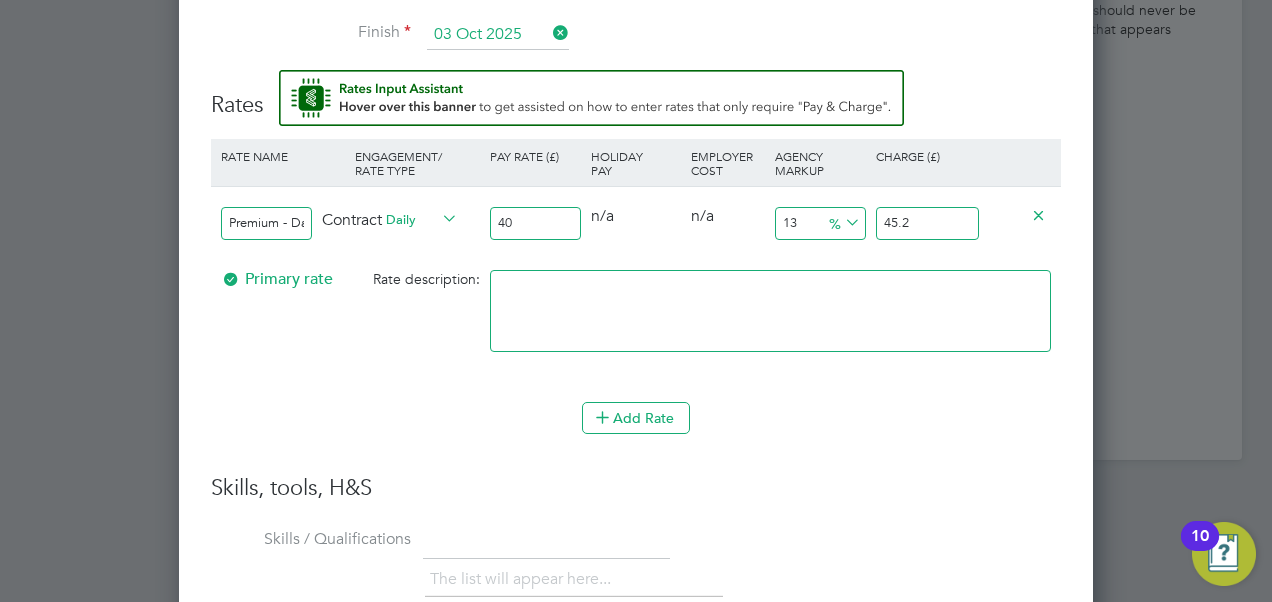 type on "400" 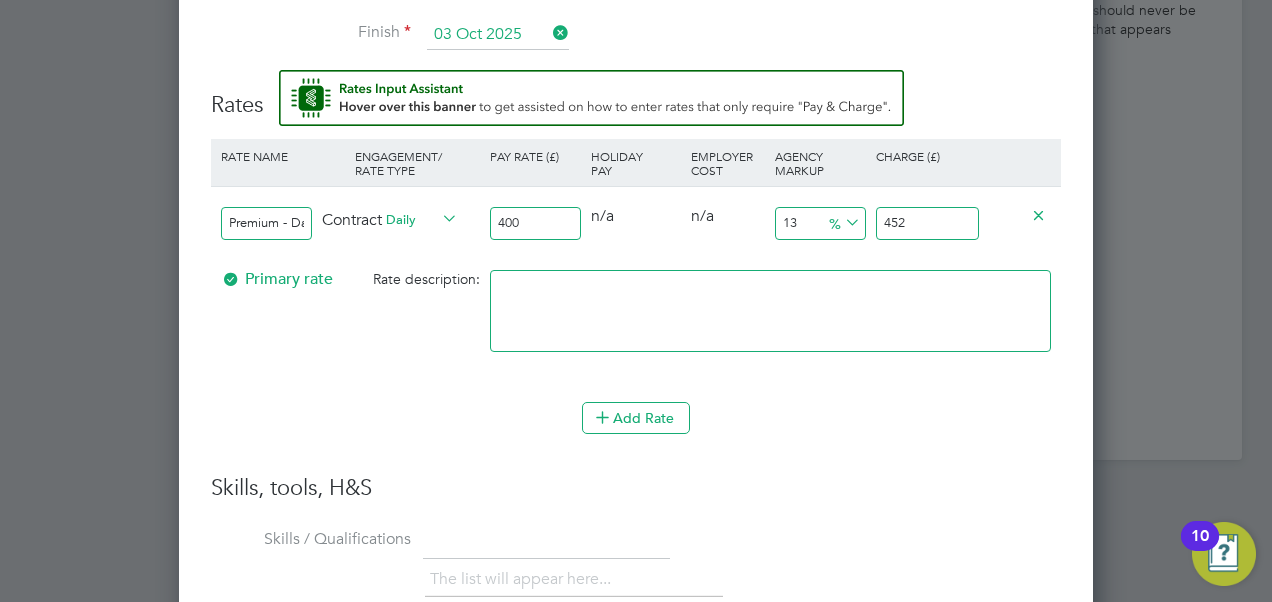type on "400" 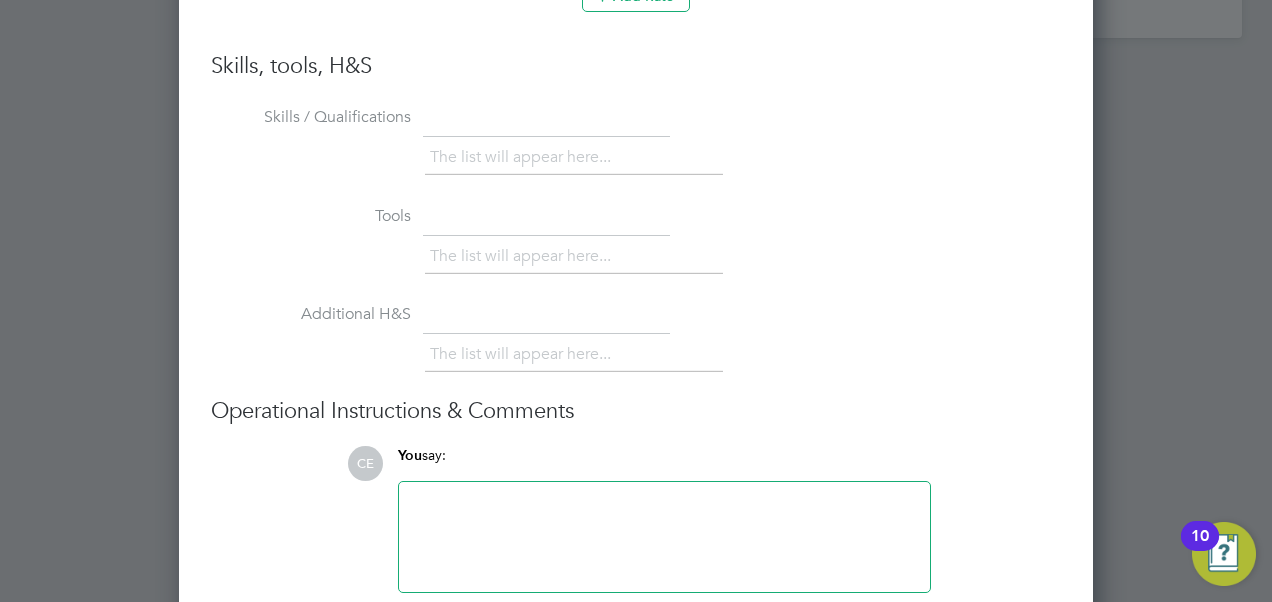 scroll, scrollTop: 2564, scrollLeft: 0, axis: vertical 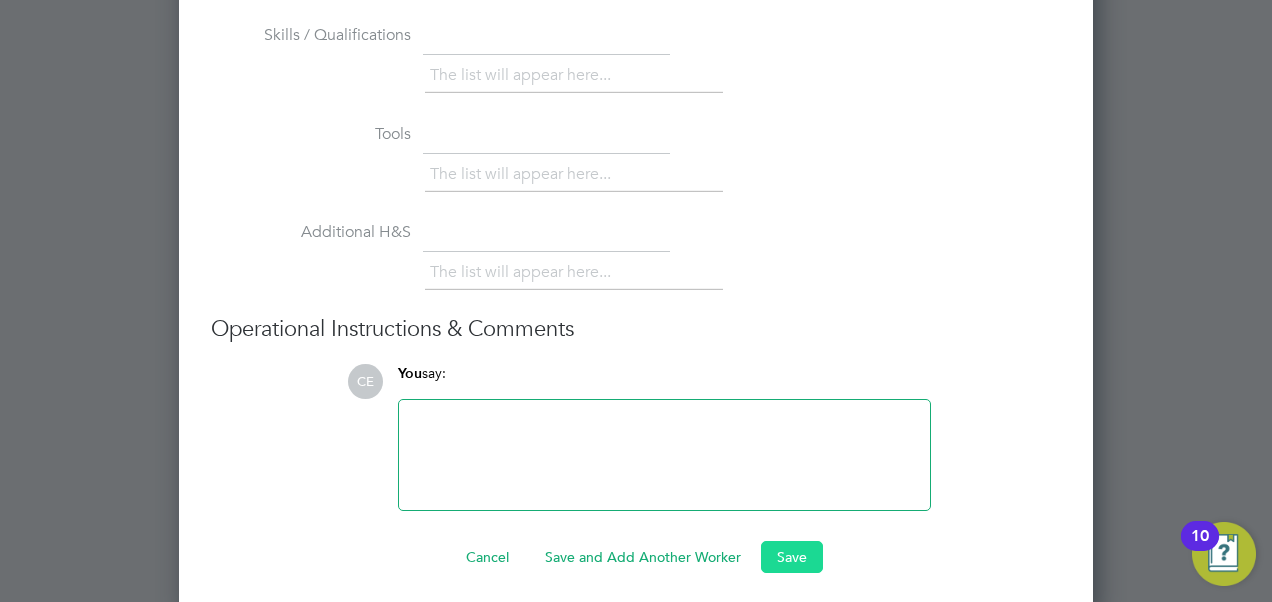 click on "Save" at bounding box center [792, 557] 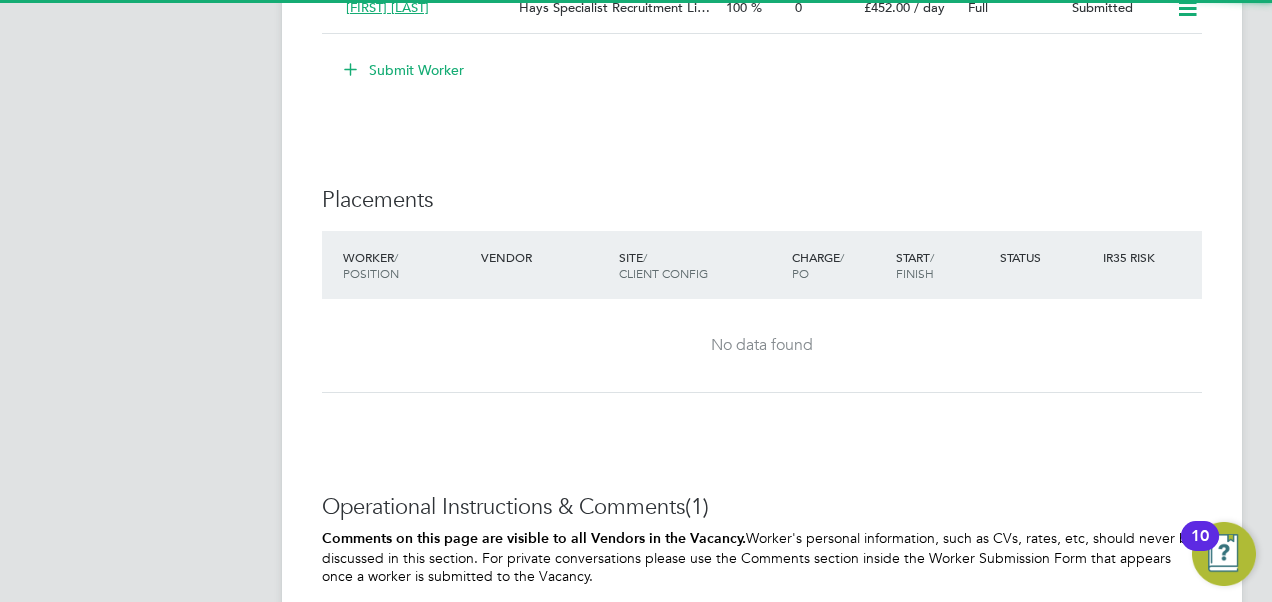 scroll, scrollTop: 1250, scrollLeft: 0, axis: vertical 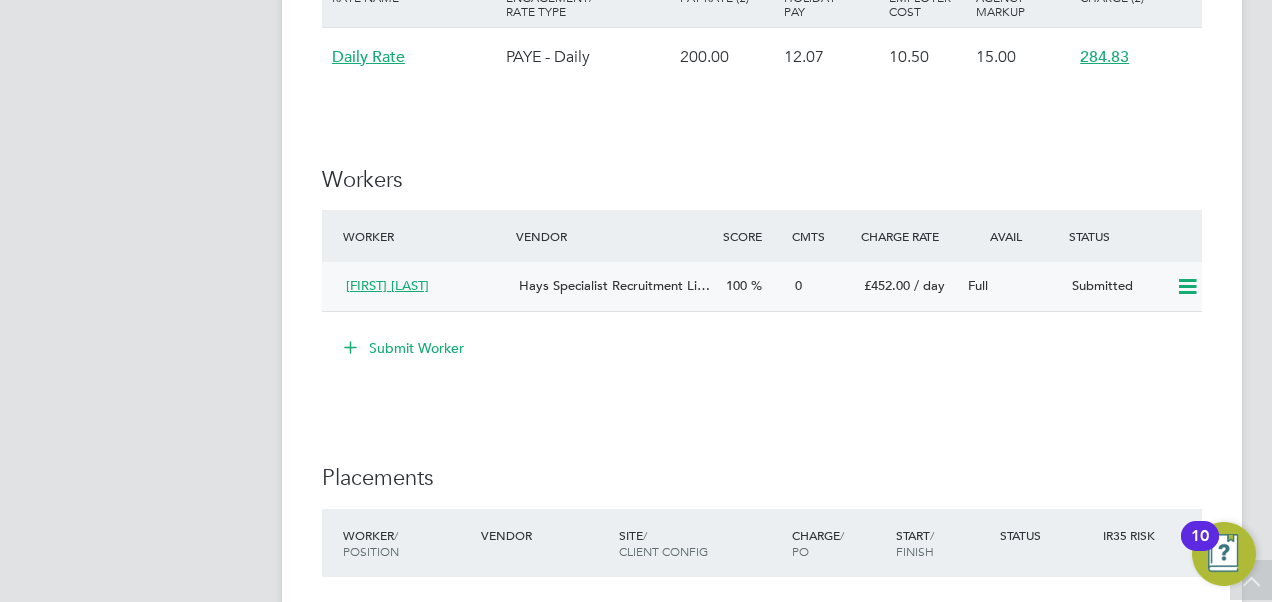 click 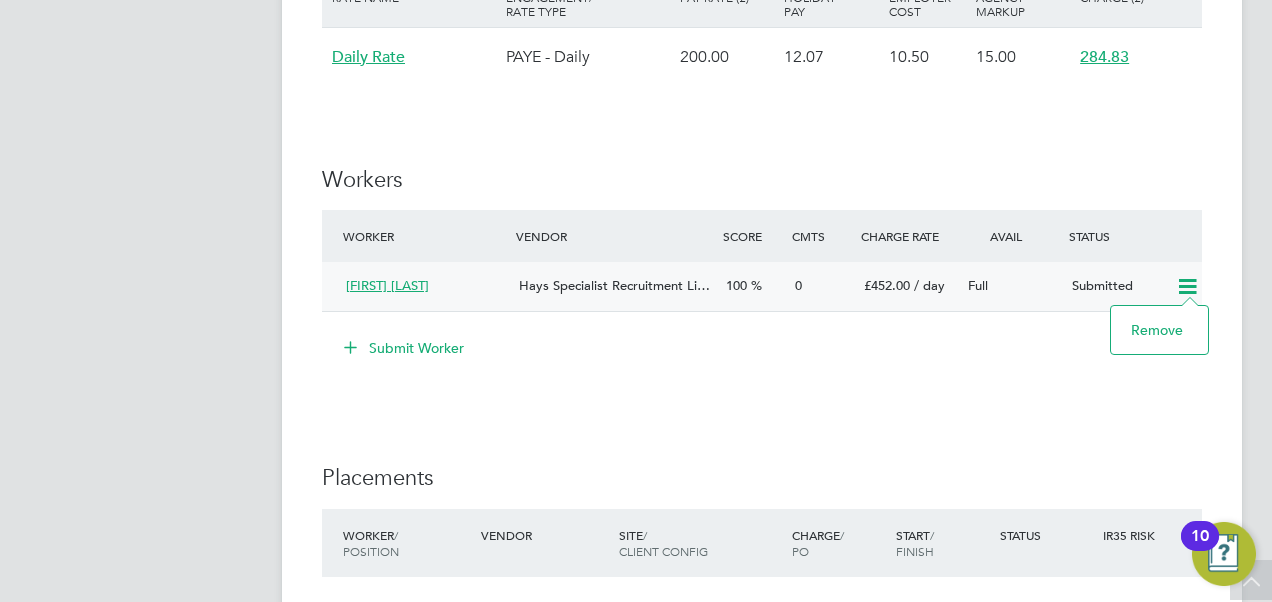 click on "Submit Worker" 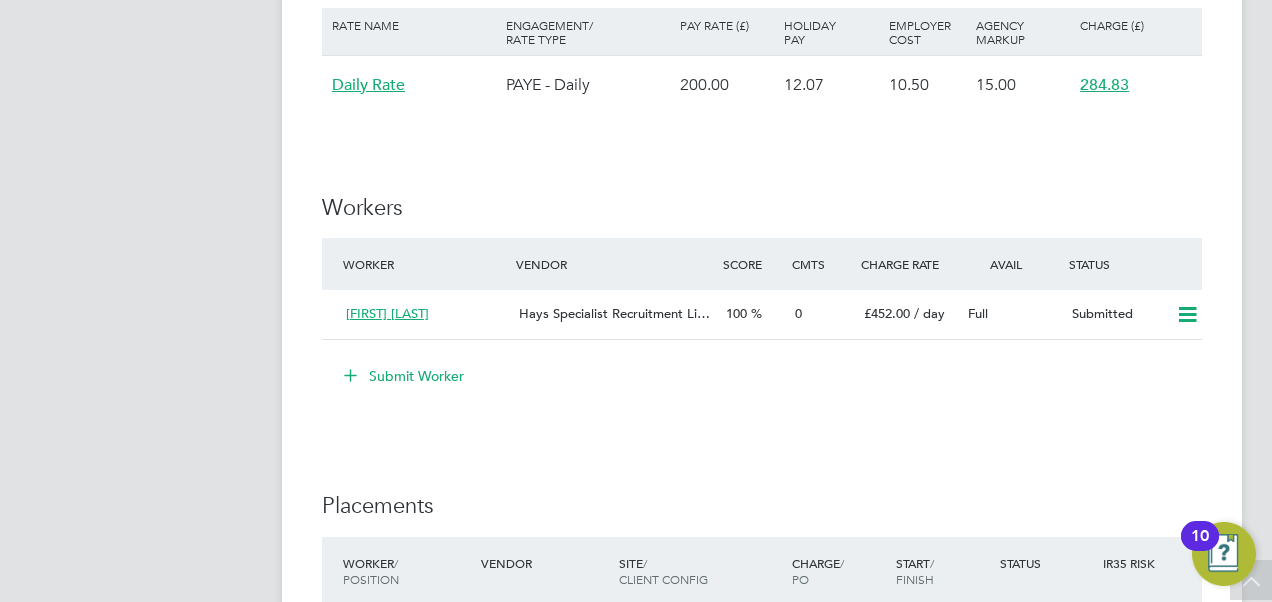 scroll, scrollTop: 1220, scrollLeft: 0, axis: vertical 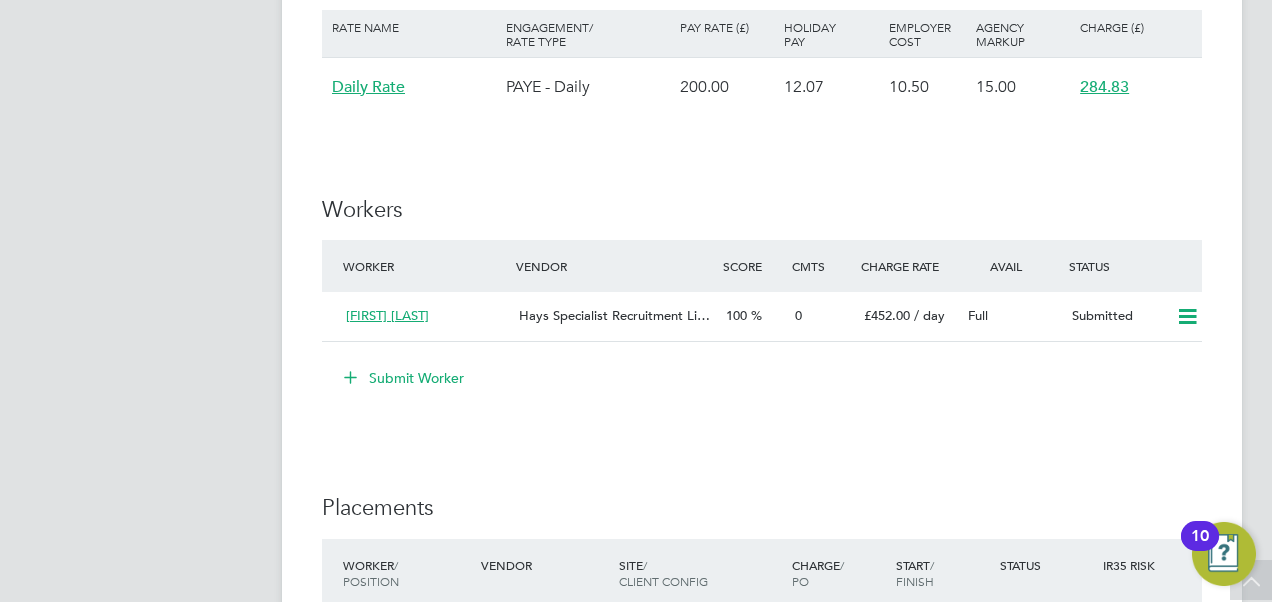 click on "Submit Worker" 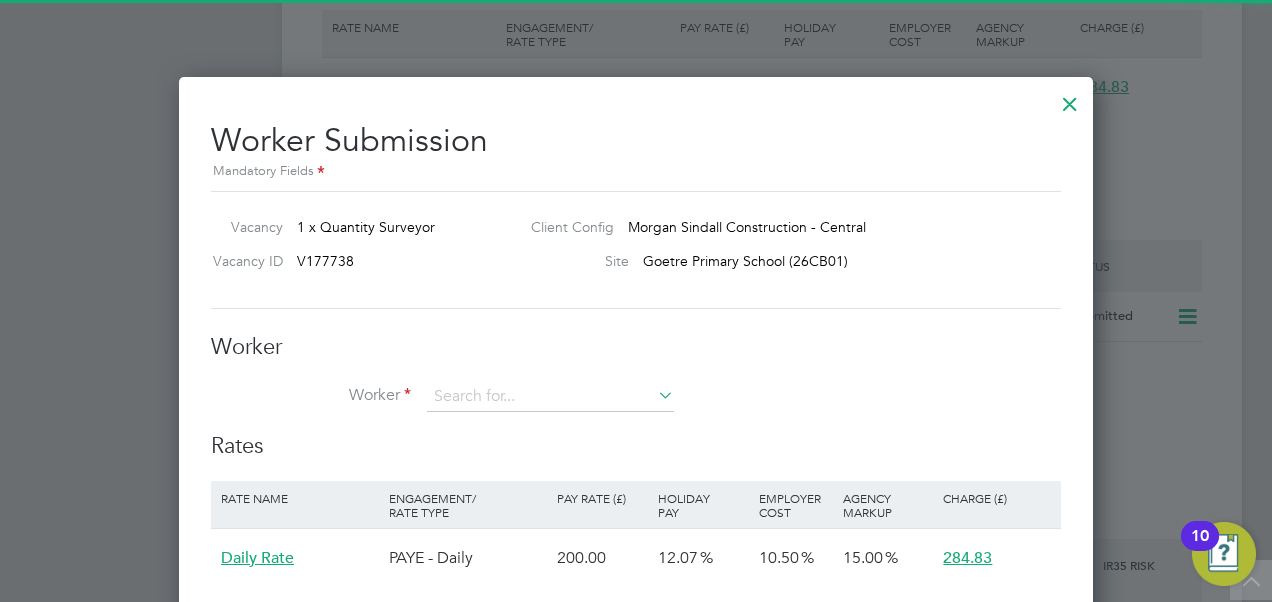 scroll, scrollTop: 10, scrollLeft: 10, axis: both 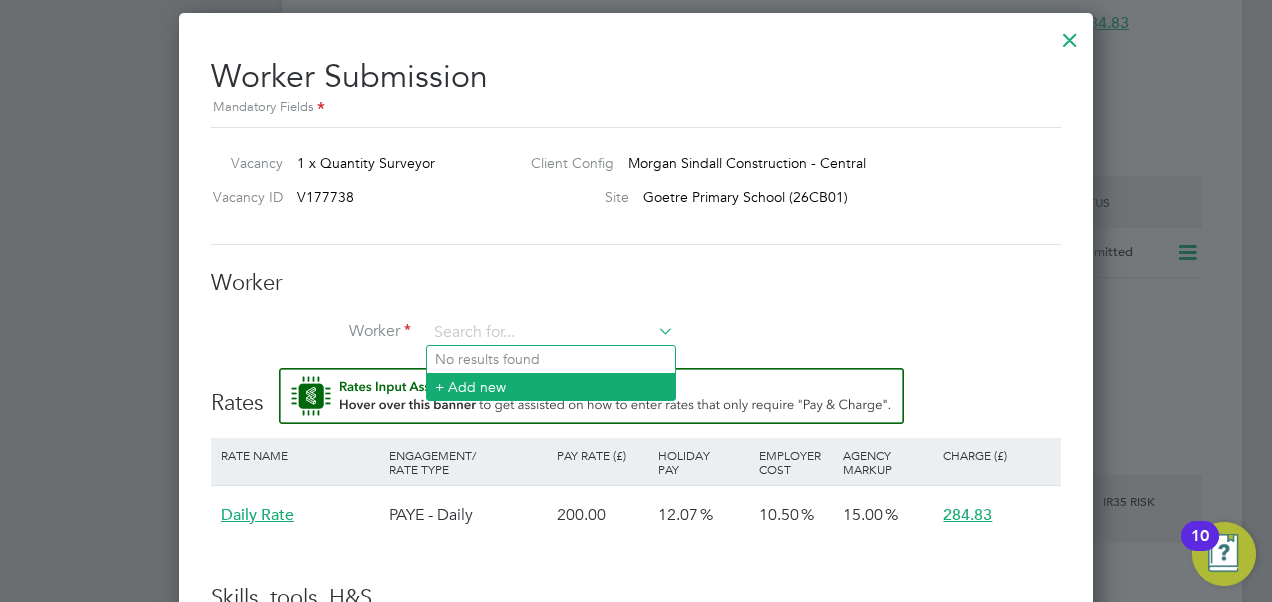click on "+ Add new" 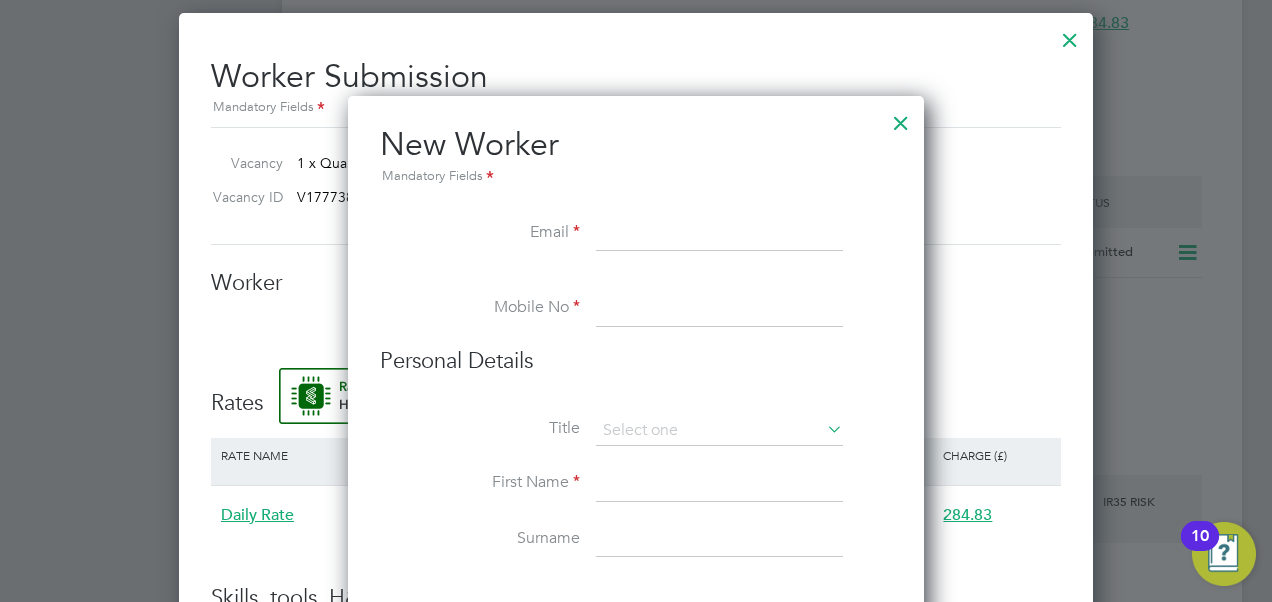 scroll, scrollTop: 10, scrollLeft: 10, axis: both 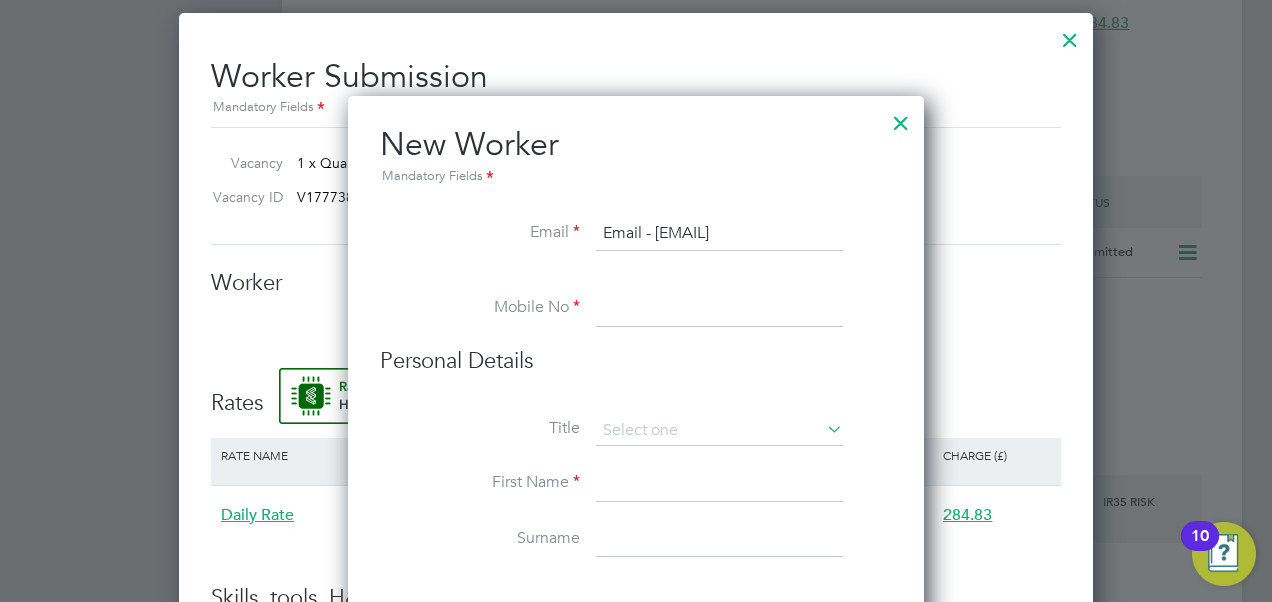 type on "john.thomson.469@gmail.com" 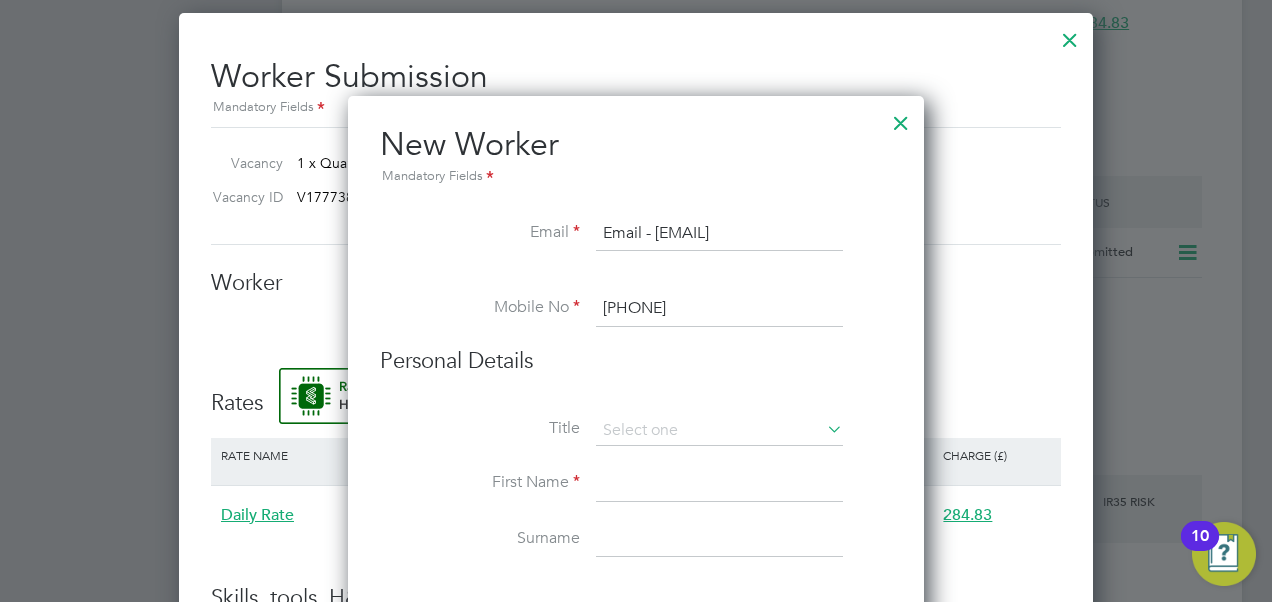 click on "0797" at bounding box center (719, 309) 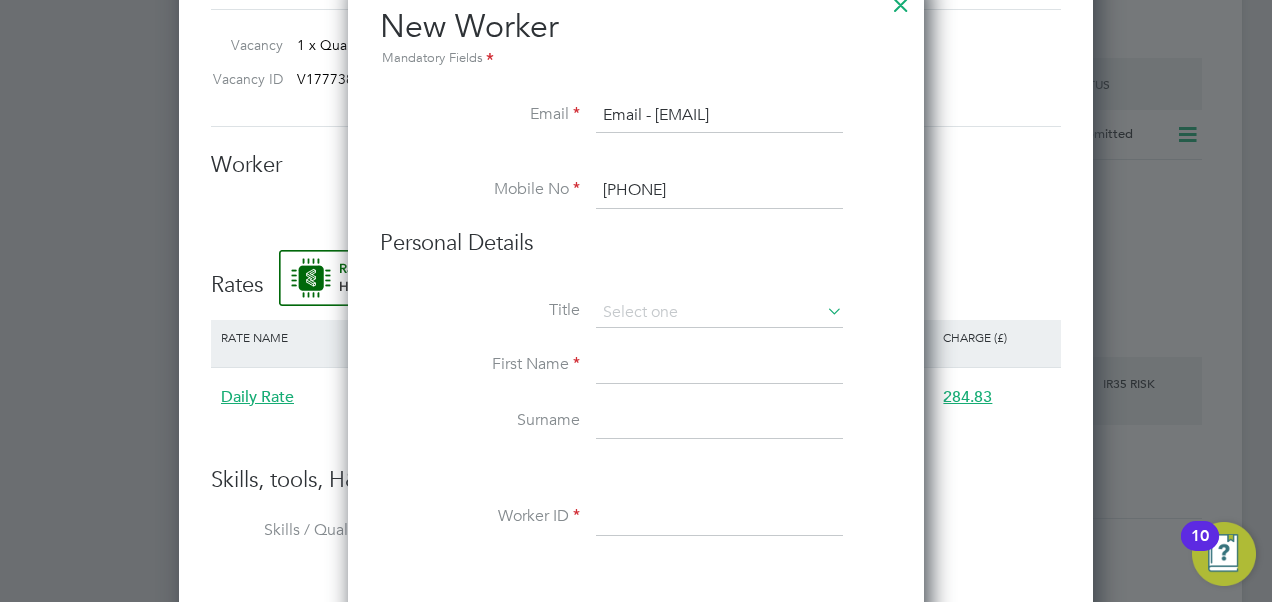scroll, scrollTop: 1414, scrollLeft: 0, axis: vertical 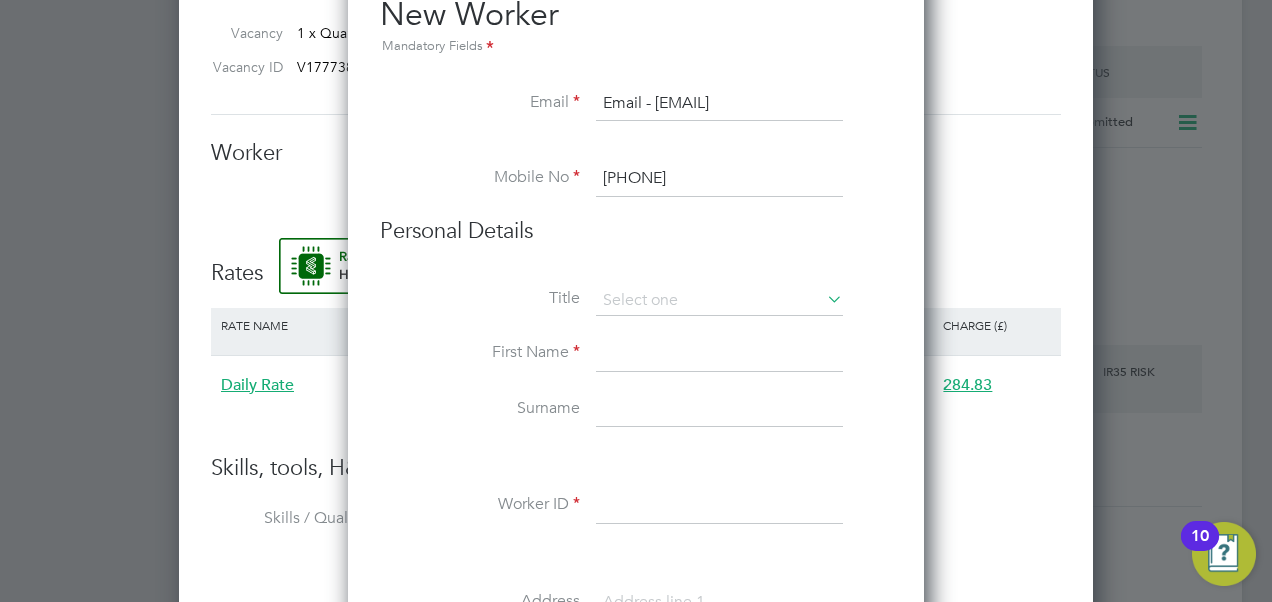 click at bounding box center (719, 354) 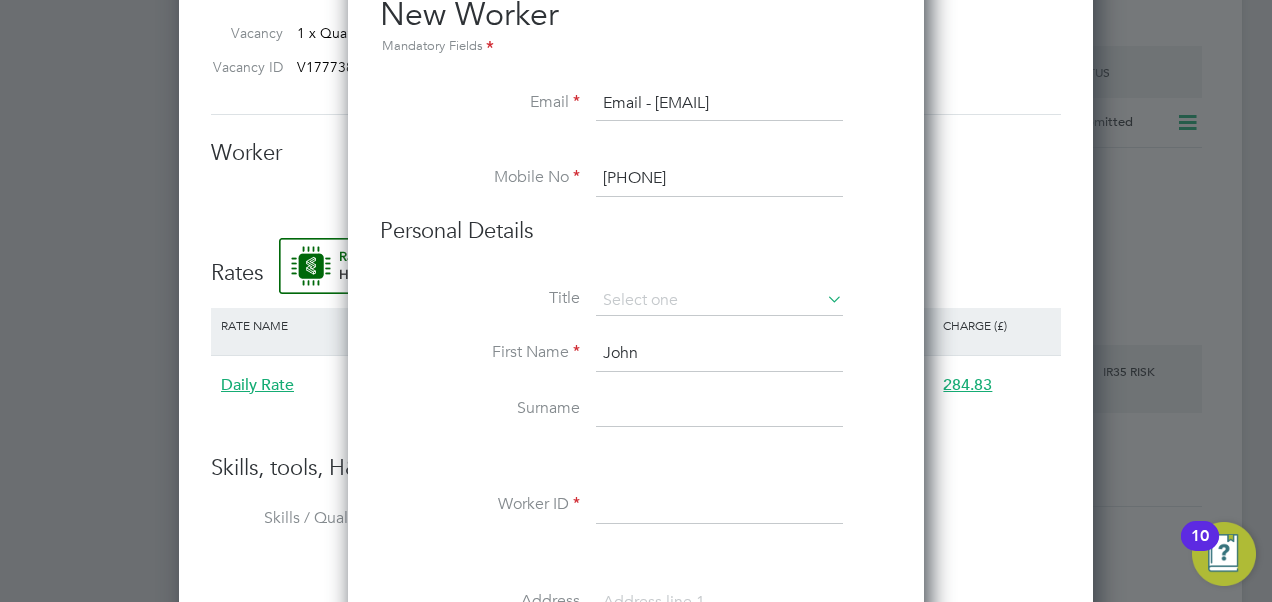 type on "John" 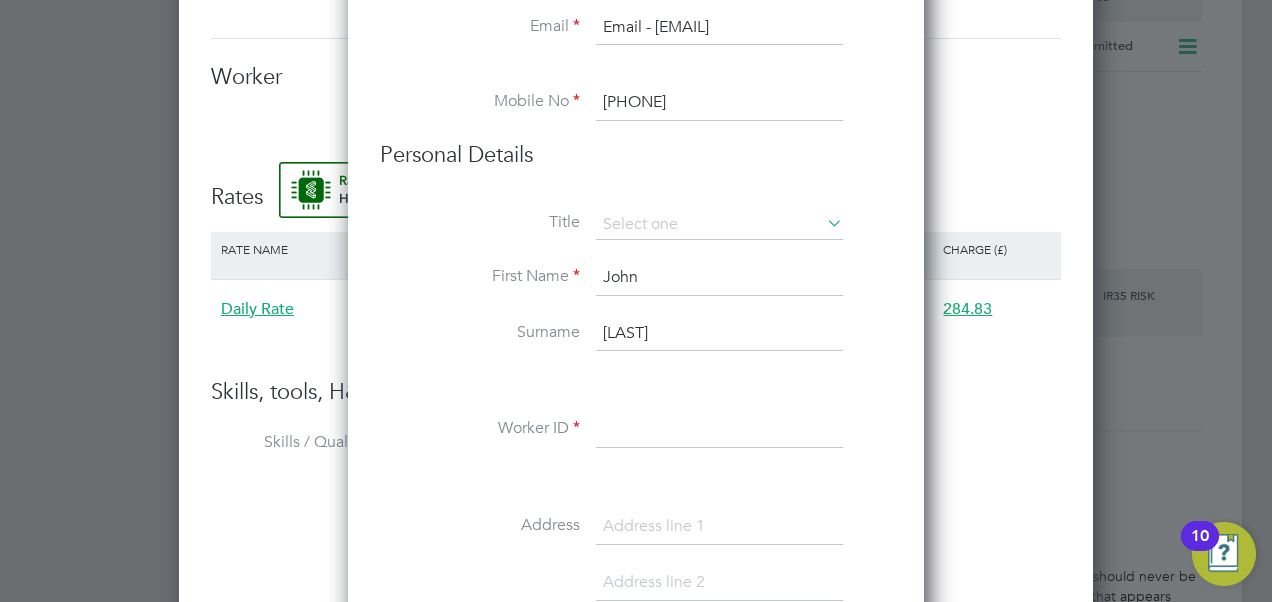 scroll, scrollTop: 1492, scrollLeft: 0, axis: vertical 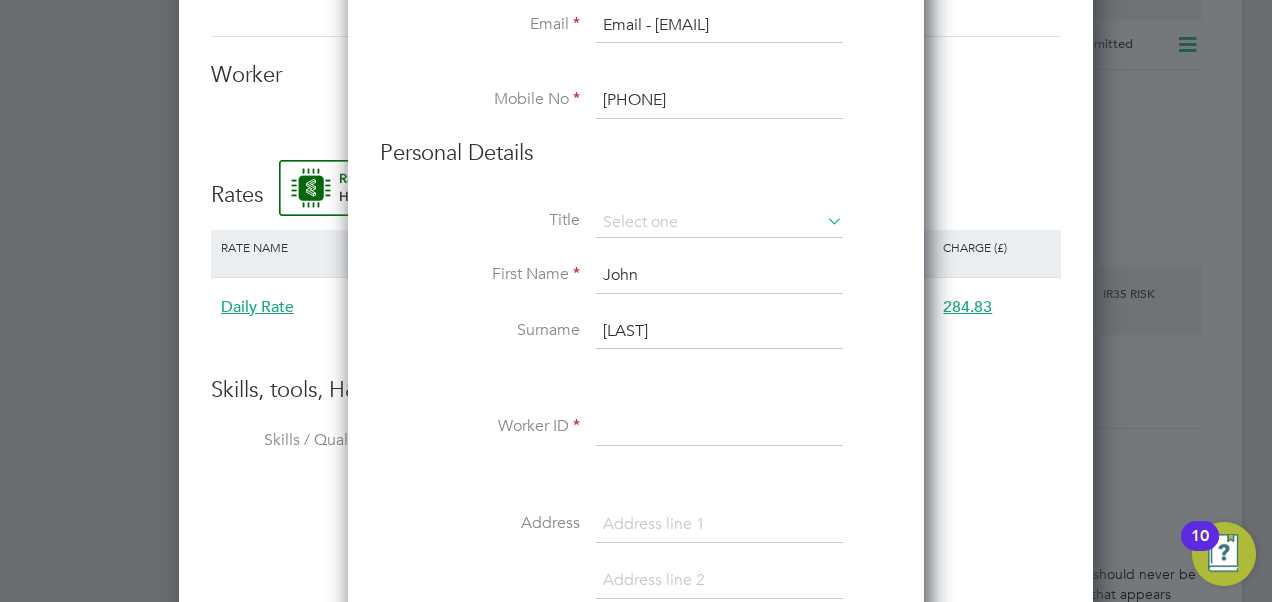 type on "Thomson" 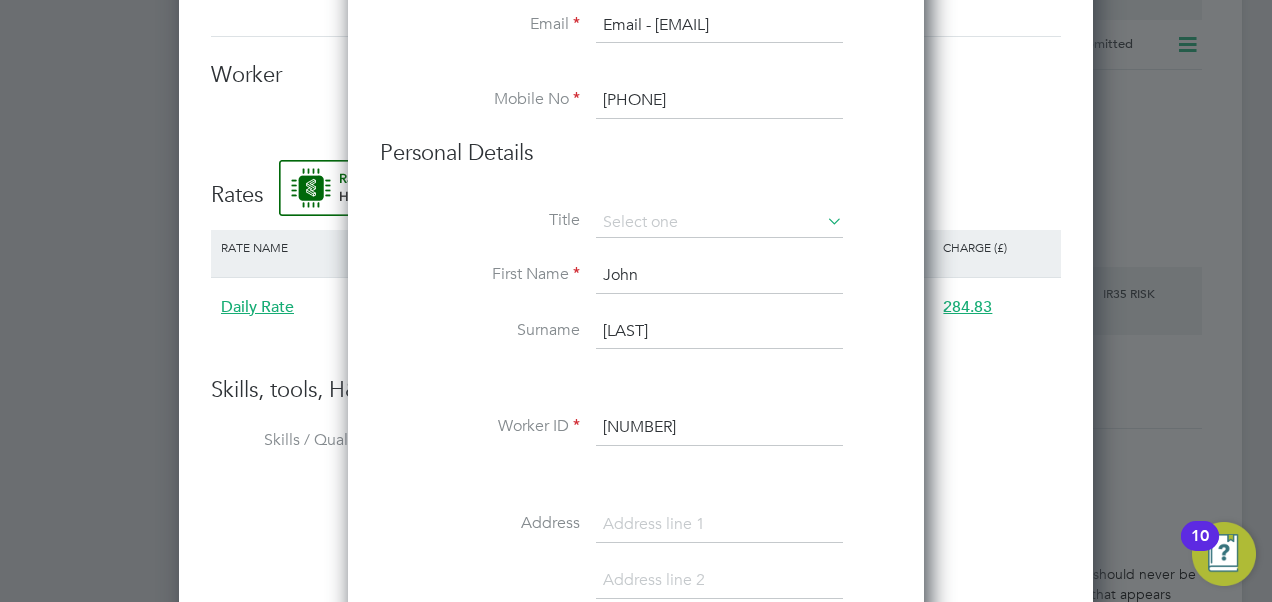 type on "20286156" 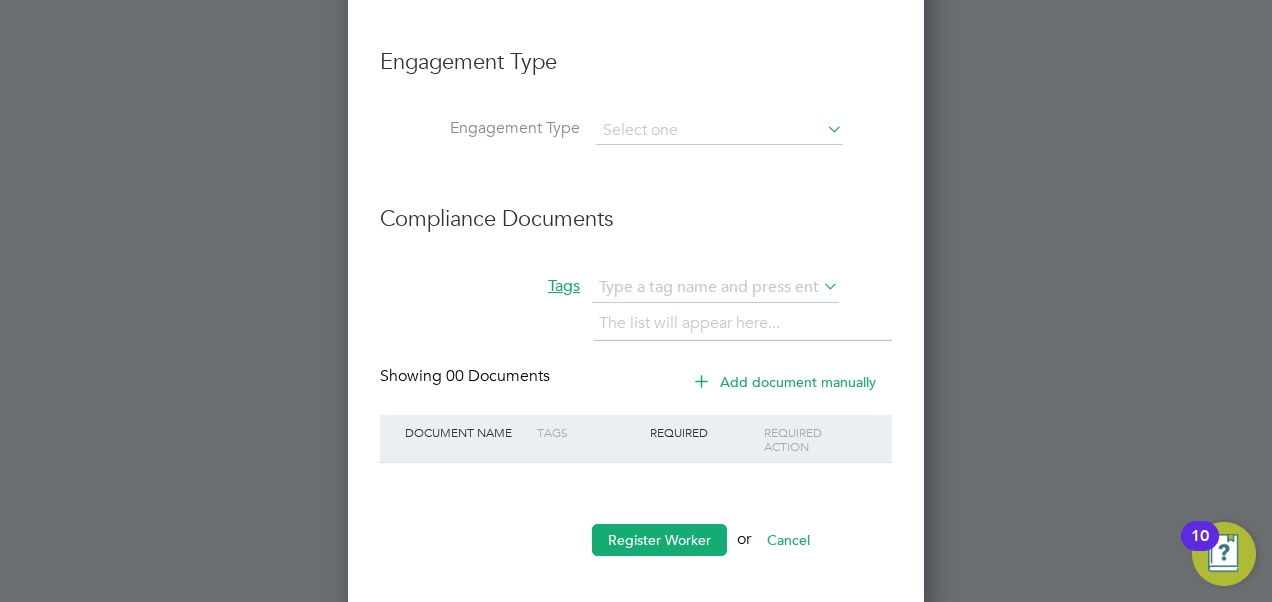 scroll, scrollTop: 2562, scrollLeft: 0, axis: vertical 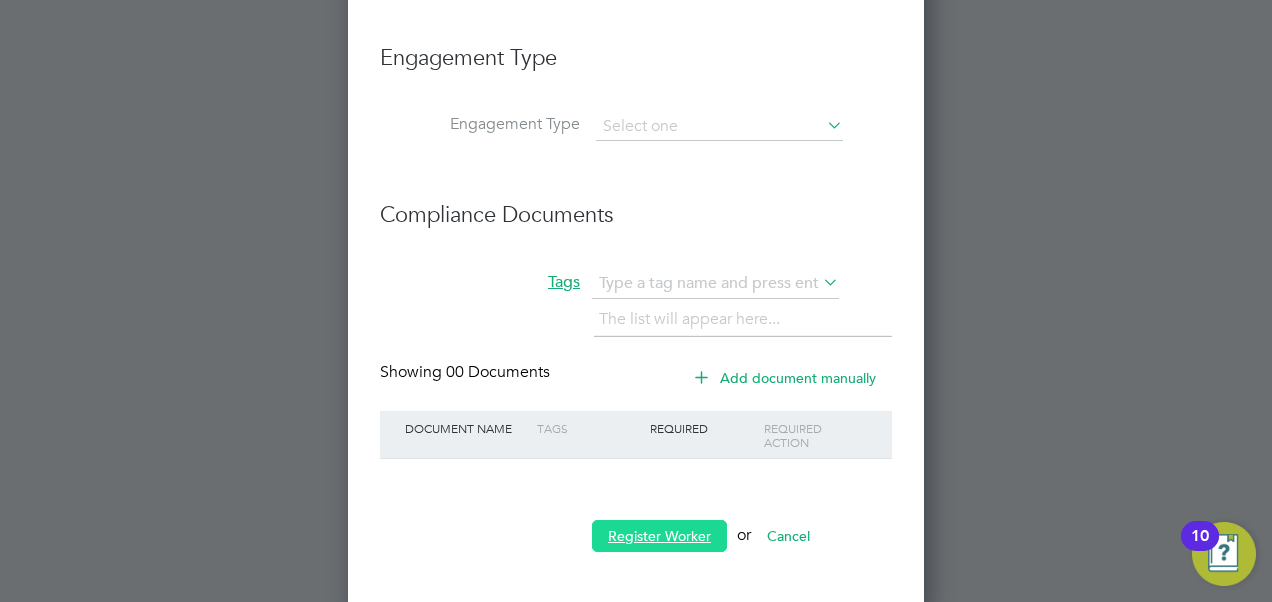 click on "Register Worker" at bounding box center (659, 536) 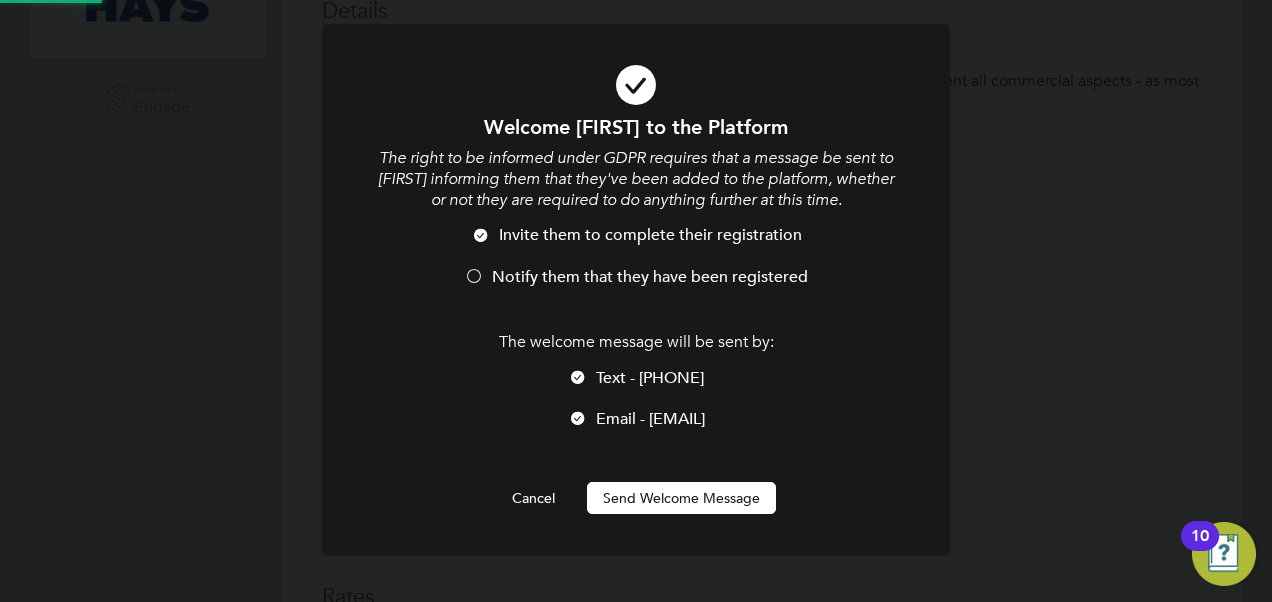 scroll, scrollTop: 0, scrollLeft: 0, axis: both 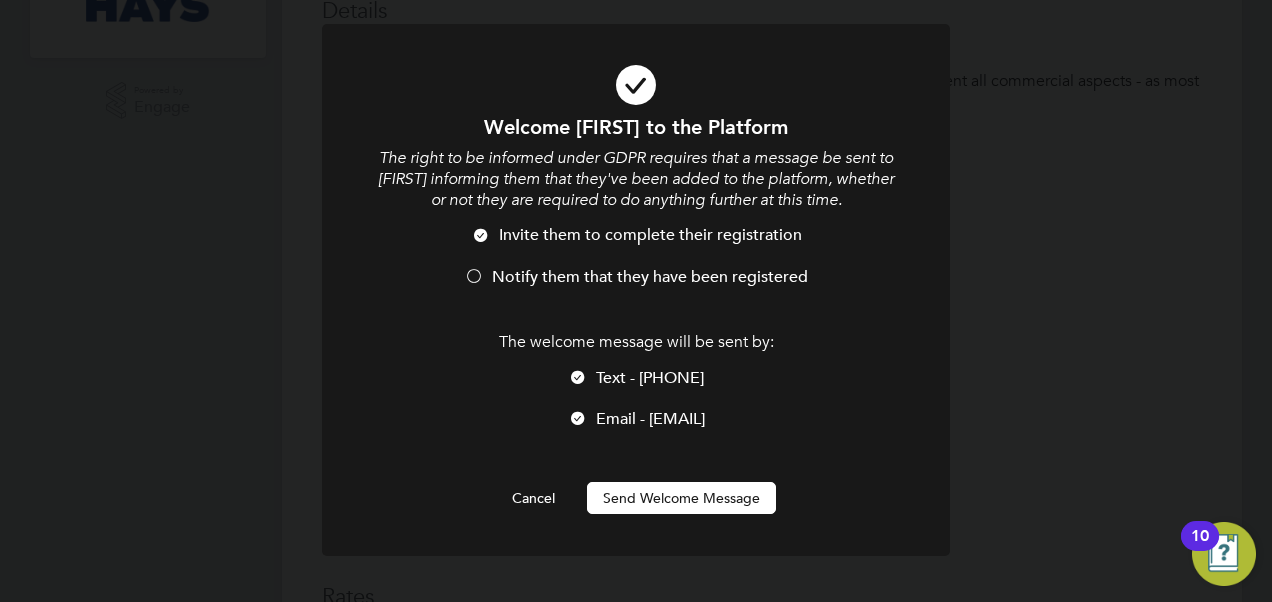 click on "Text - 07970059634" at bounding box center (636, 388) 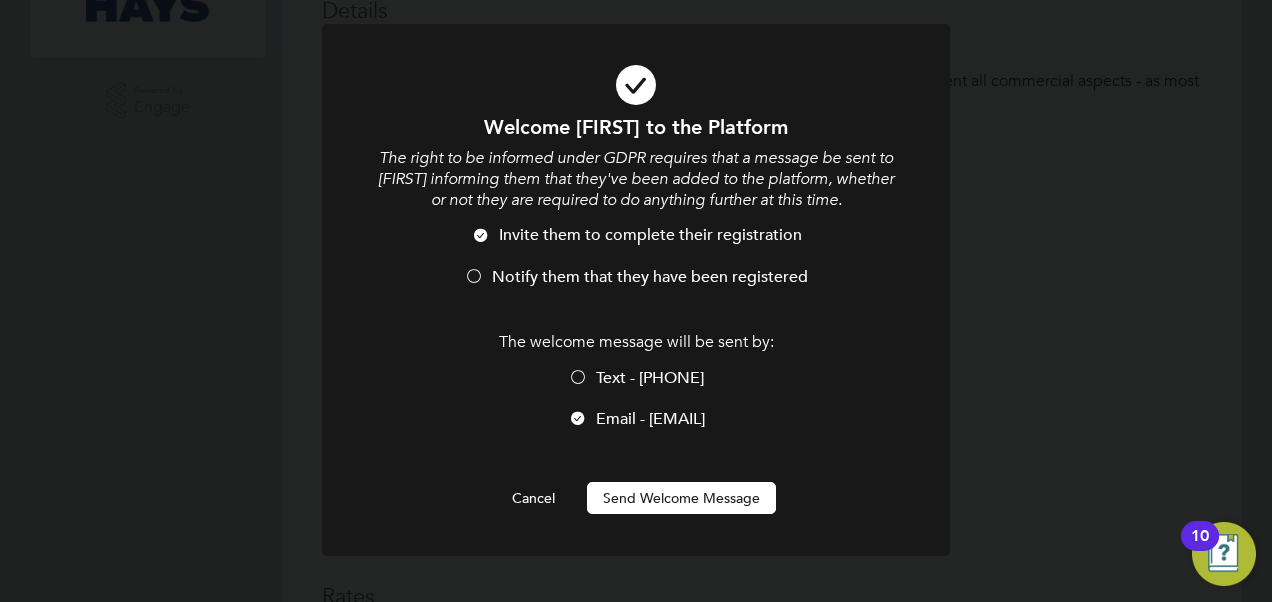 click on "Email - john.thomson.469@gmail.com" at bounding box center (636, 429) 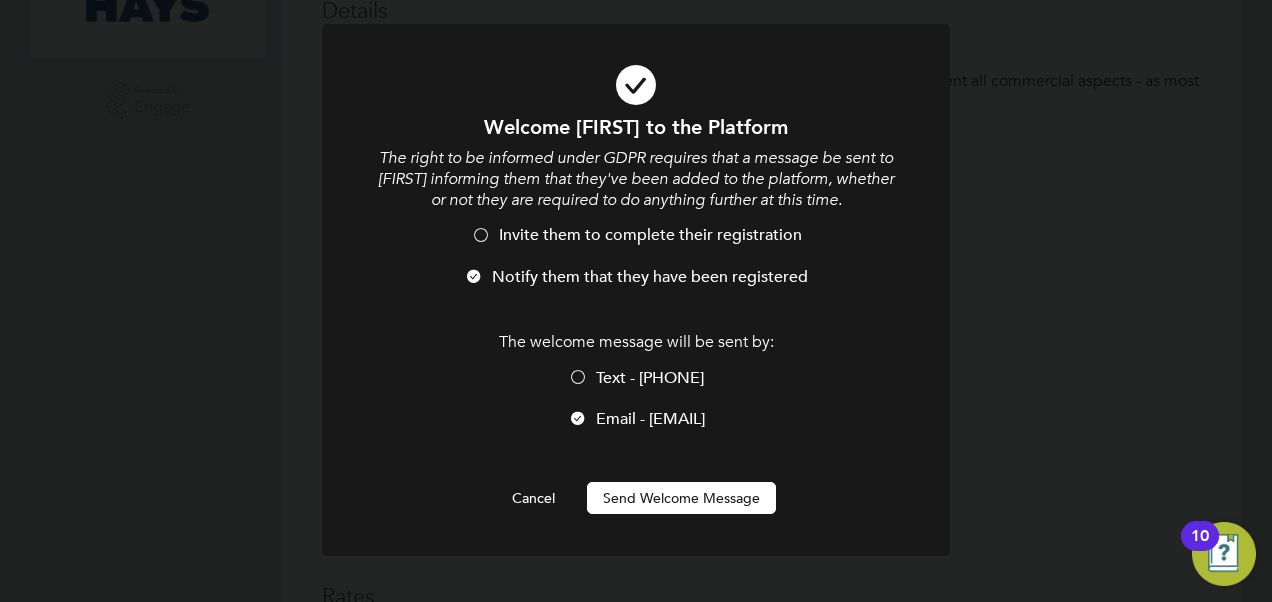 click on "Send Welcome Message" at bounding box center [681, 498] 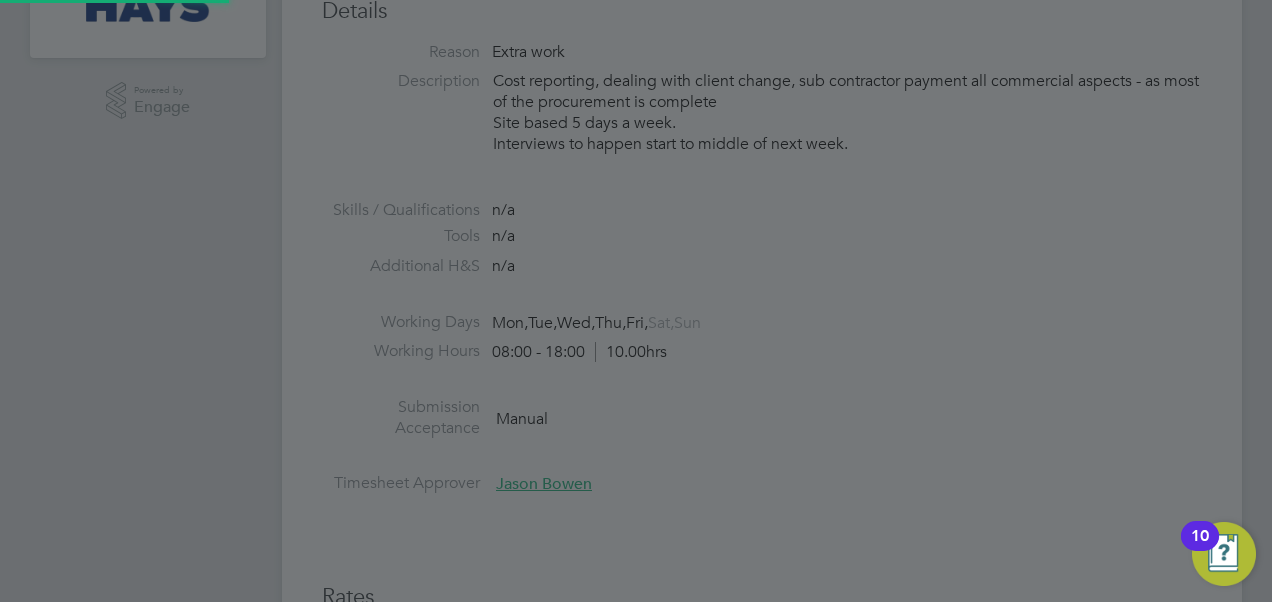 type on "John Thomson (20286156)" 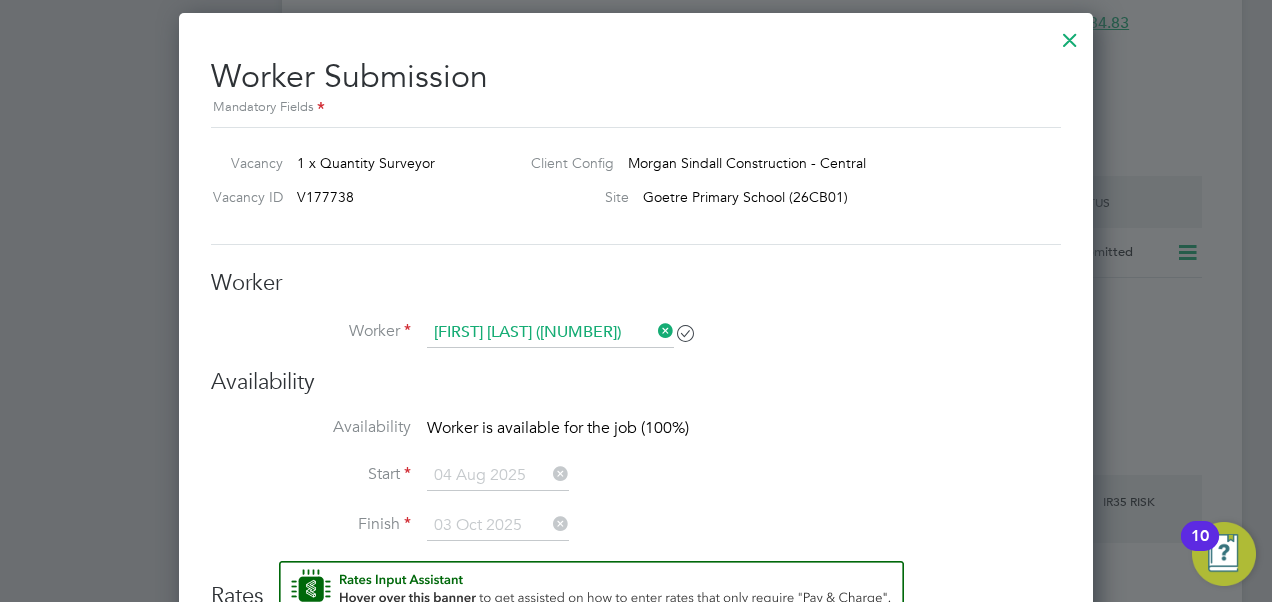 scroll, scrollTop: 1541, scrollLeft: 0, axis: vertical 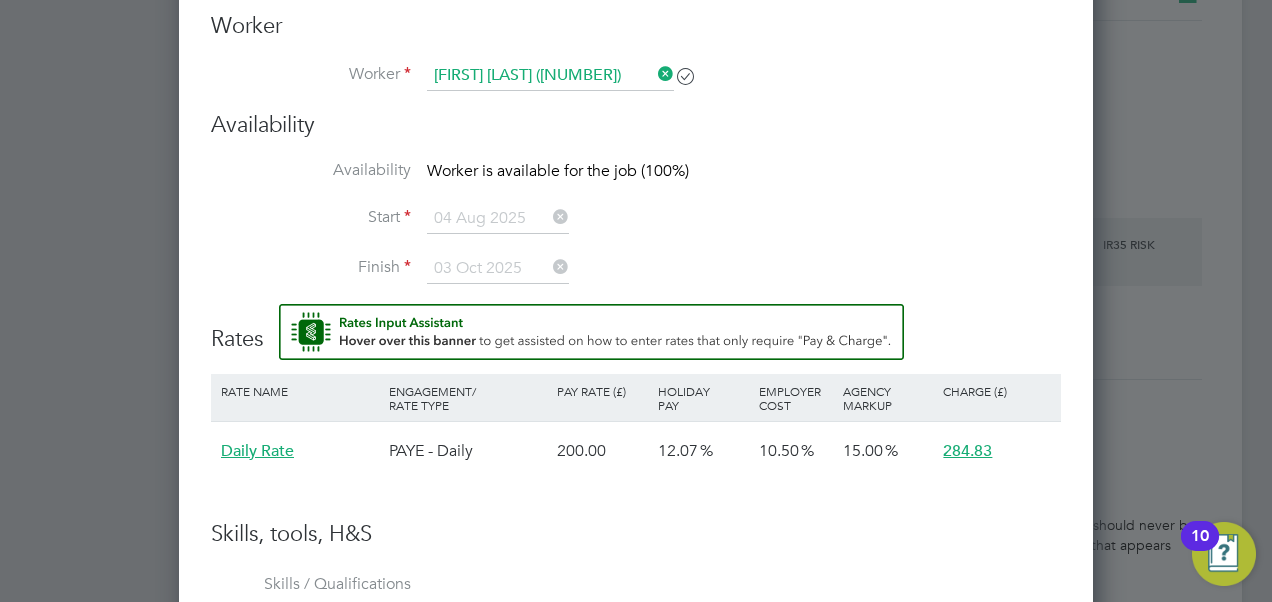 click on "Start   04 Aug 2025" at bounding box center (636, 229) 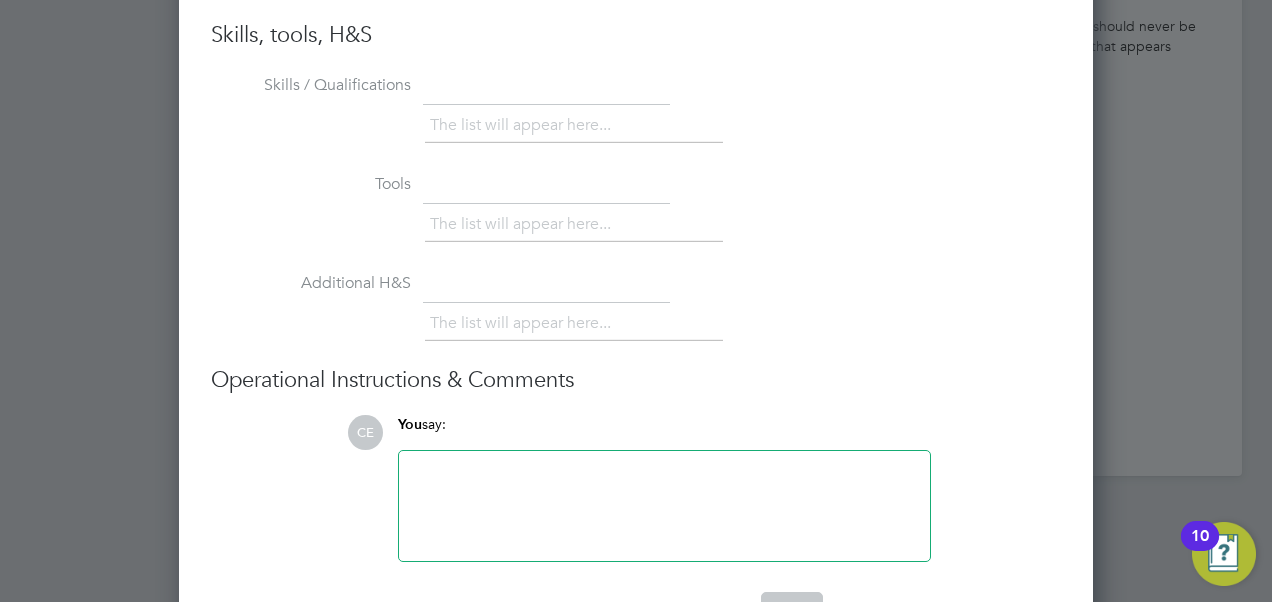 scroll, scrollTop: 2095, scrollLeft: 0, axis: vertical 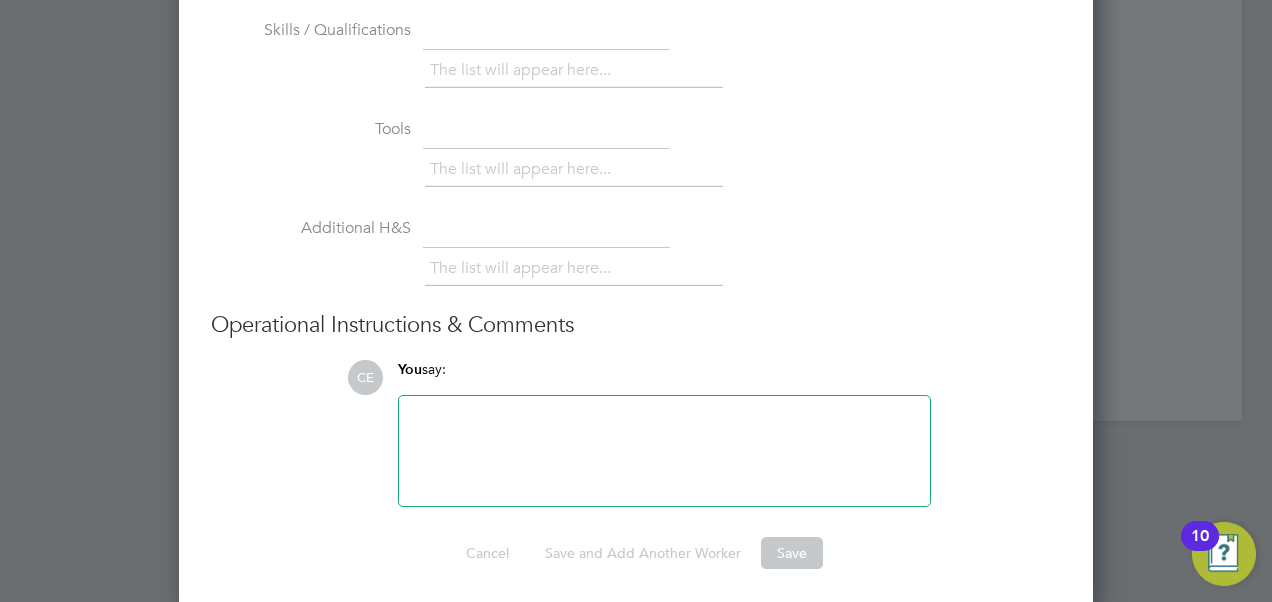 click at bounding box center (664, 451) 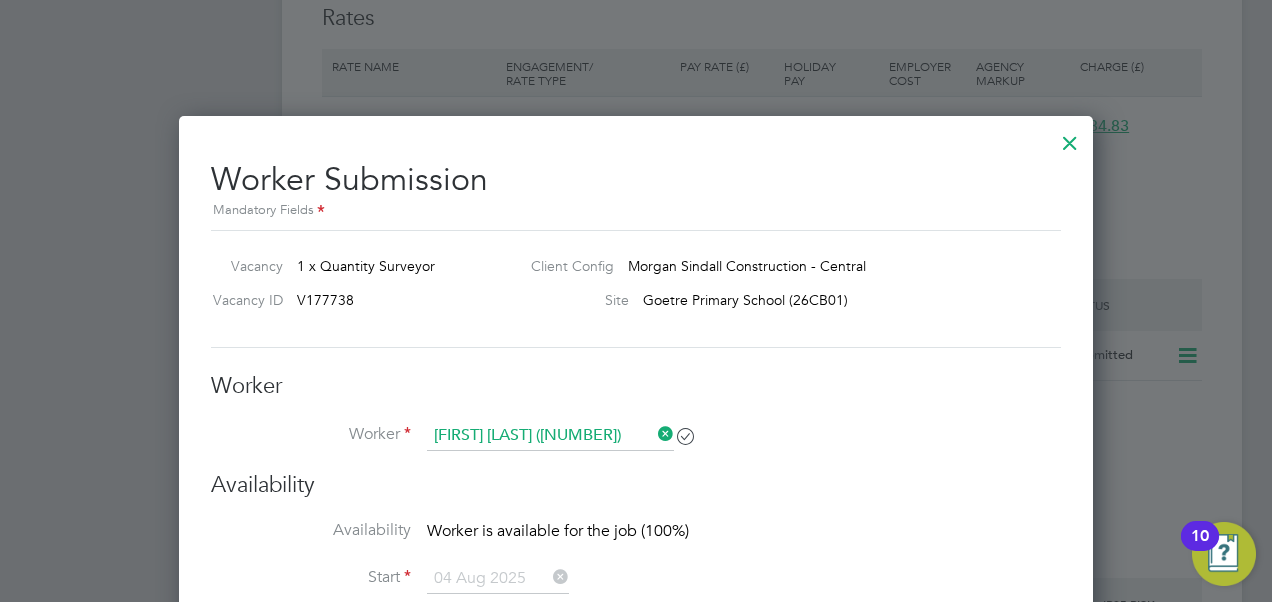 click at bounding box center (1070, 138) 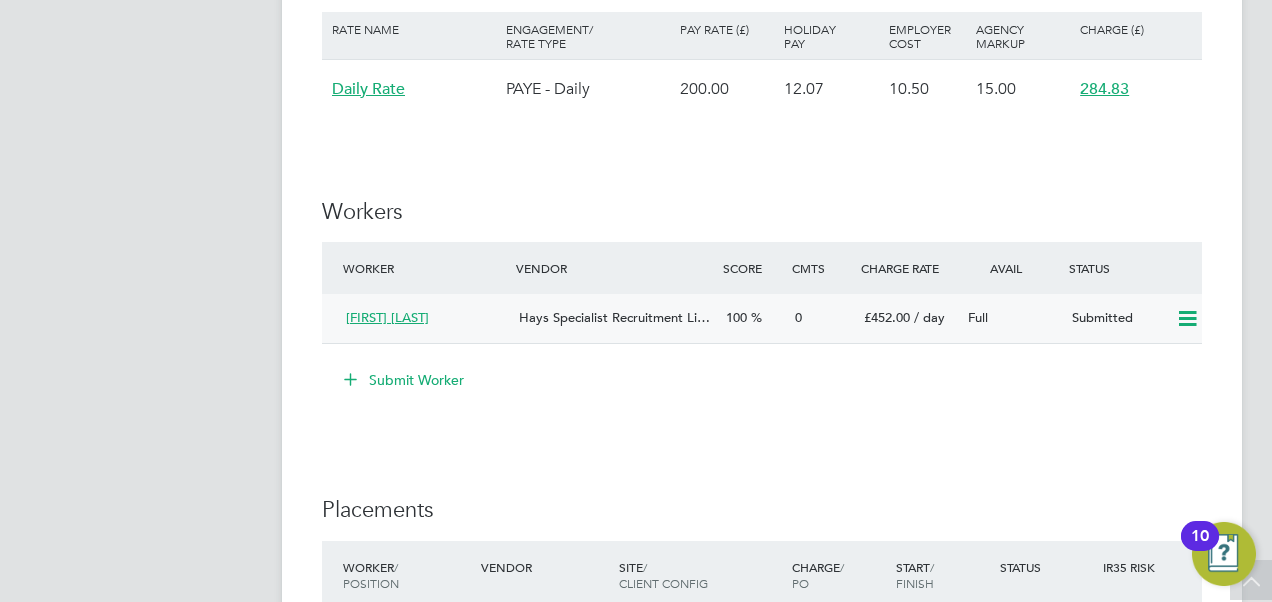 scroll, scrollTop: 1220, scrollLeft: 0, axis: vertical 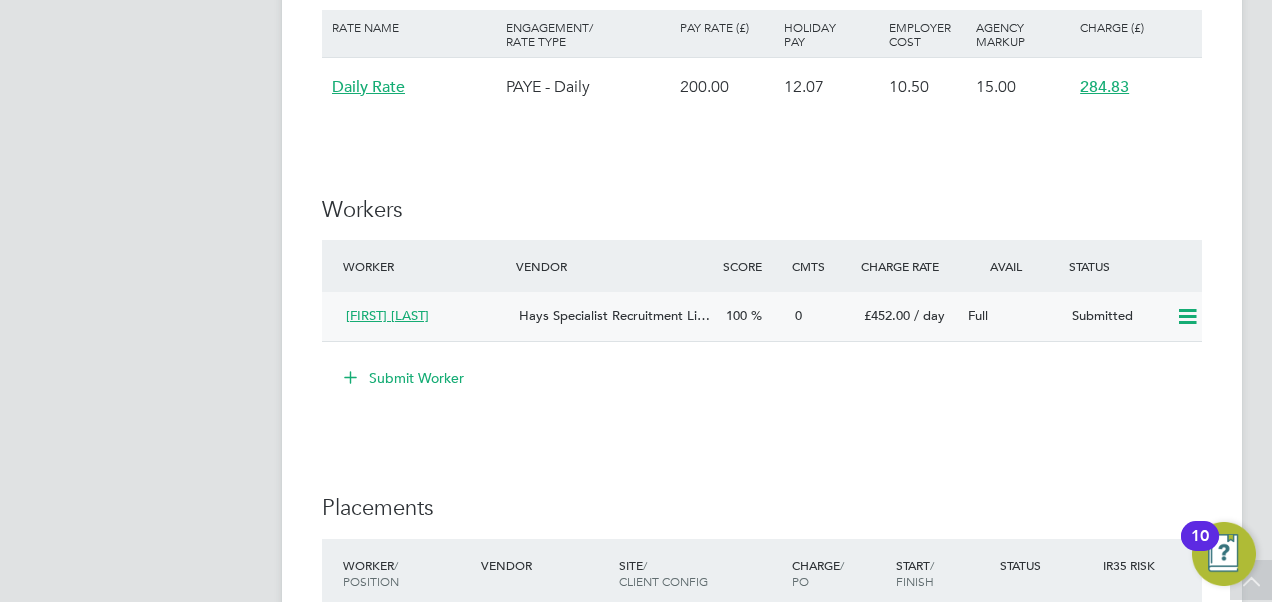 click on "Hays Specialist Recruitment Li…" 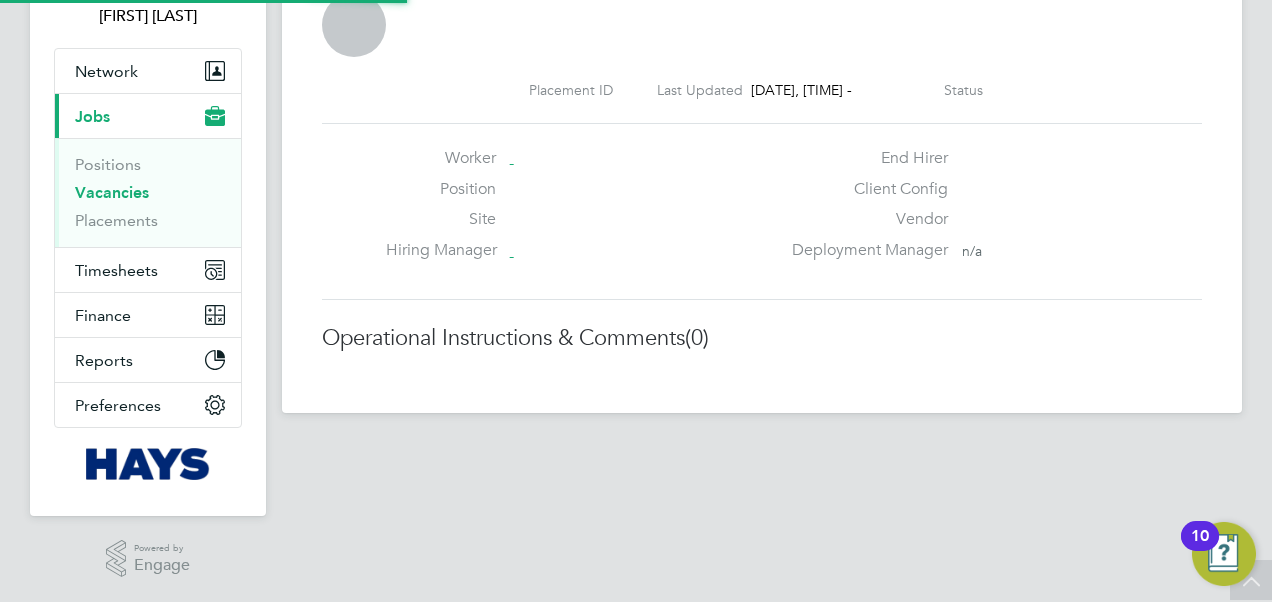scroll, scrollTop: 141, scrollLeft: 0, axis: vertical 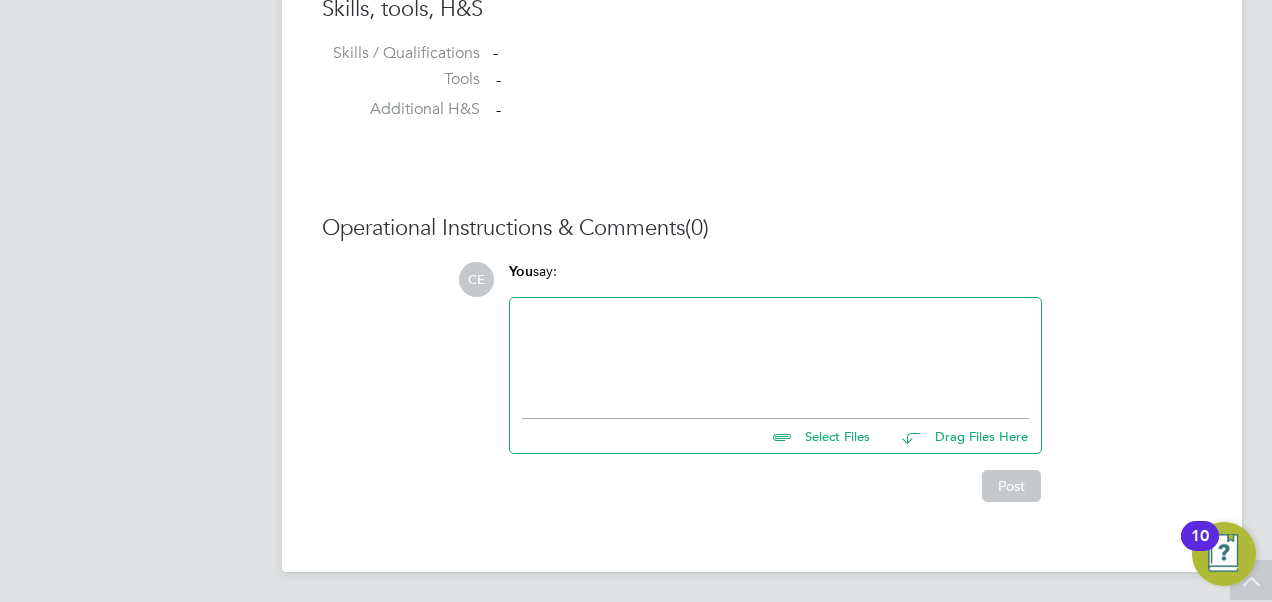 click 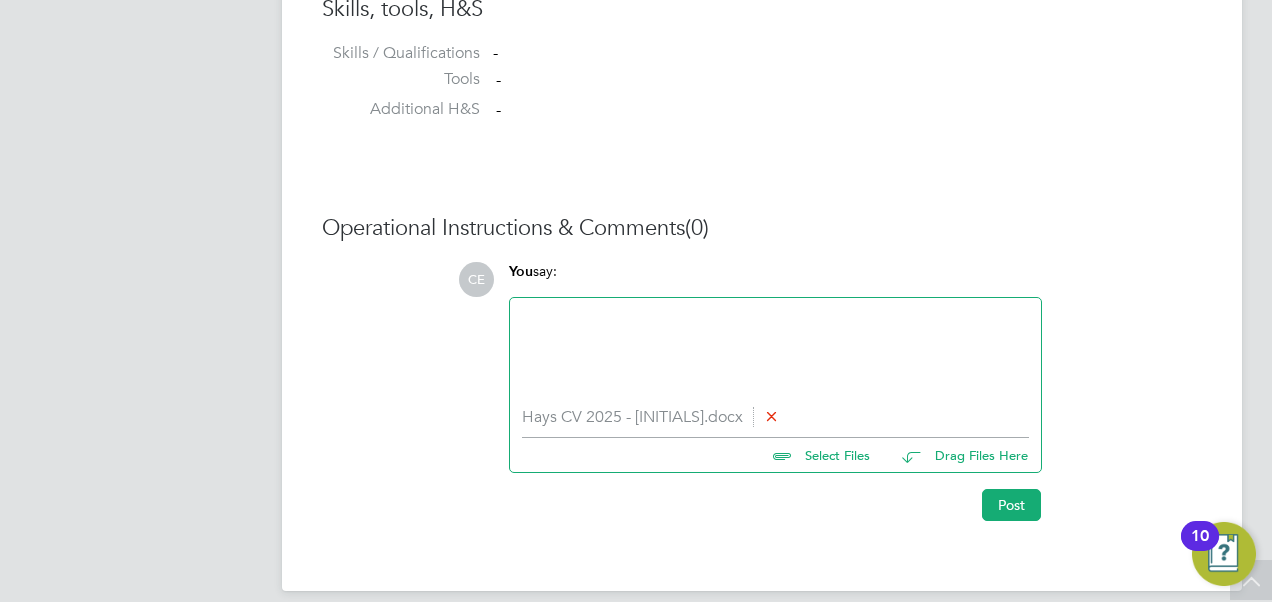 click 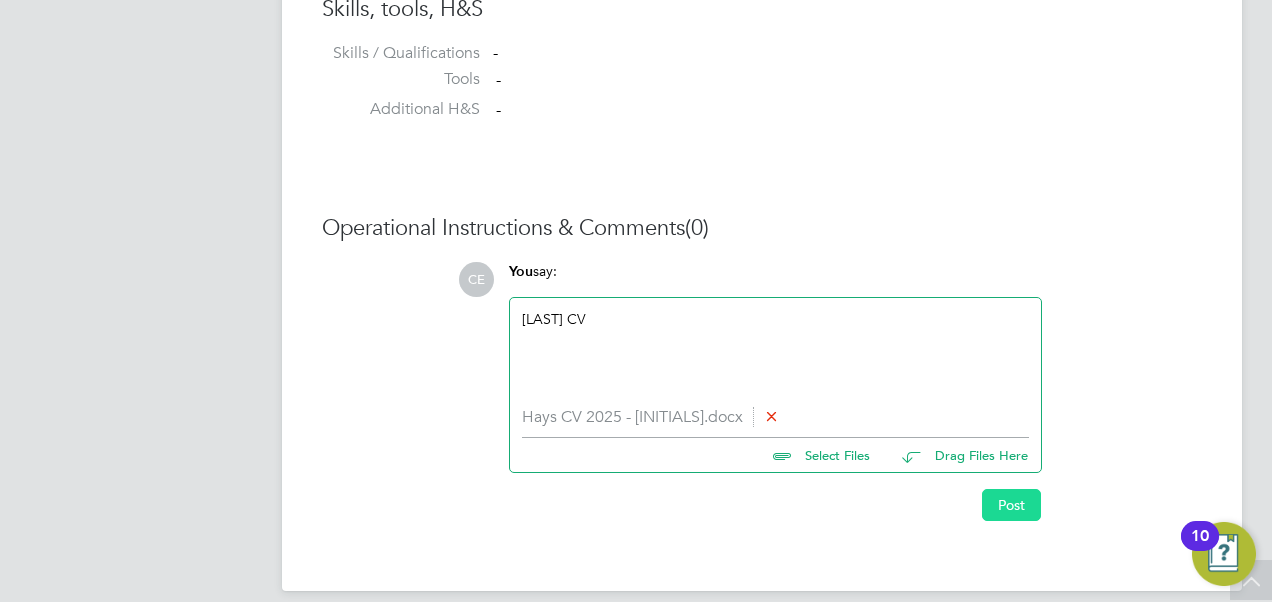 click on "Post" 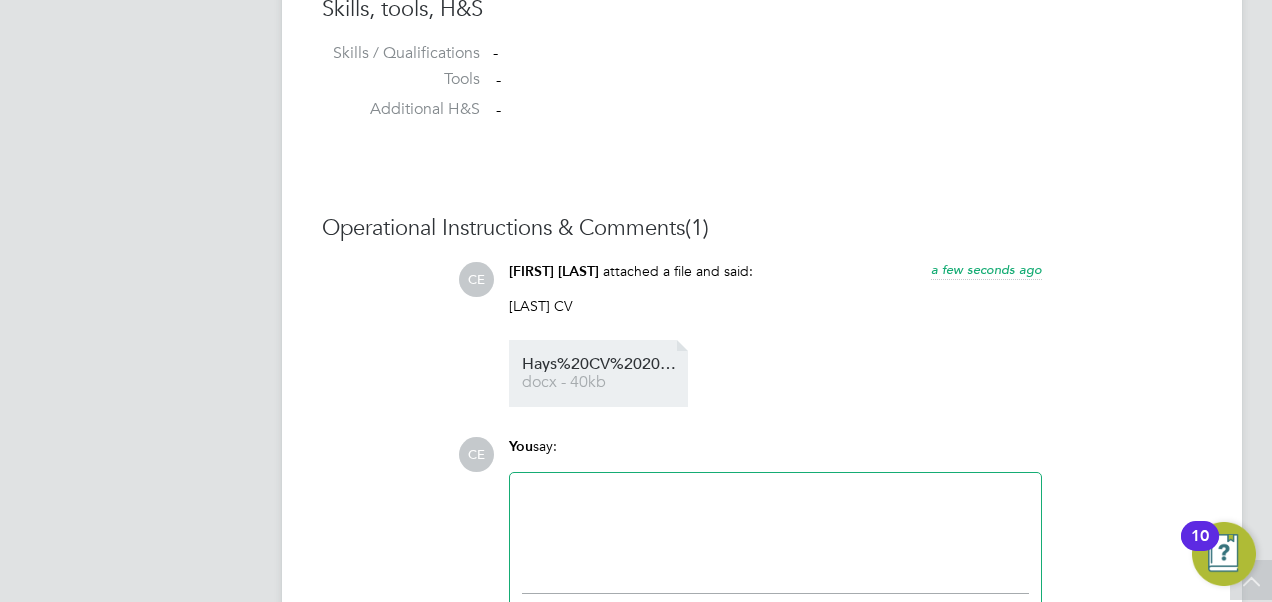 click on "Hays%20CV%202025%20-%20AL   docx - 40kb" 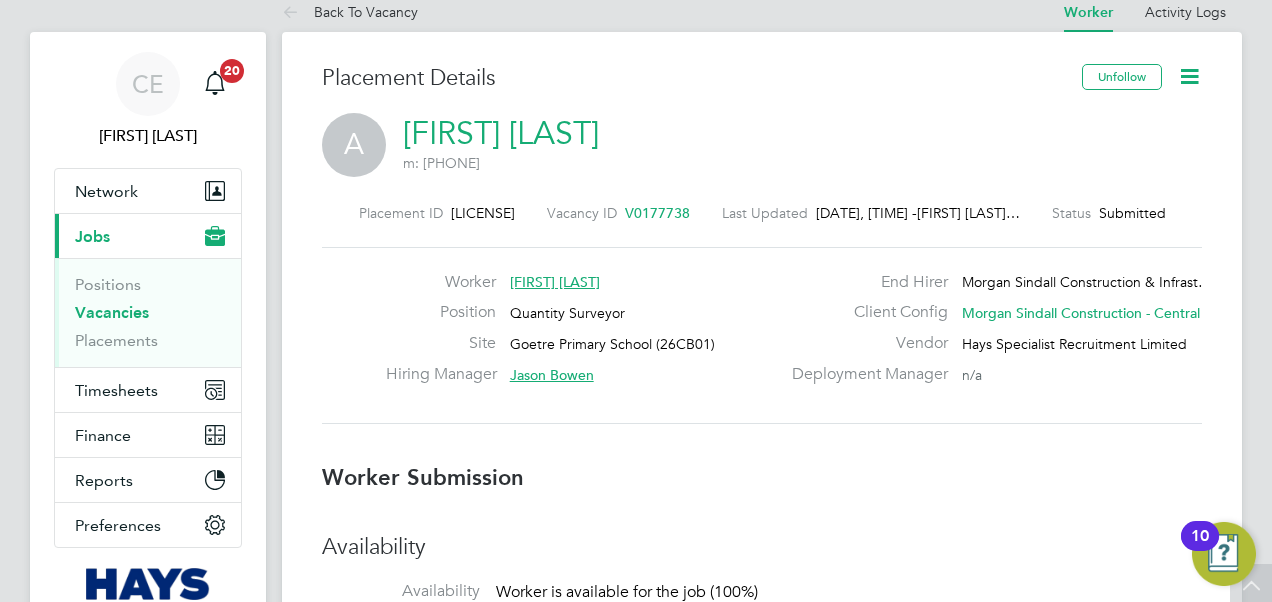 scroll, scrollTop: 0, scrollLeft: 0, axis: both 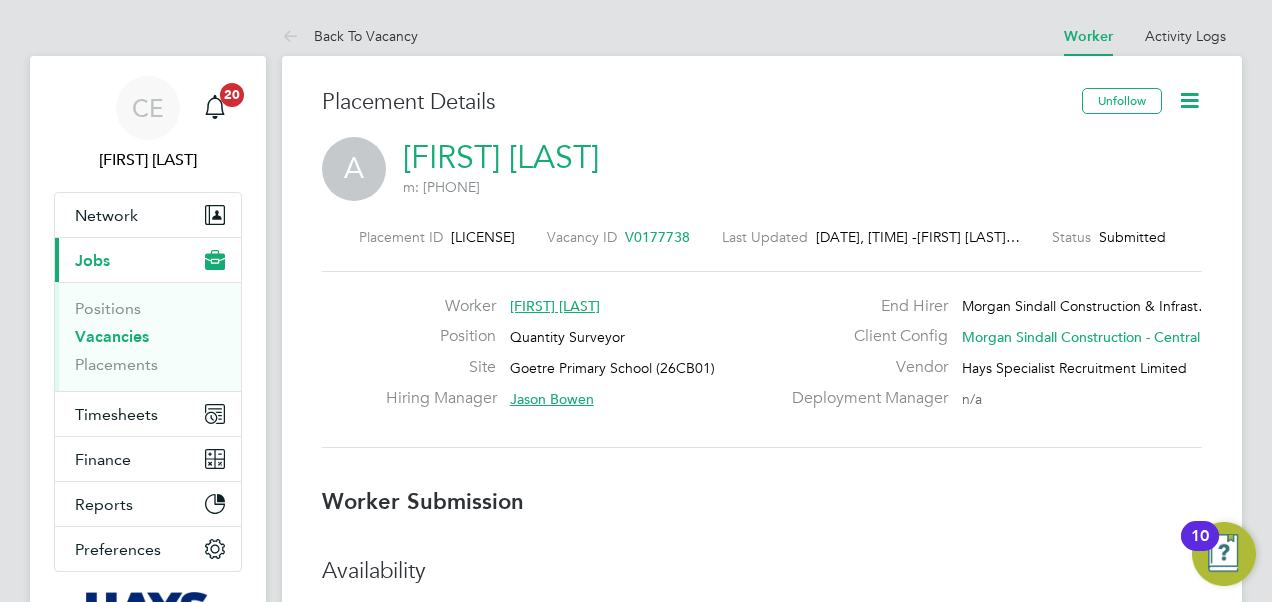 click on "A   Andrew Lloyd    m: 07873328437" 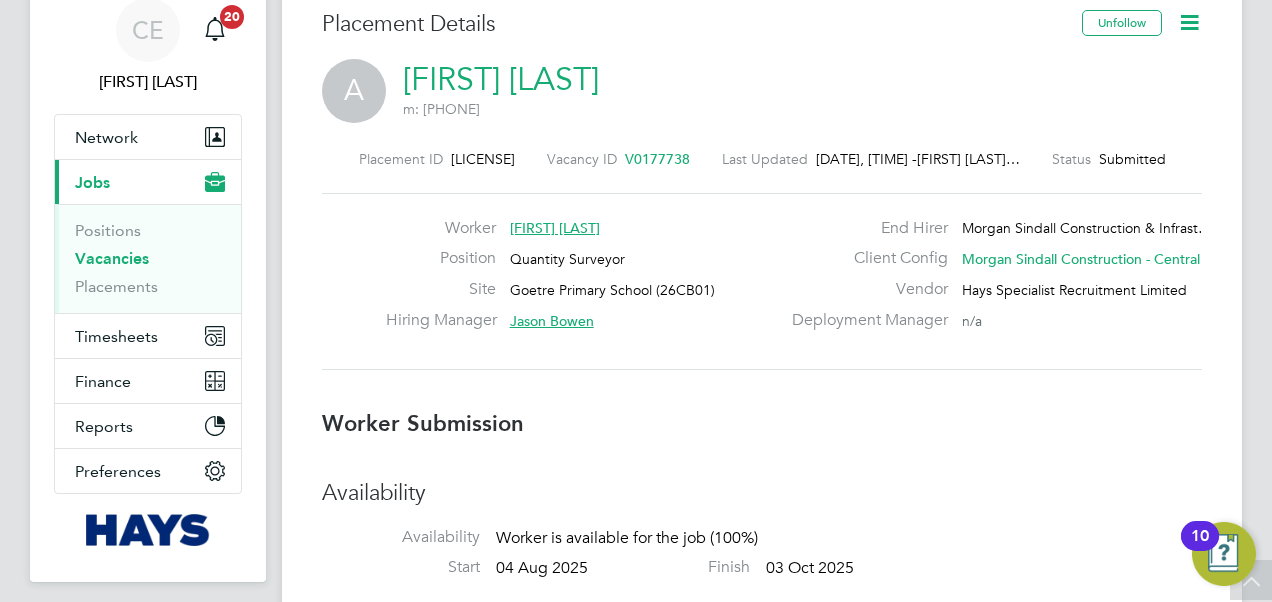 scroll, scrollTop: 0, scrollLeft: 0, axis: both 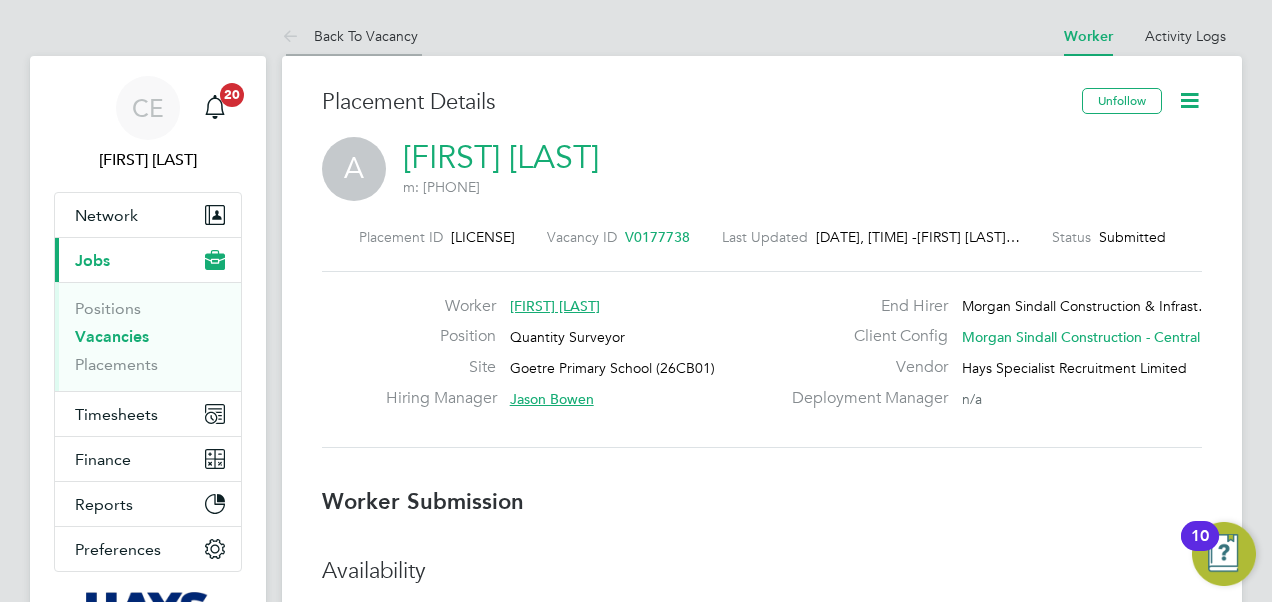 click on "Back To Vacancy" at bounding box center [350, 36] 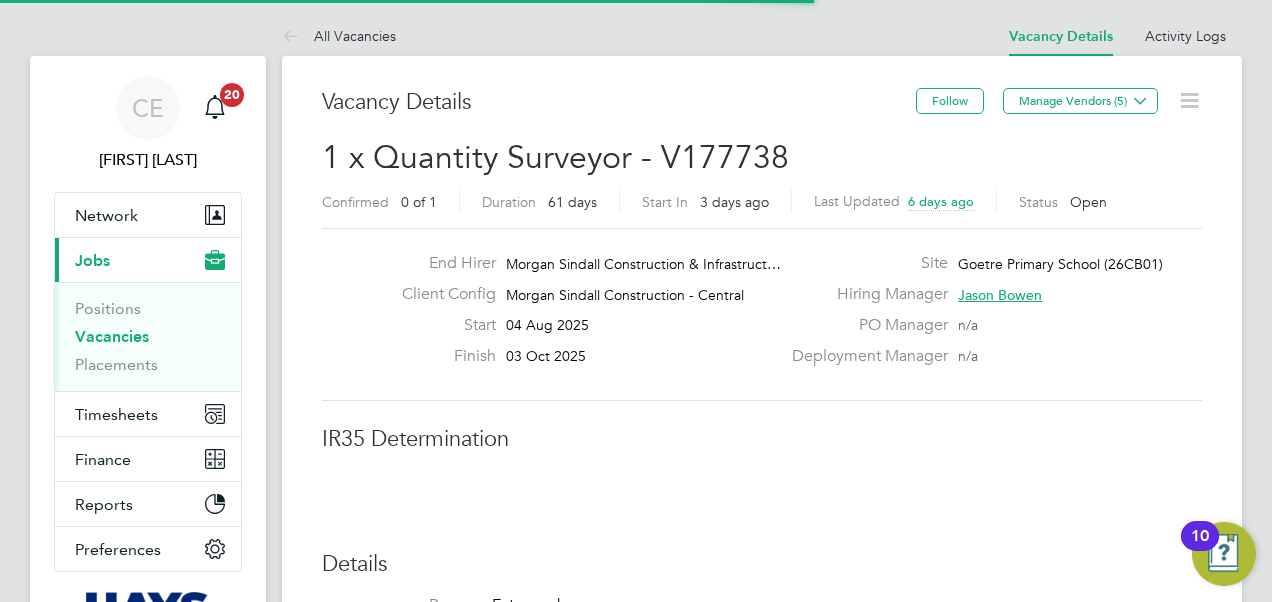 scroll, scrollTop: 10, scrollLeft: 10, axis: both 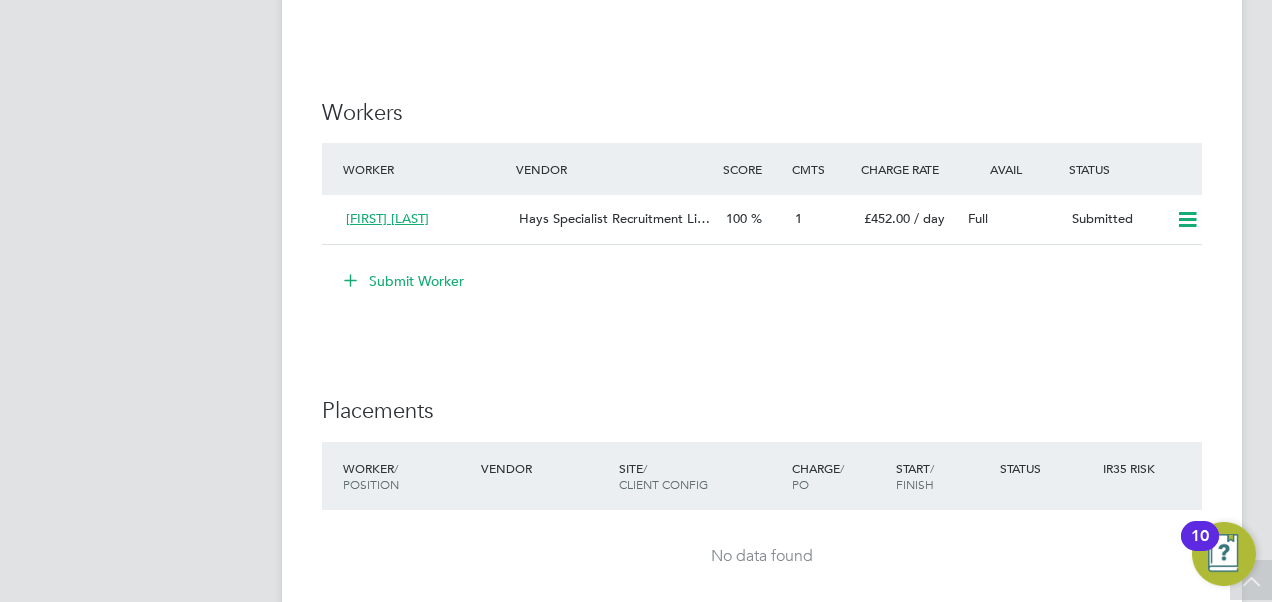 click on "Submit Worker" 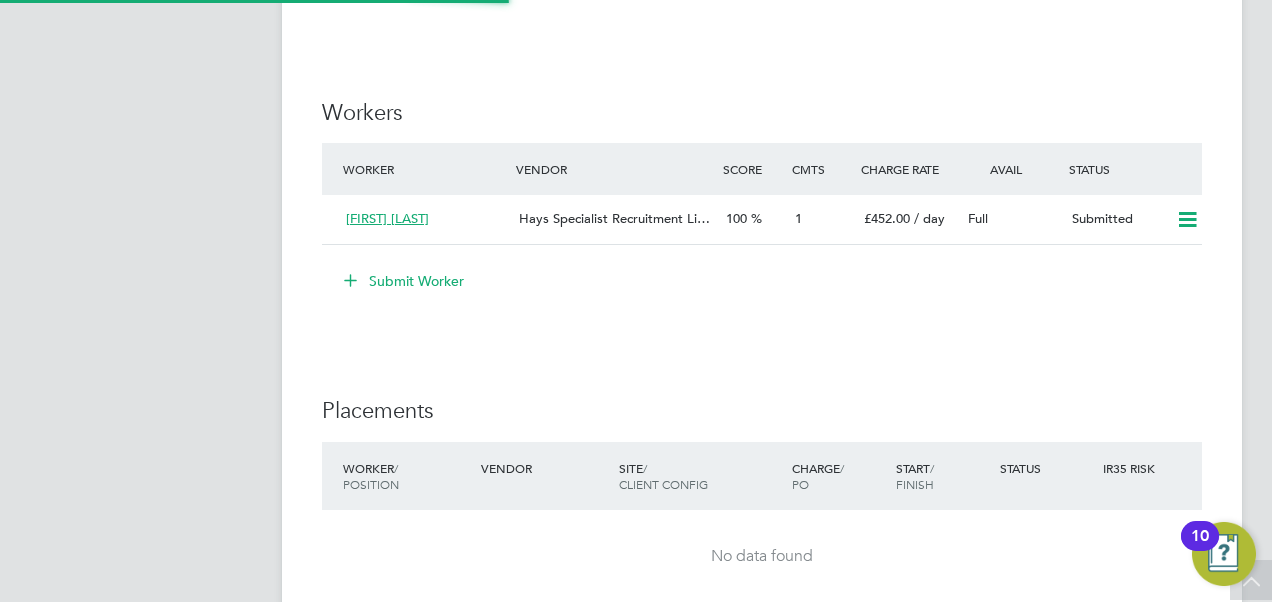 scroll, scrollTop: 10, scrollLeft: 10, axis: both 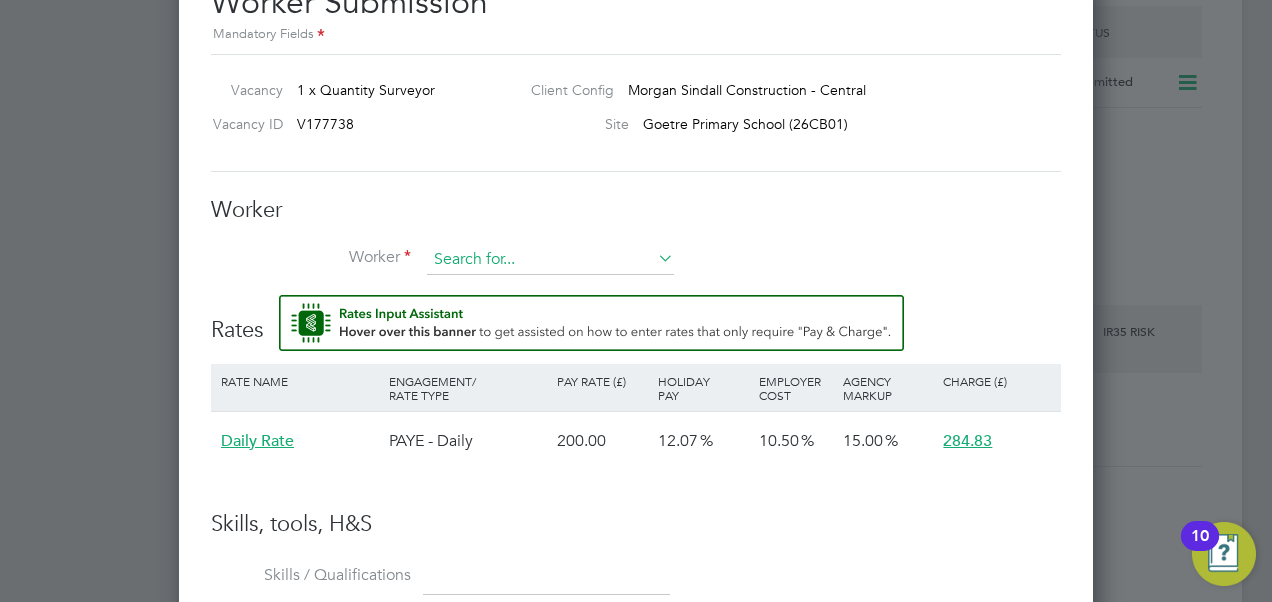 click at bounding box center (550, 260) 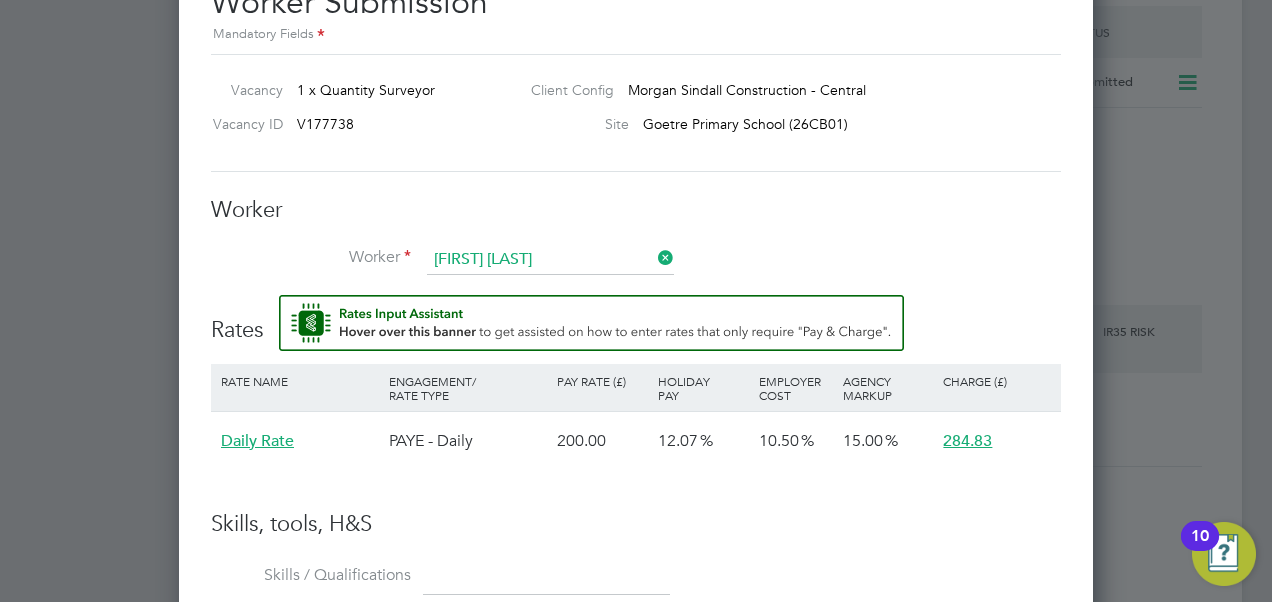 click on "John   Thom son (20286156)" 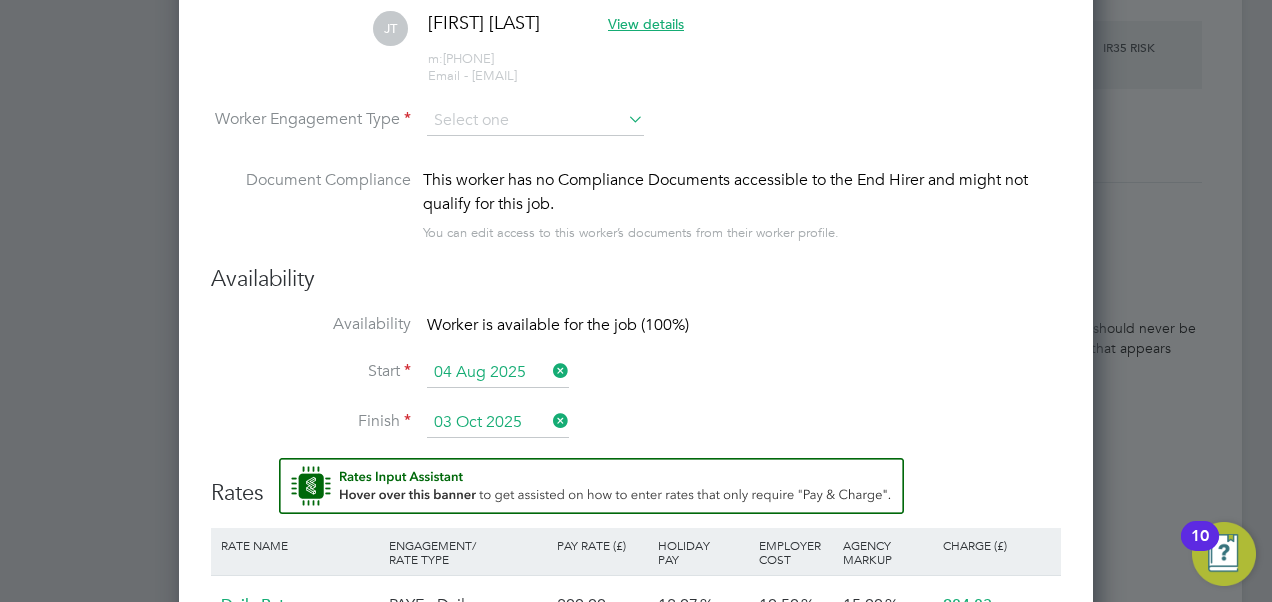 click on "Worker Engagement Type" at bounding box center [636, 137] 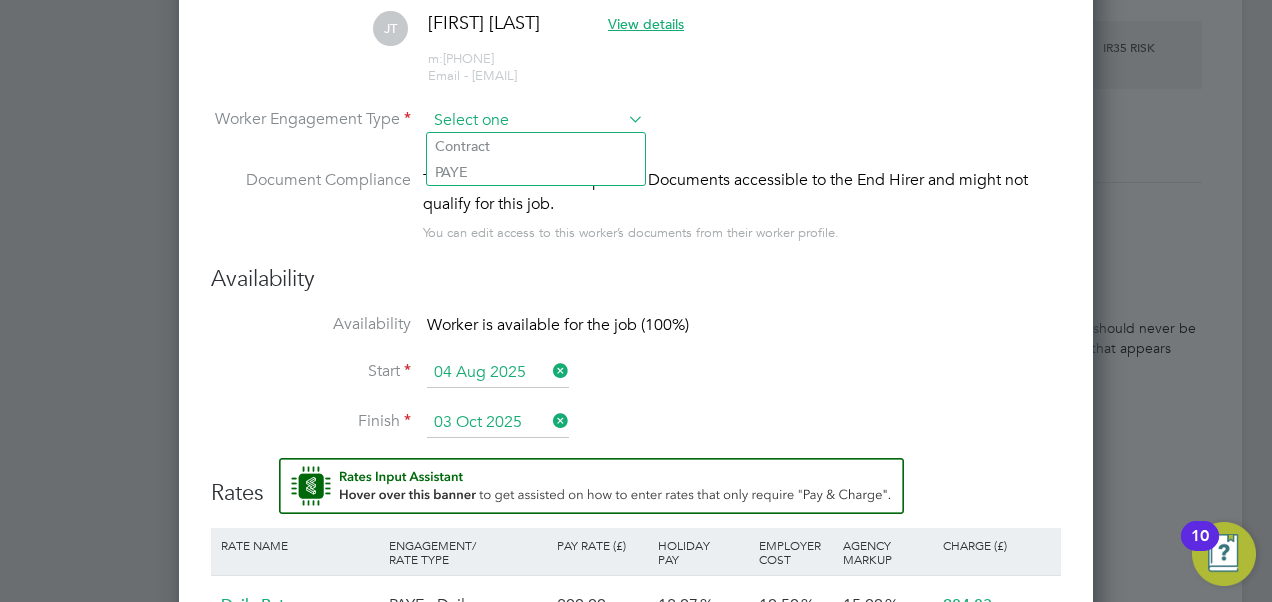click at bounding box center (535, 121) 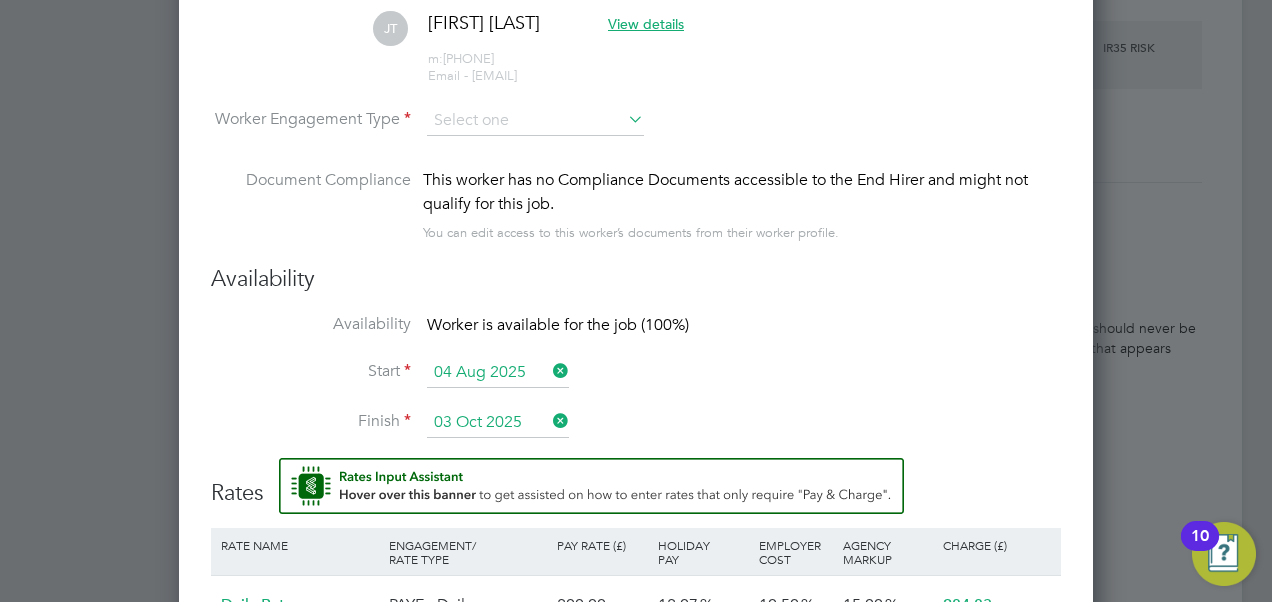 click on "PAYE" 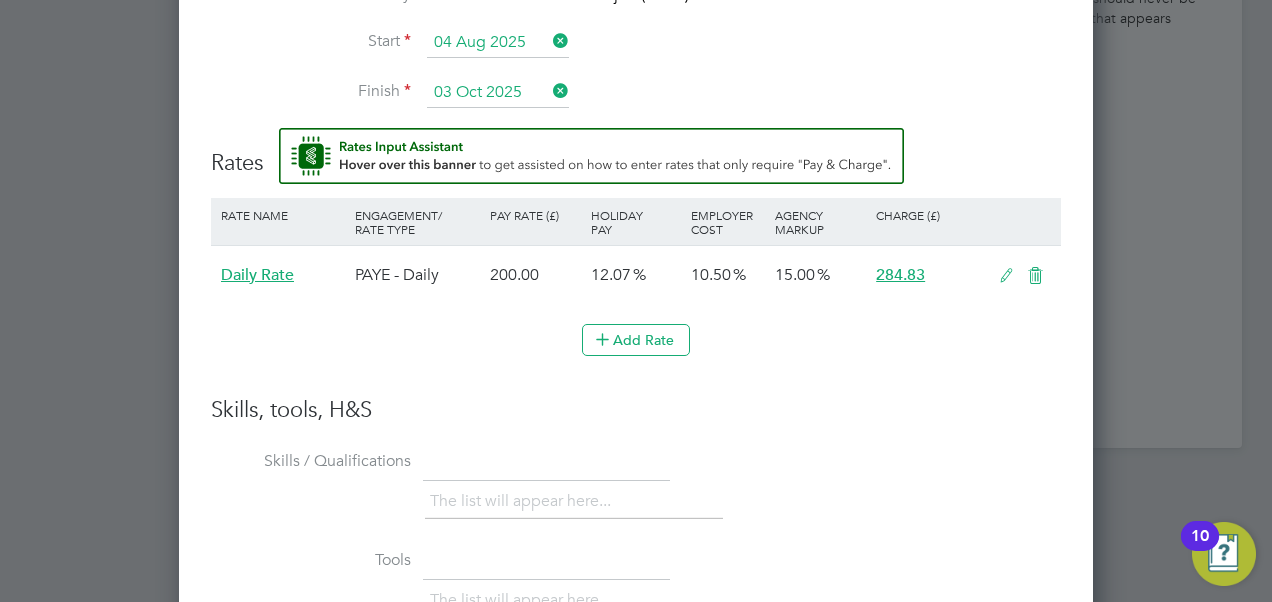 click at bounding box center [1006, 276] 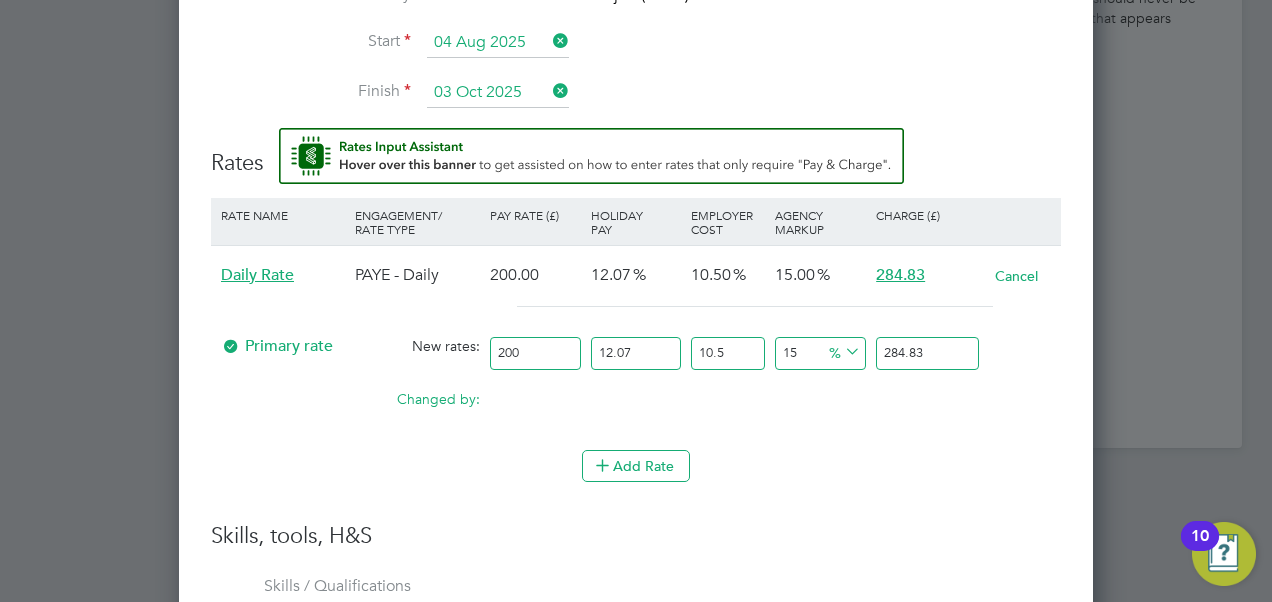 click on "200" at bounding box center (535, 353) 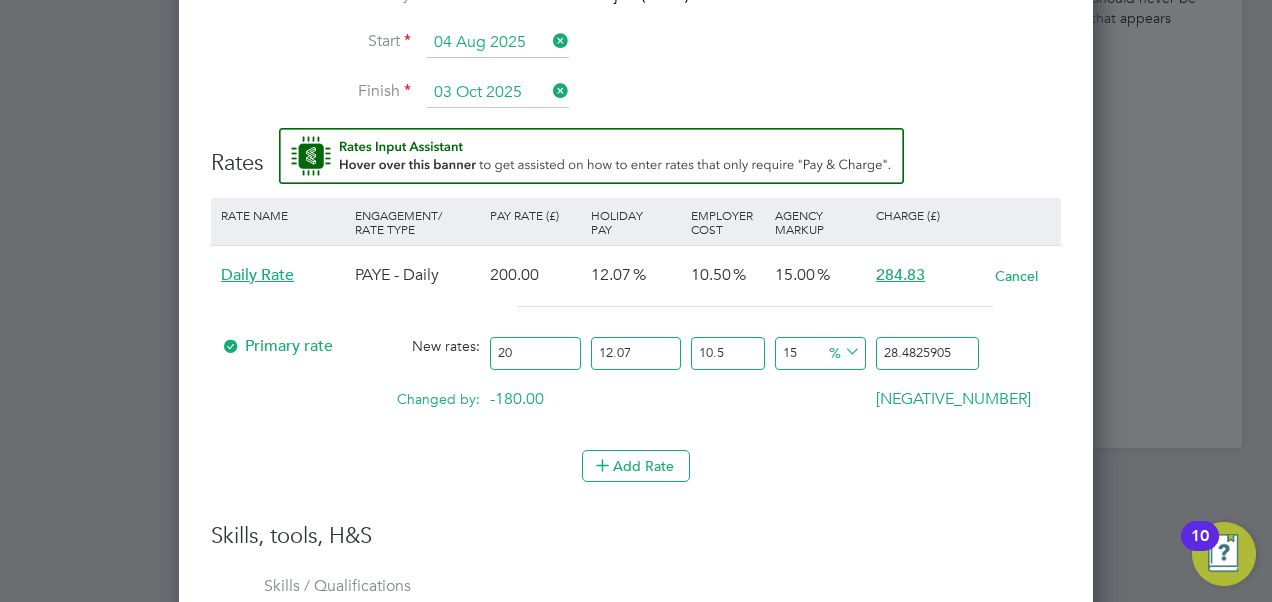 type on "2" 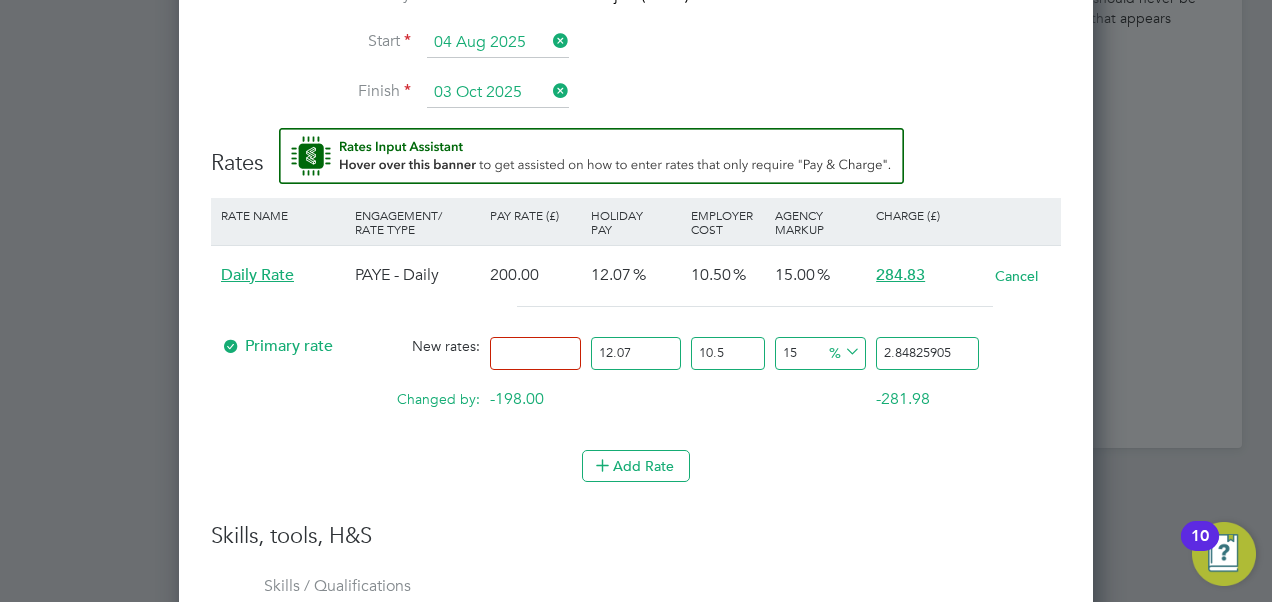 type on "0" 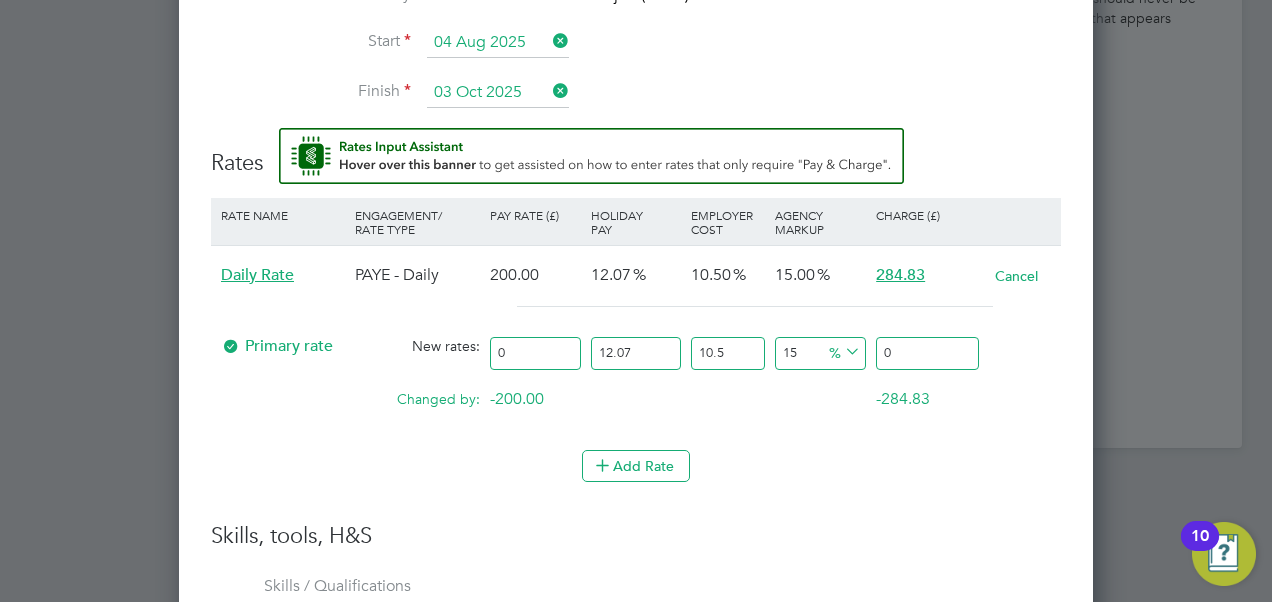 click on "0" at bounding box center (535, 353) 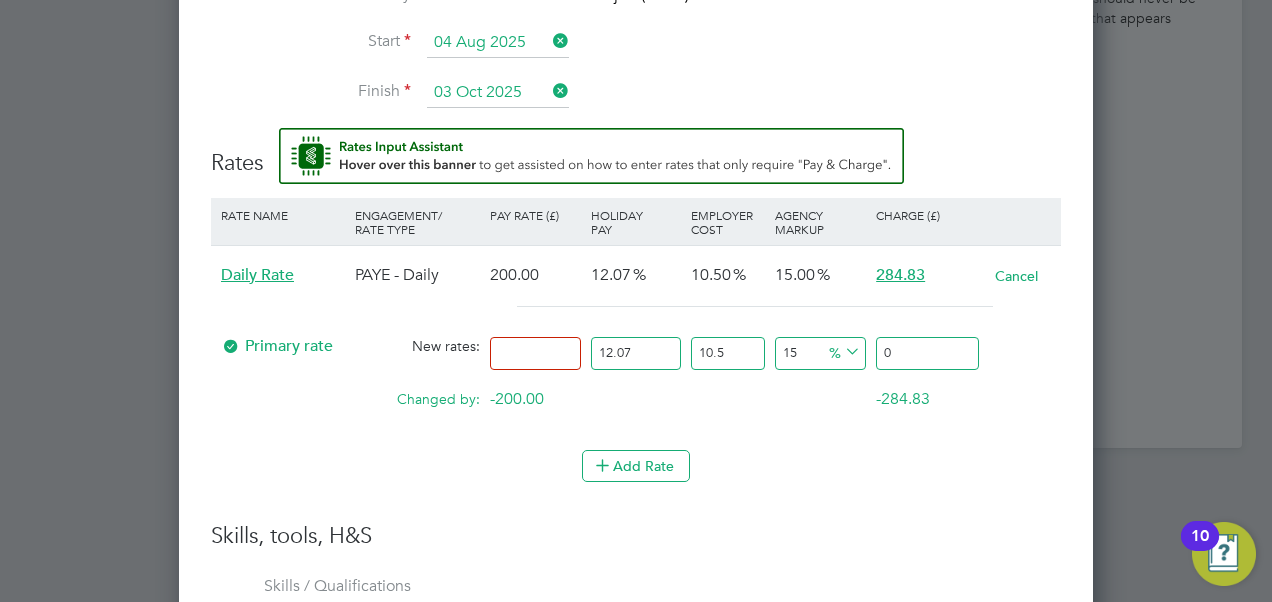 type on "5" 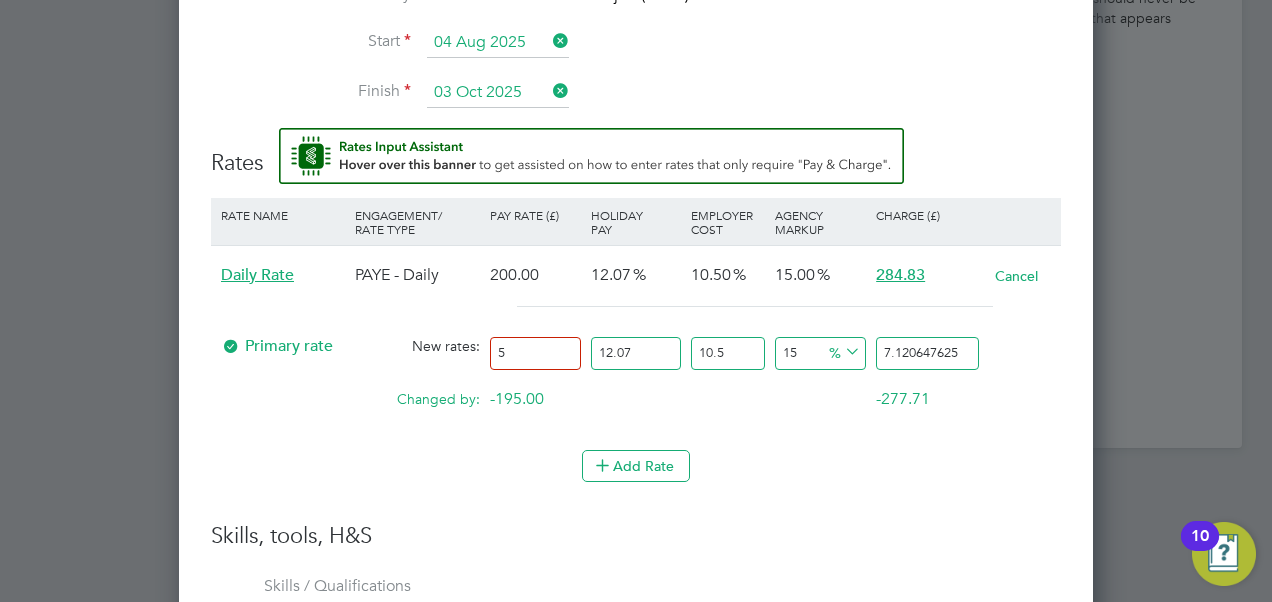 type on "55" 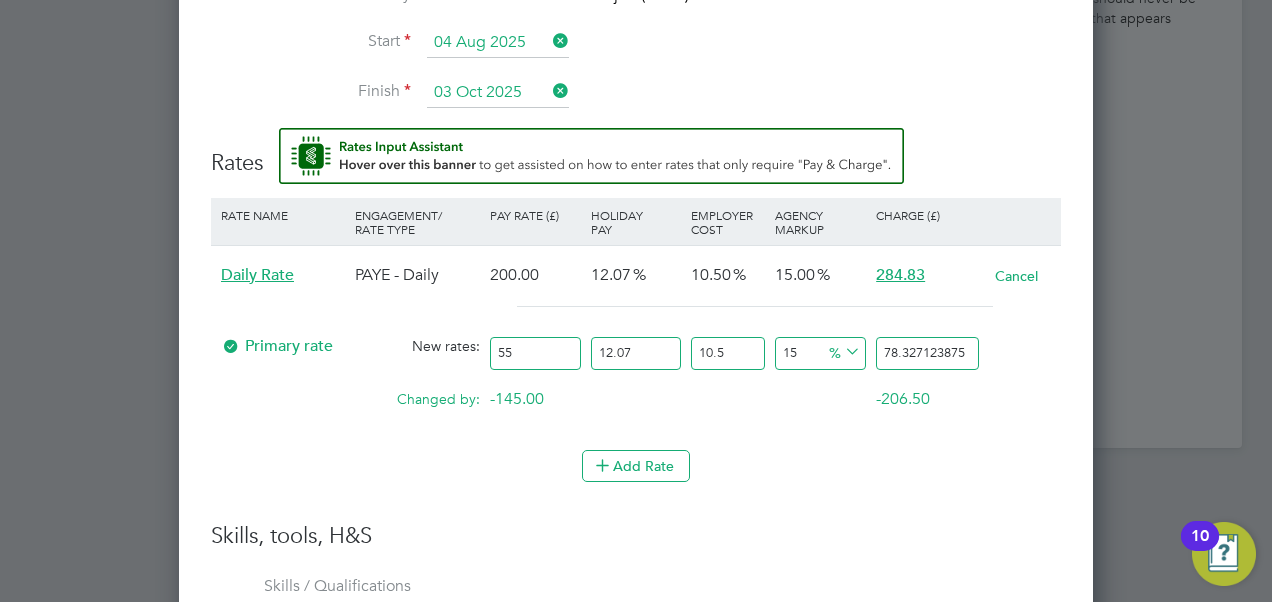 type on "550" 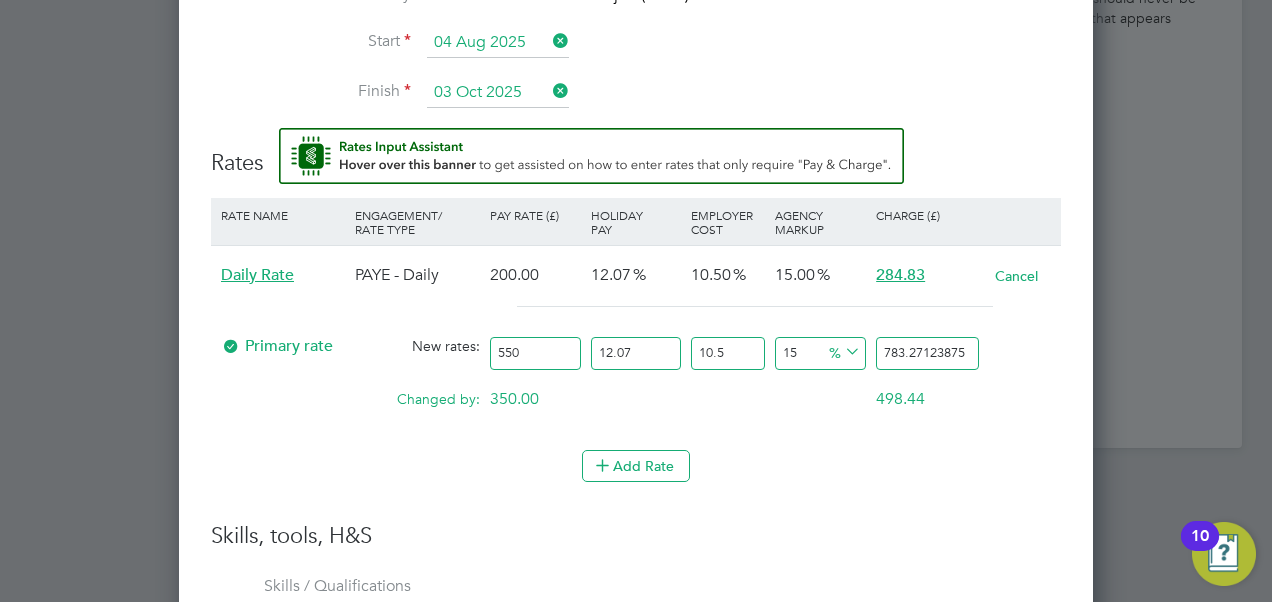 type on "550" 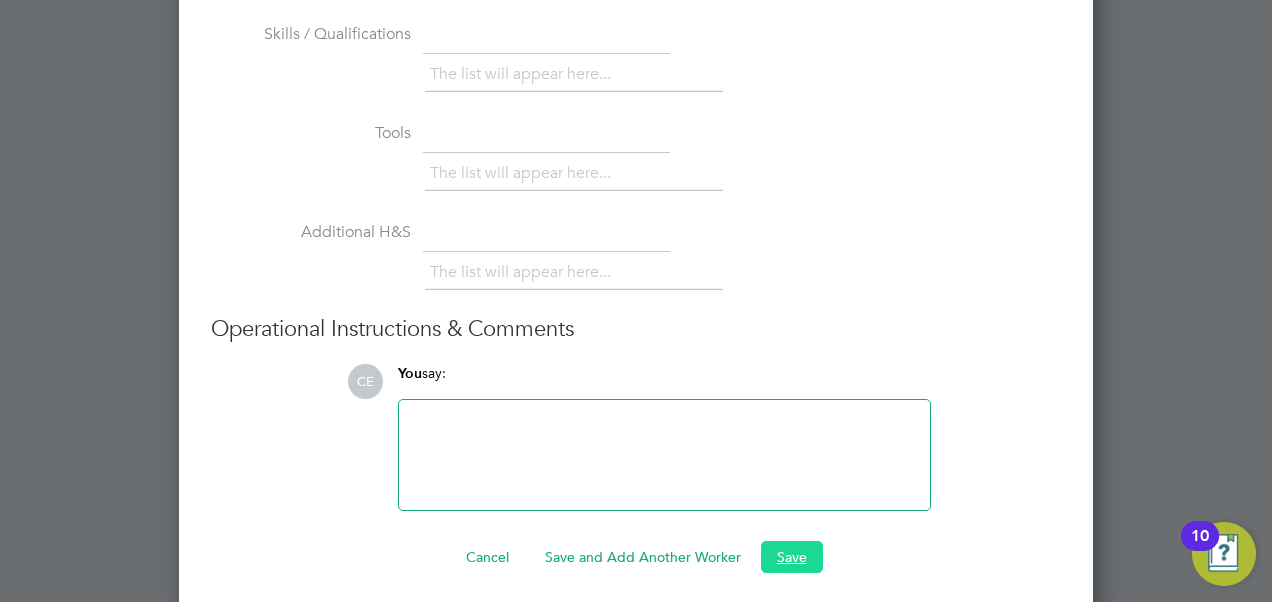 click on "Save" at bounding box center [792, 557] 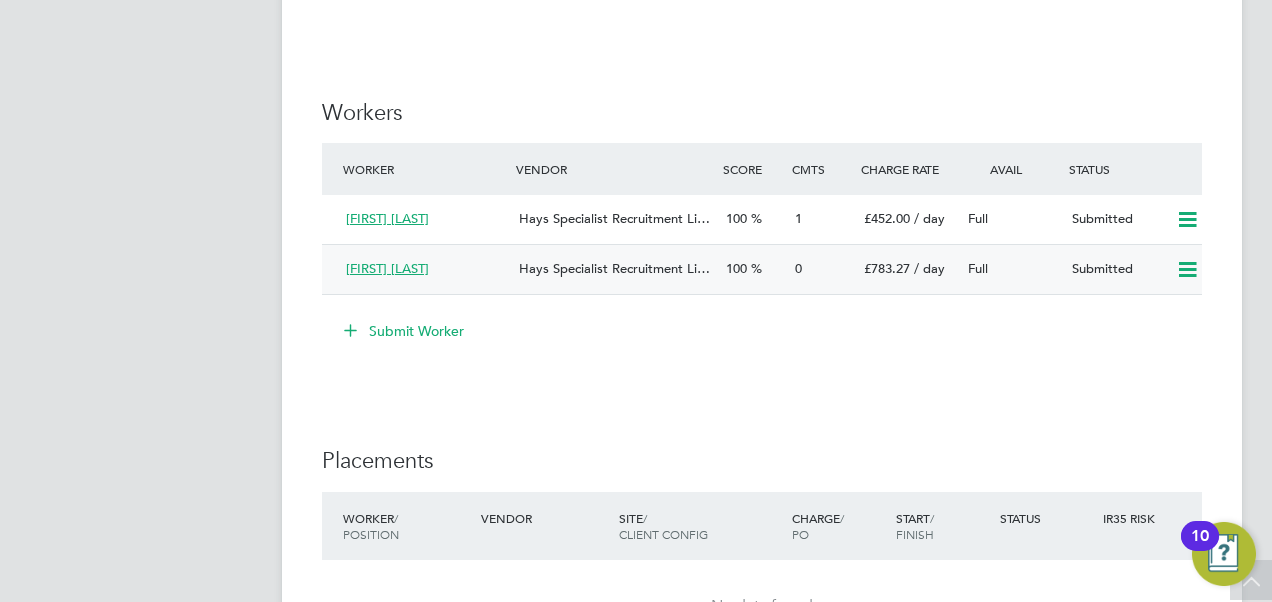 click on "[FIRST] [LAST]" 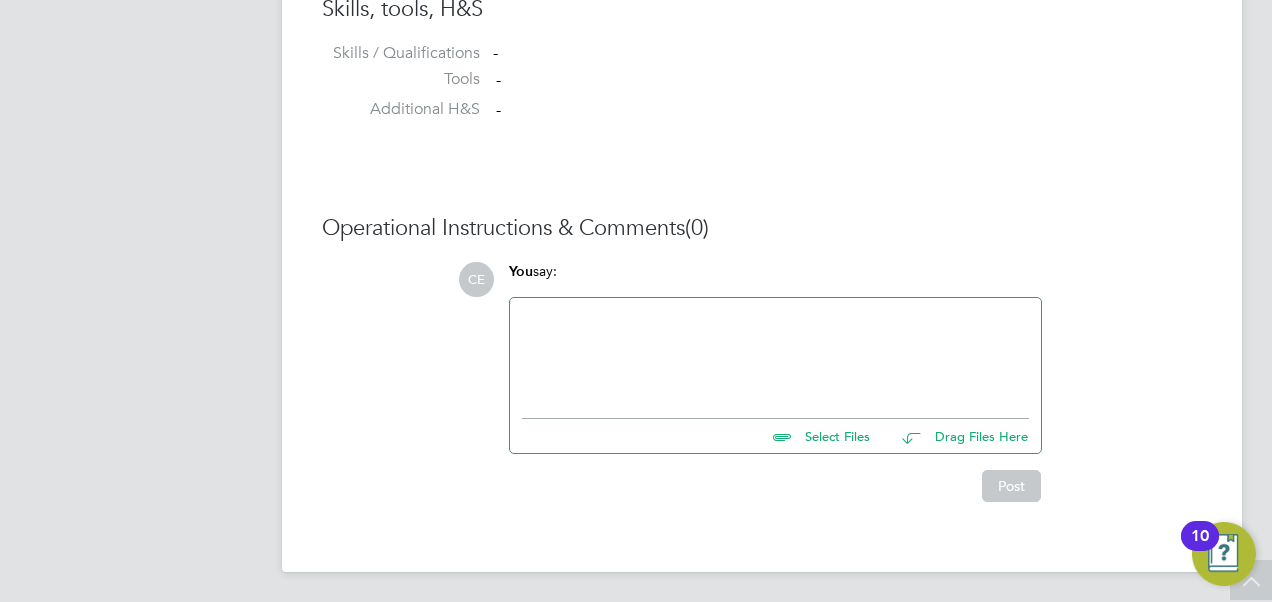 click 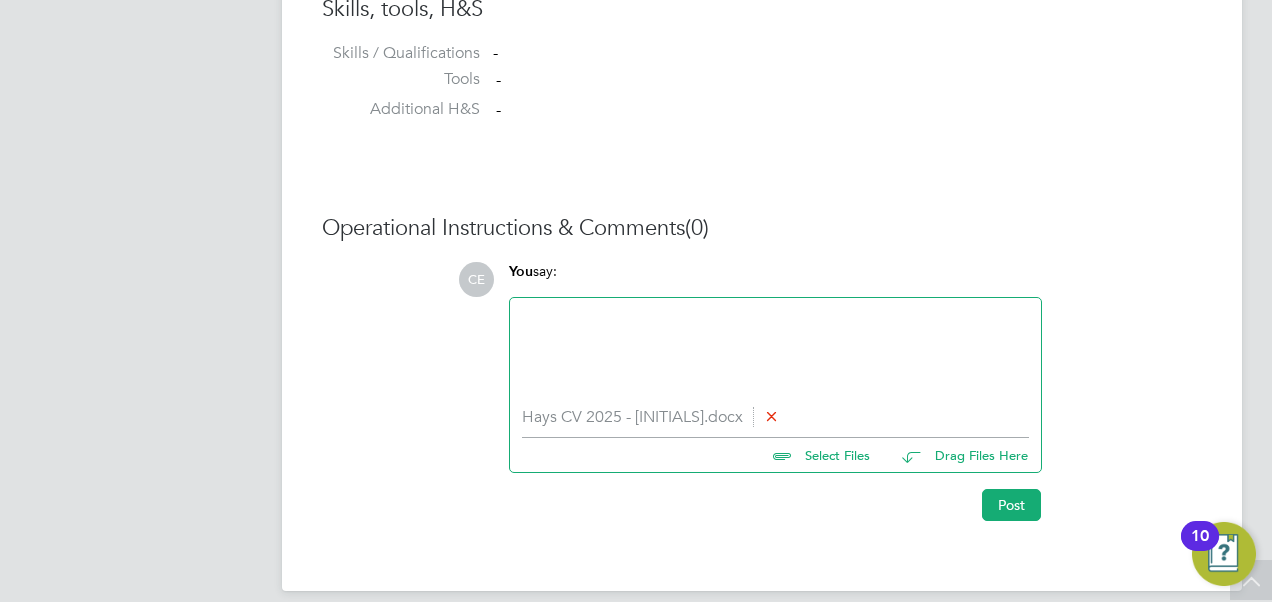 click 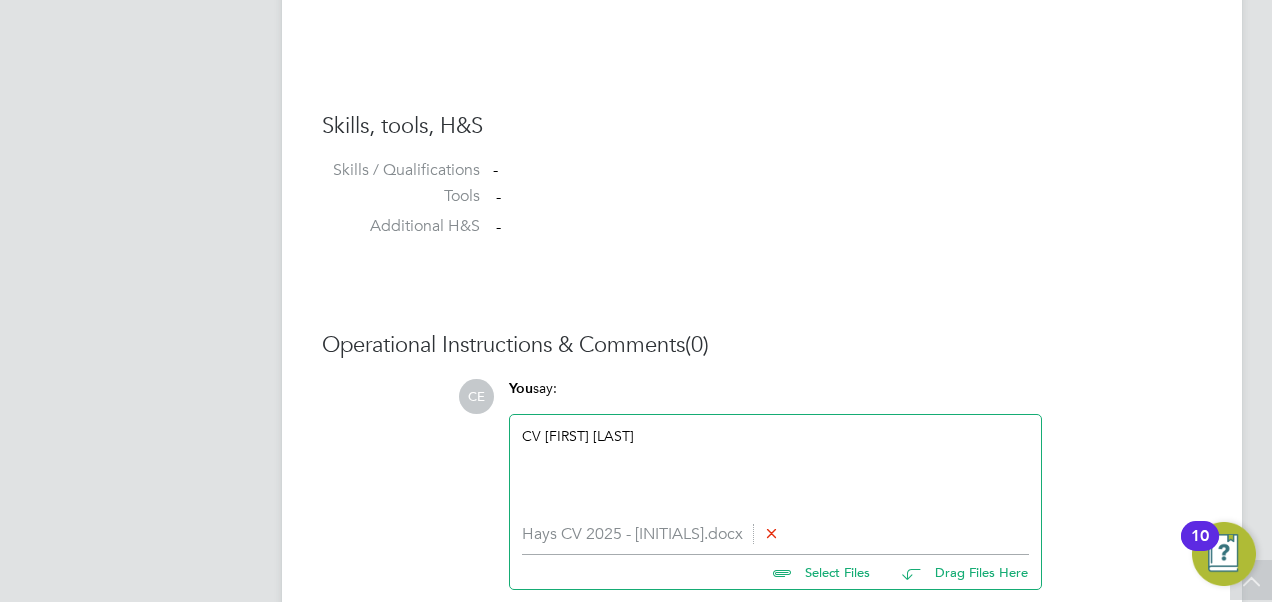 scroll, scrollTop: 1670, scrollLeft: 0, axis: vertical 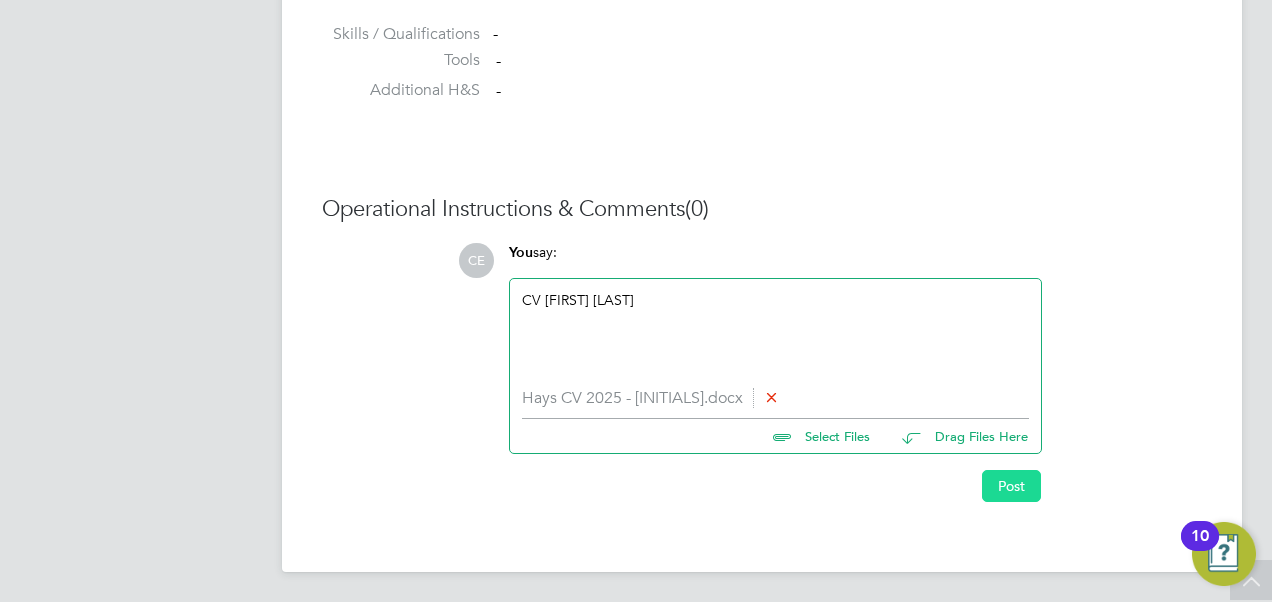 click on "Post" 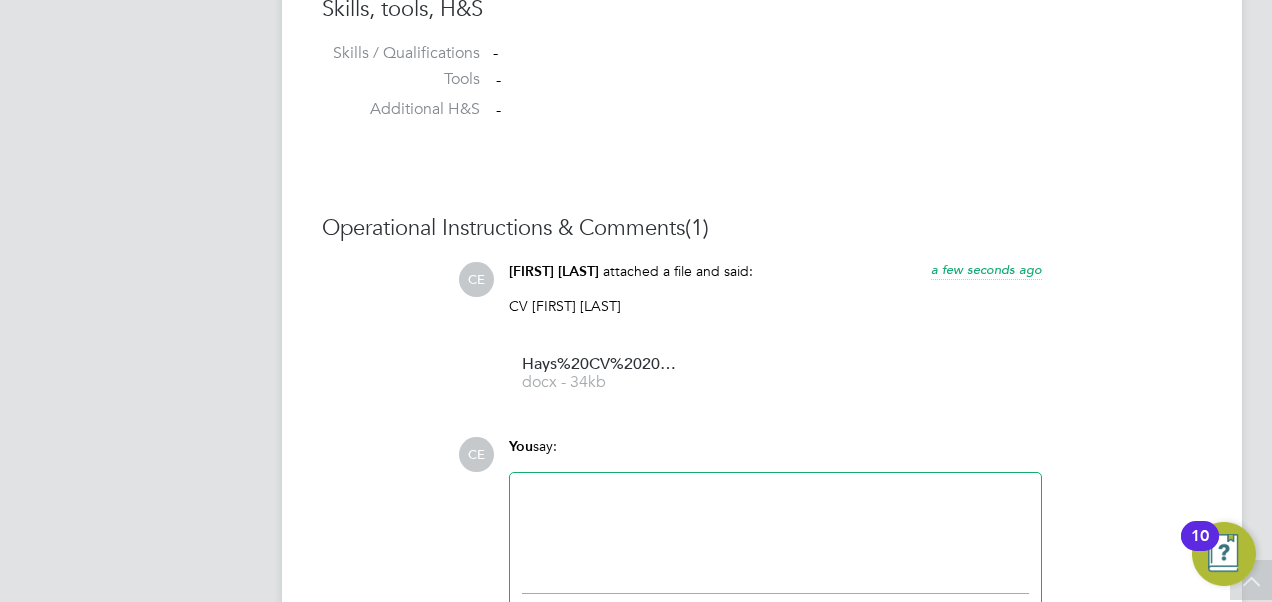 scroll, scrollTop: 1670, scrollLeft: 0, axis: vertical 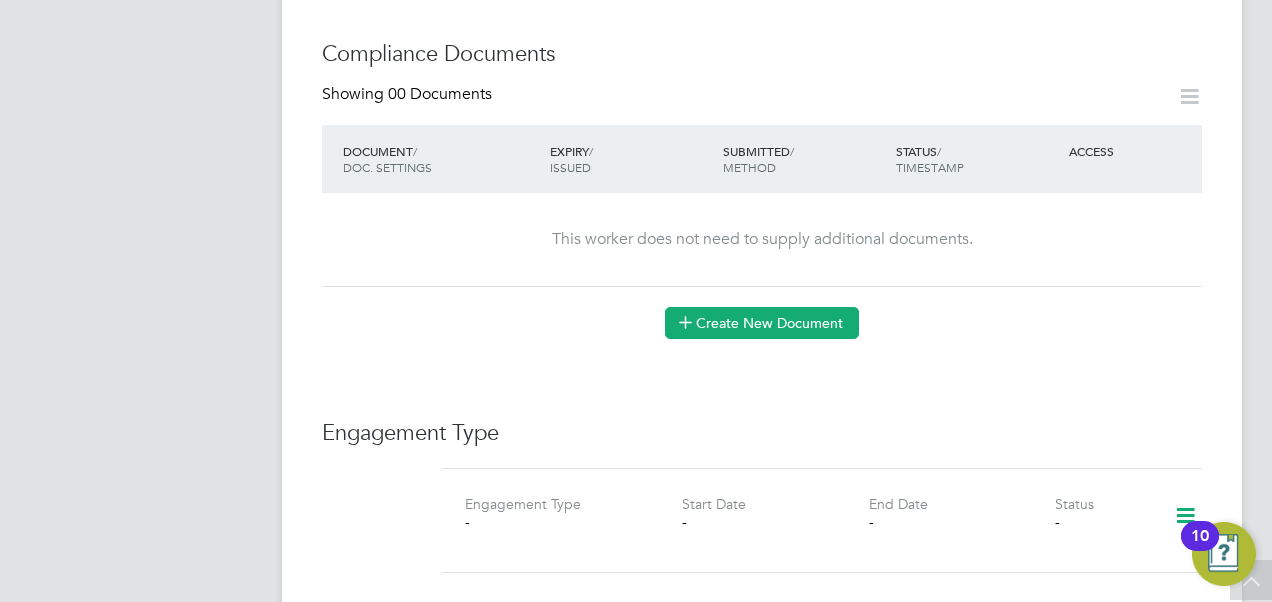 click on "Create New Document" 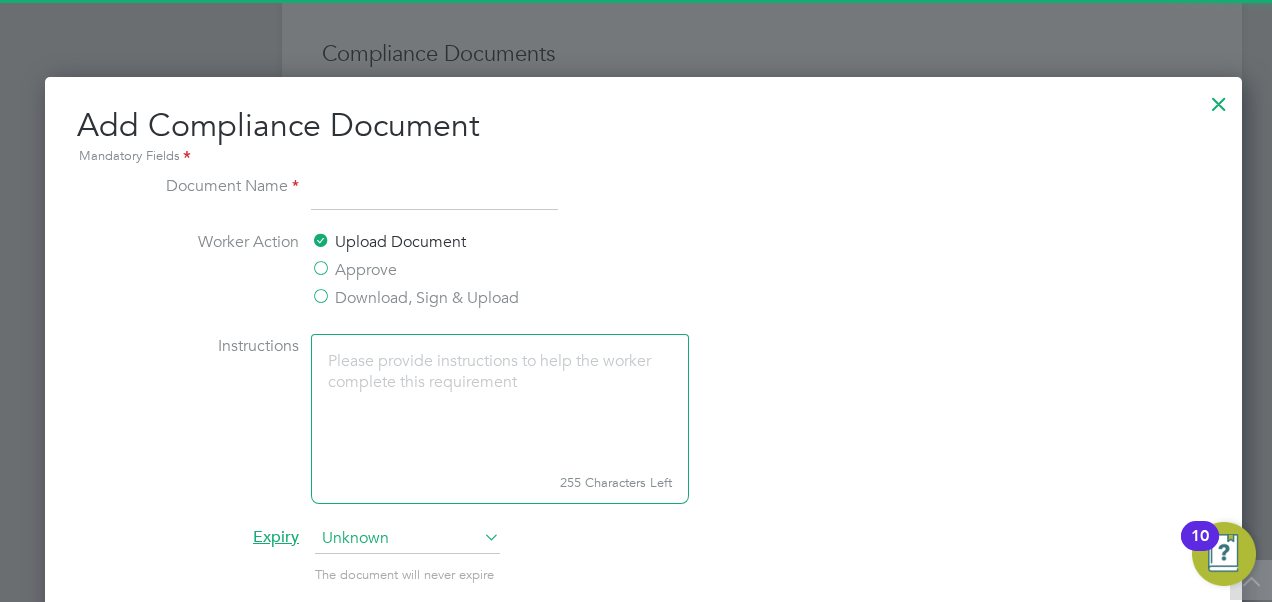 scroll, scrollTop: 1045, scrollLeft: 1210, axis: both 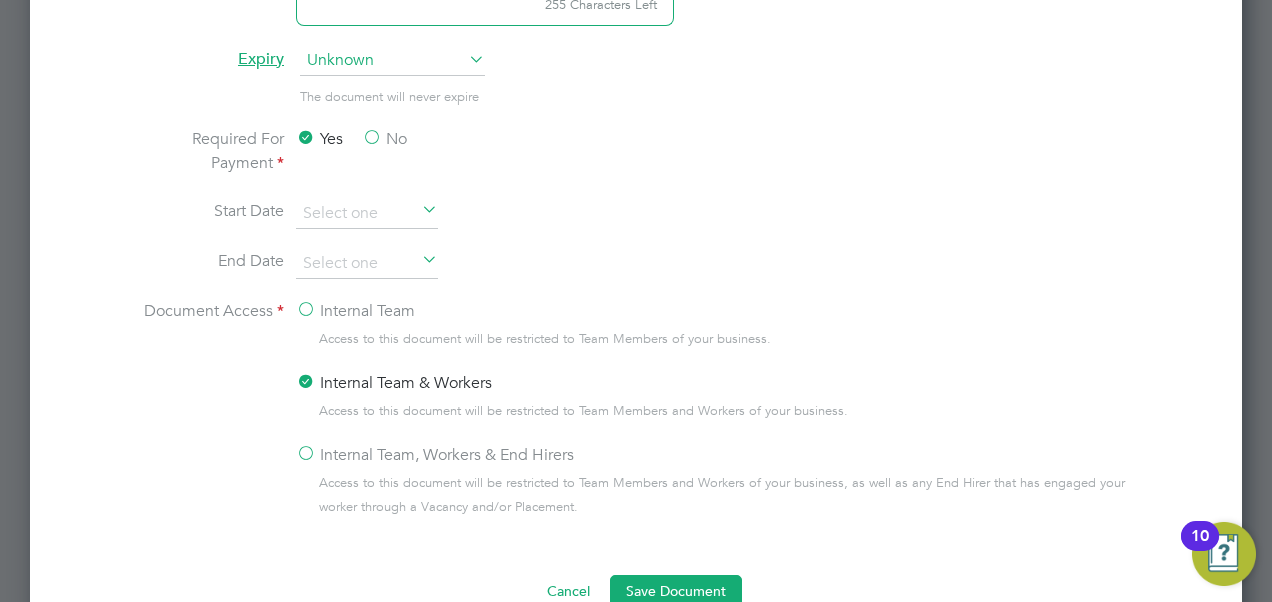 type on "Andy - CV" 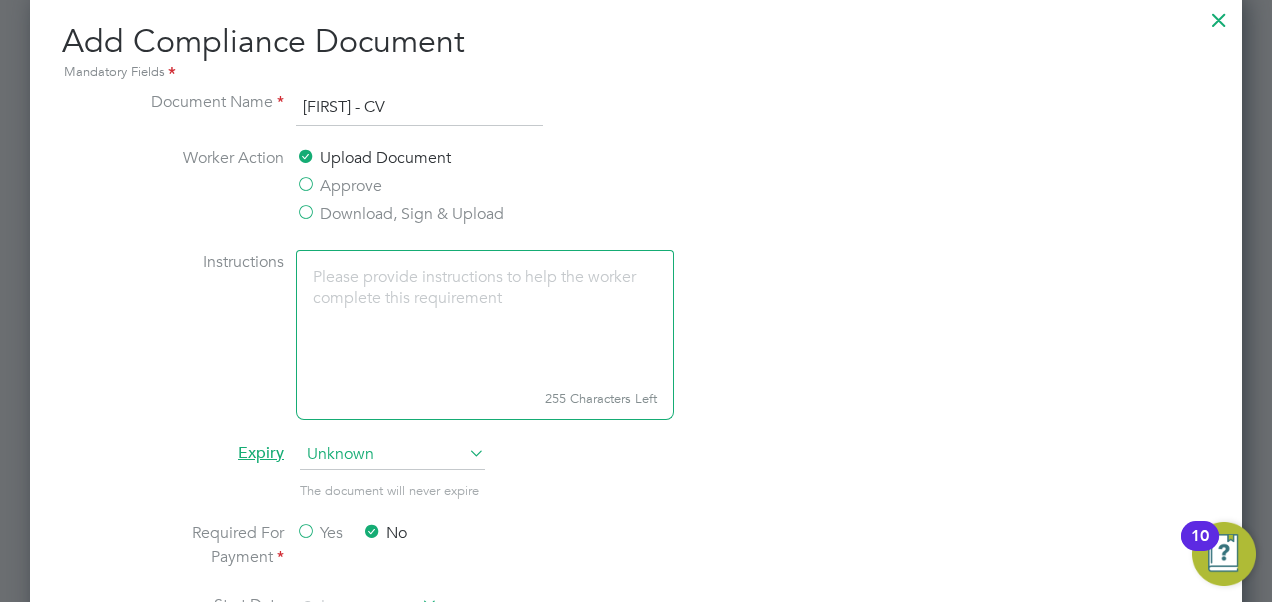 scroll, scrollTop: 1022, scrollLeft: 0, axis: vertical 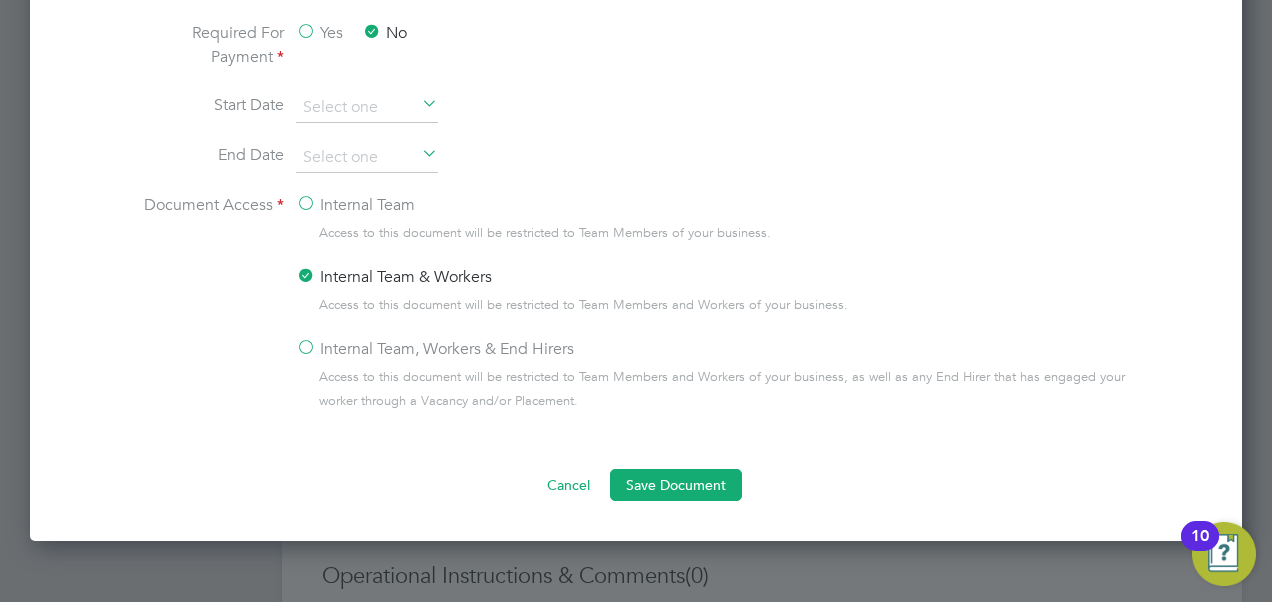 click on "Internal Team" 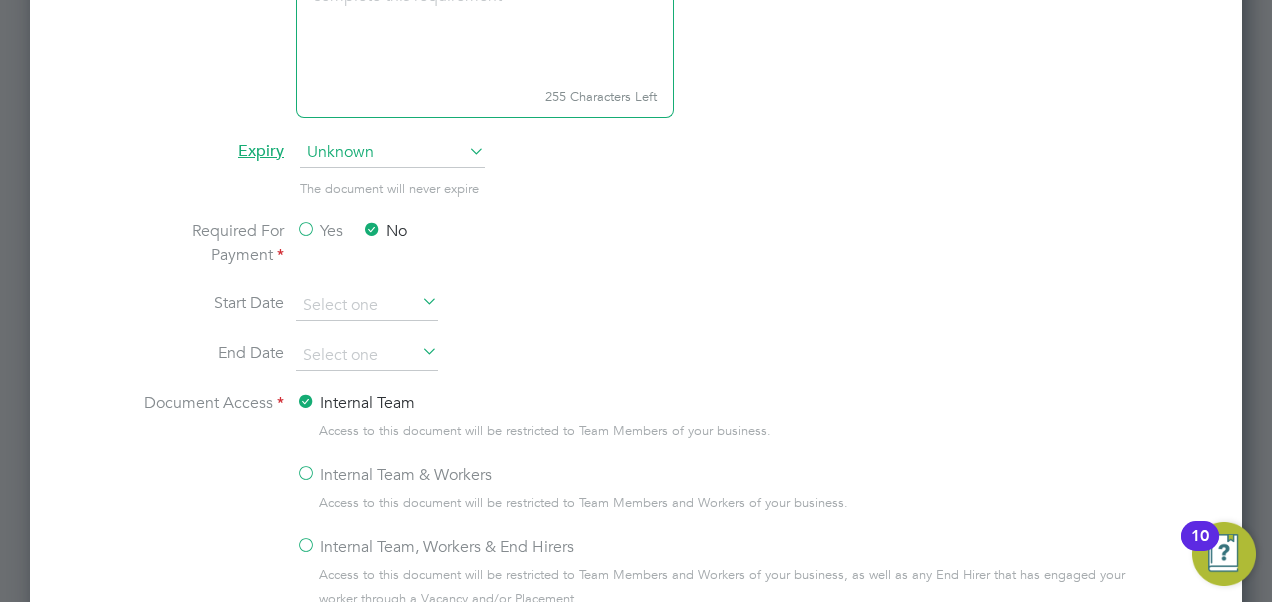 scroll, scrollTop: 1434, scrollLeft: 0, axis: vertical 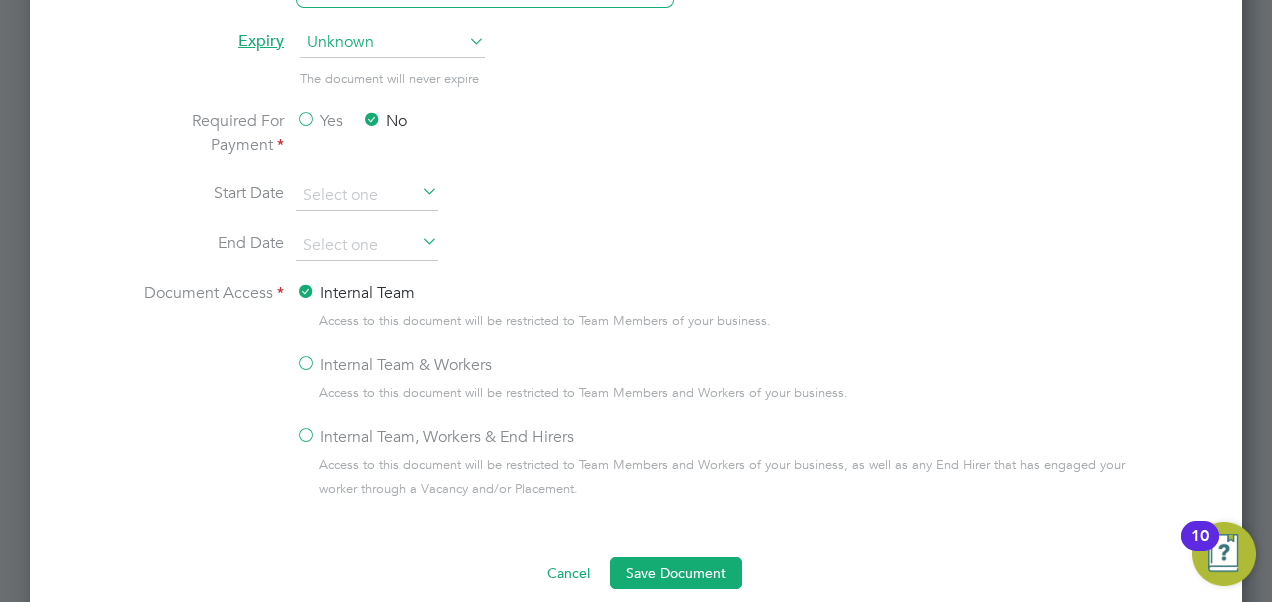click on "Internal Team, Workers & End Hirers" 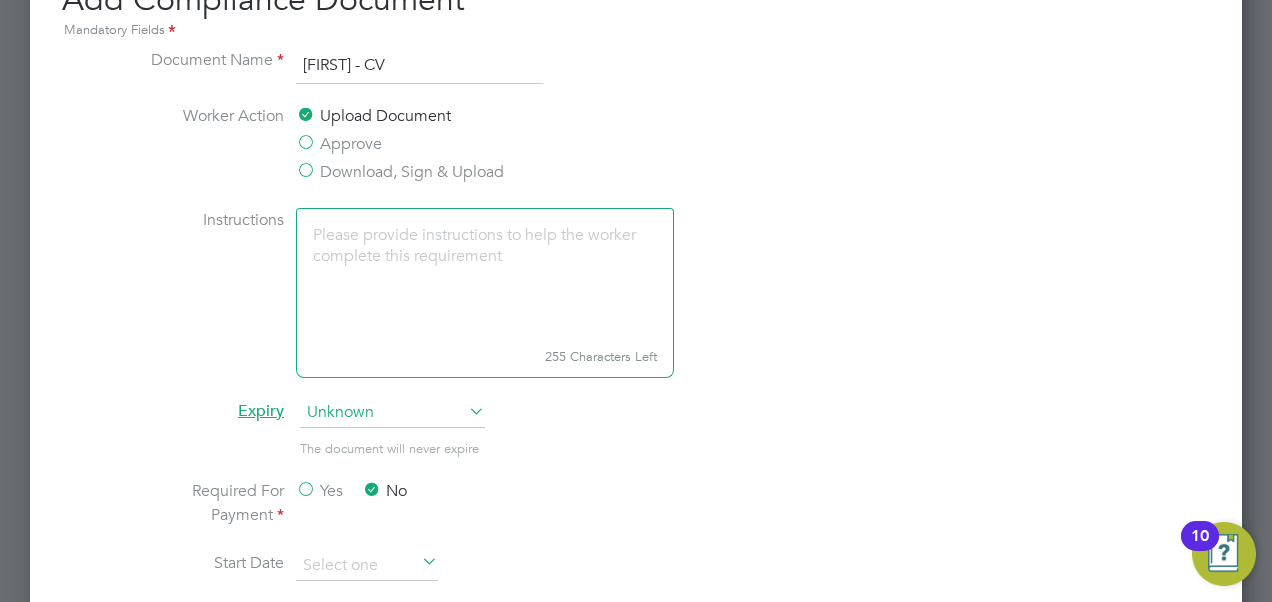 scroll, scrollTop: 1062, scrollLeft: 0, axis: vertical 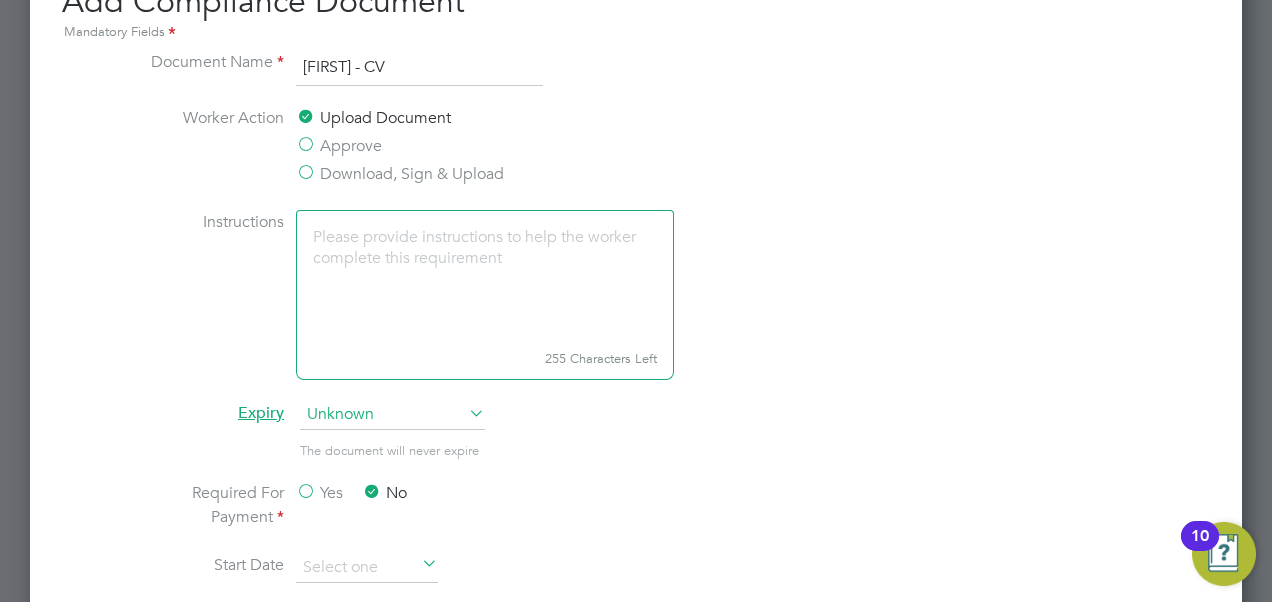 click on "Download, Sign & Upload" at bounding box center (400, 174) 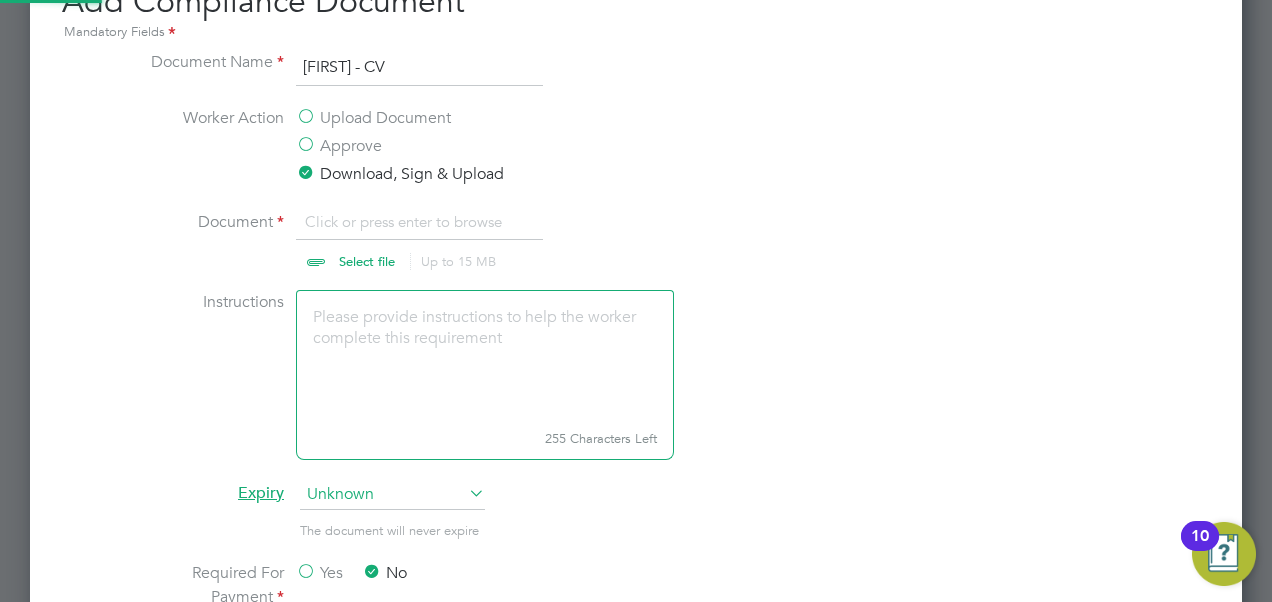 scroll, scrollTop: 10, scrollLeft: 10, axis: both 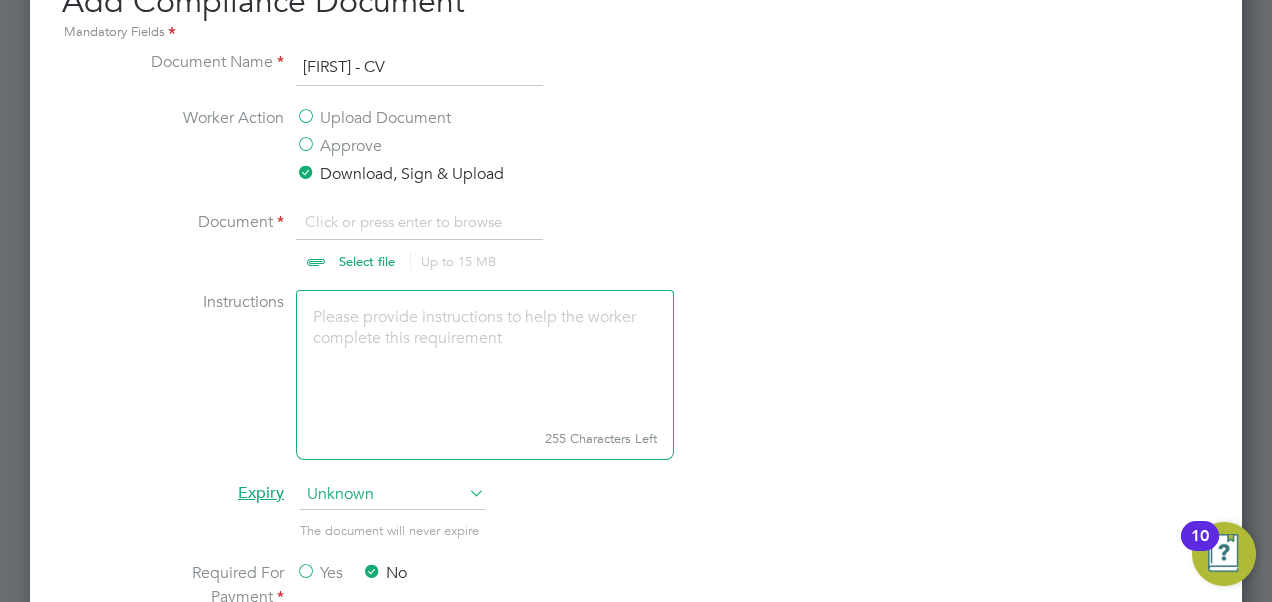 click on "Approve" at bounding box center [339, 146] 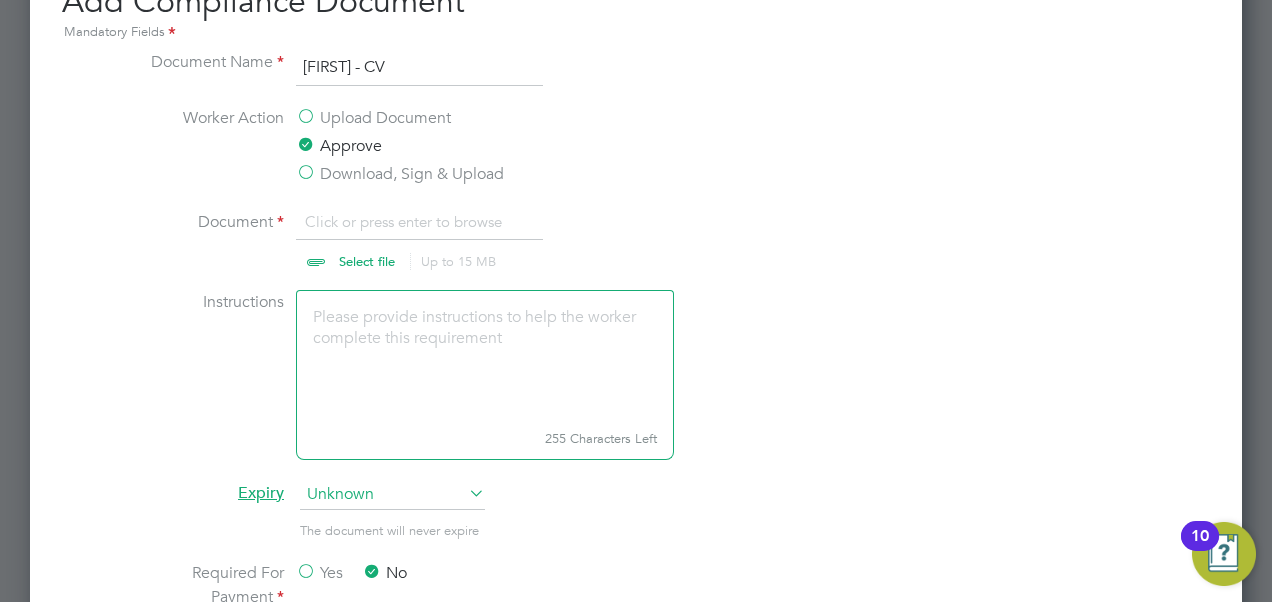 click on "Download, Sign & Upload" at bounding box center [400, 174] 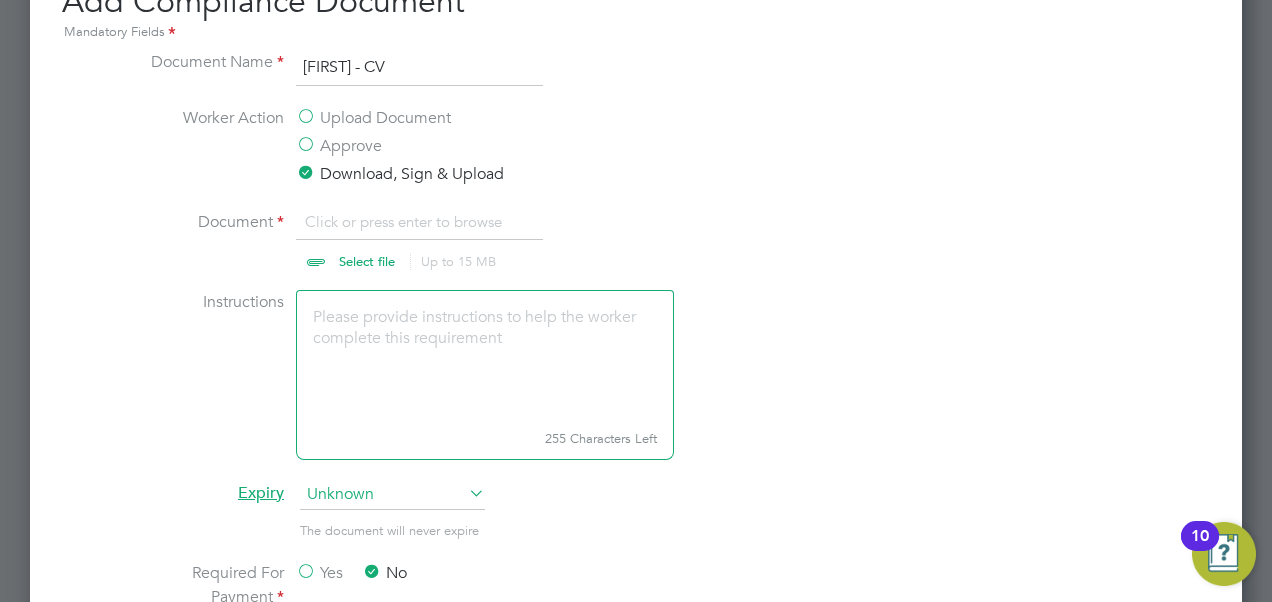 click at bounding box center (386, 240) 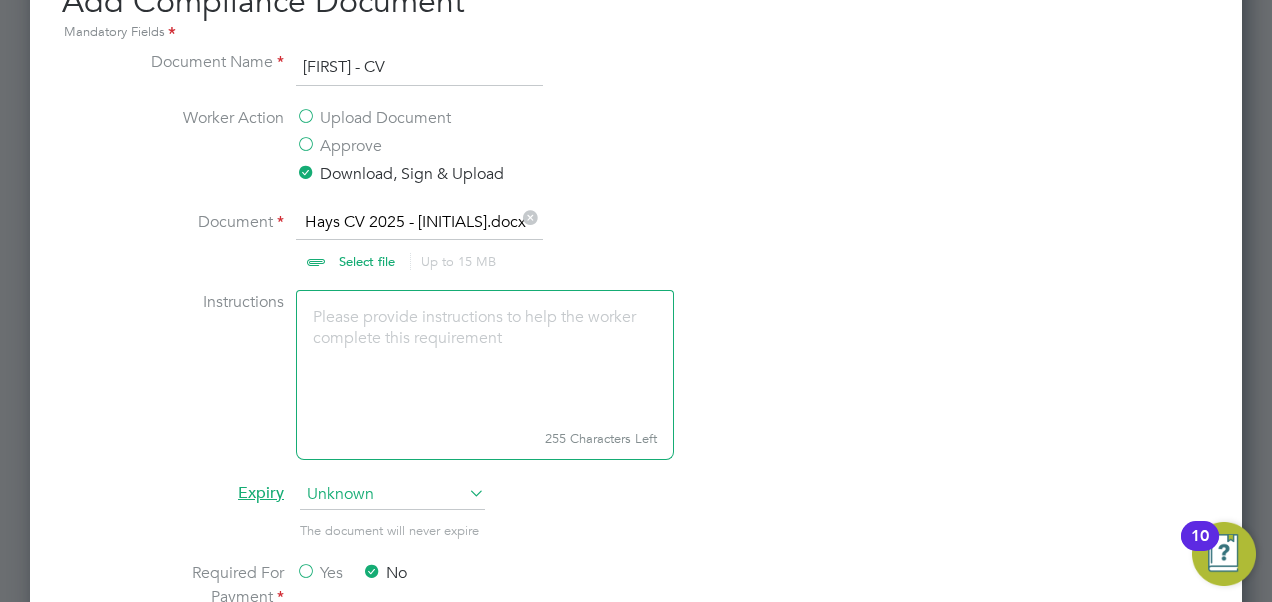 click at bounding box center (485, 356) 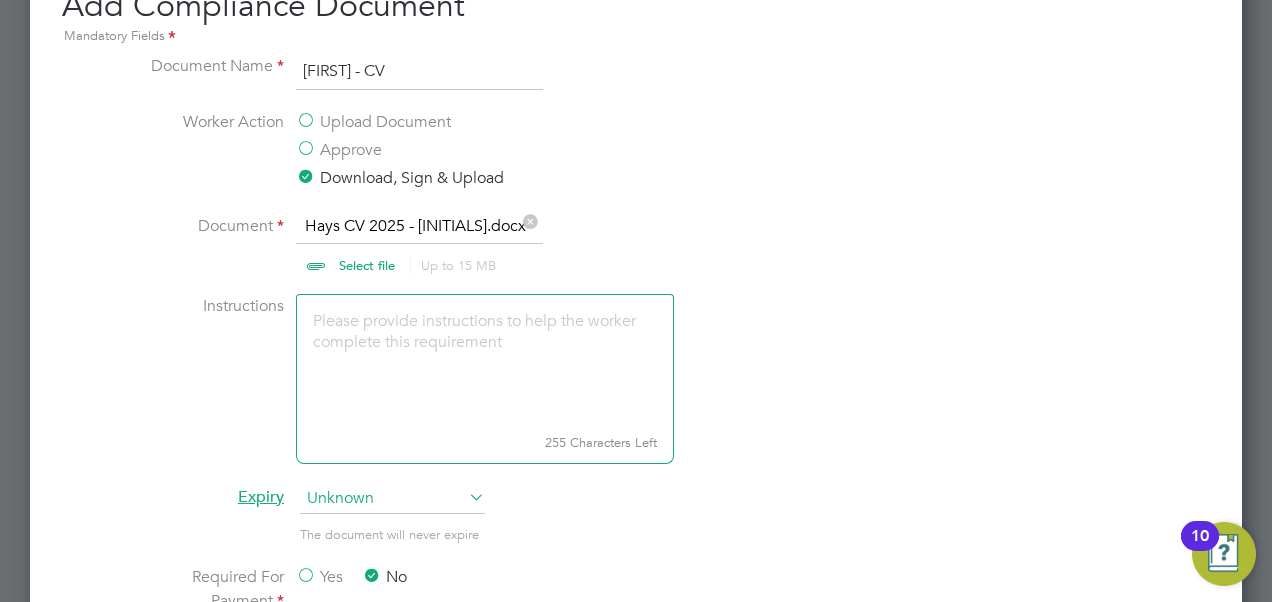 scroll, scrollTop: 1056, scrollLeft: 0, axis: vertical 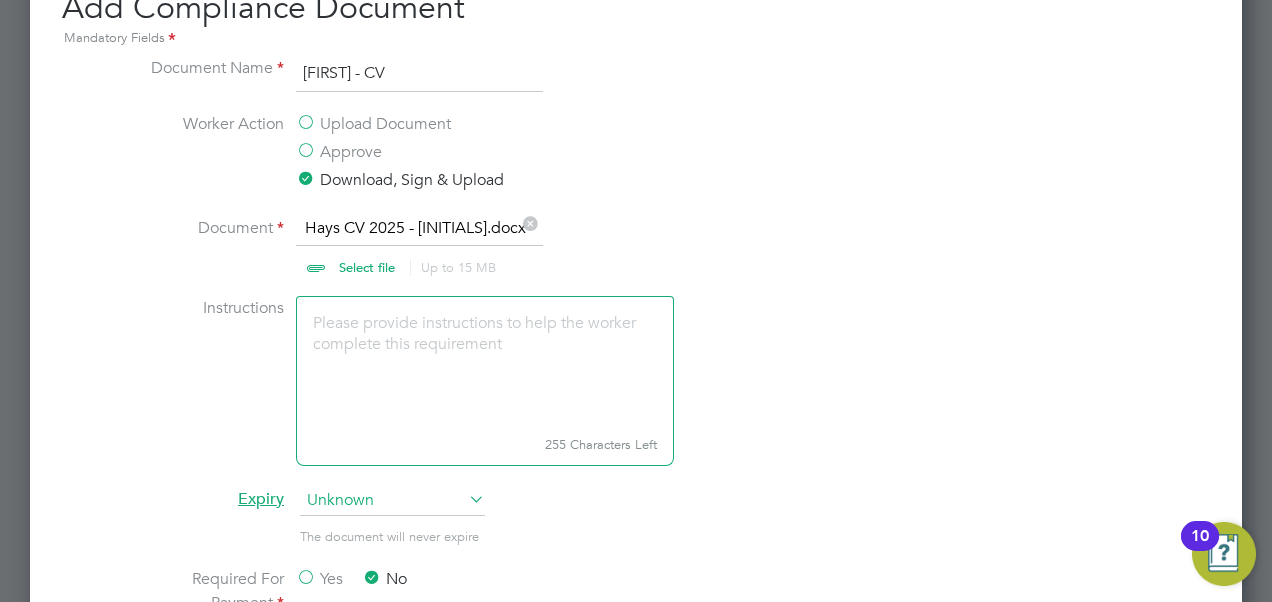 click on "Document Name   Andy - CV" at bounding box center (636, 84) 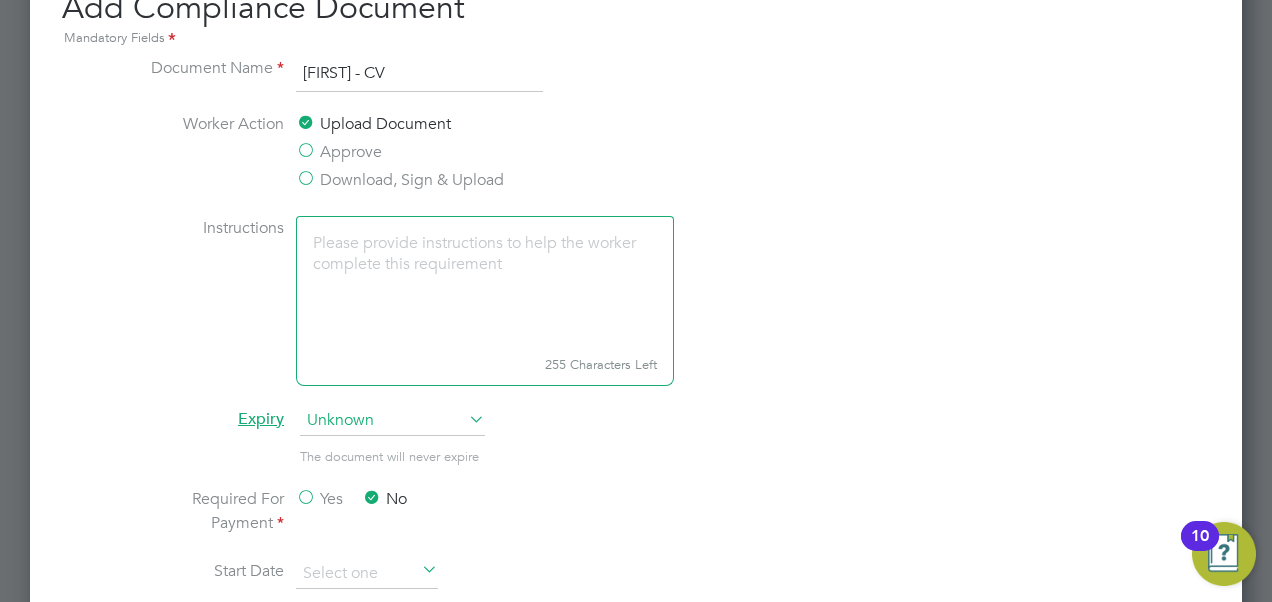 scroll, scrollTop: 1045, scrollLeft: 1212, axis: both 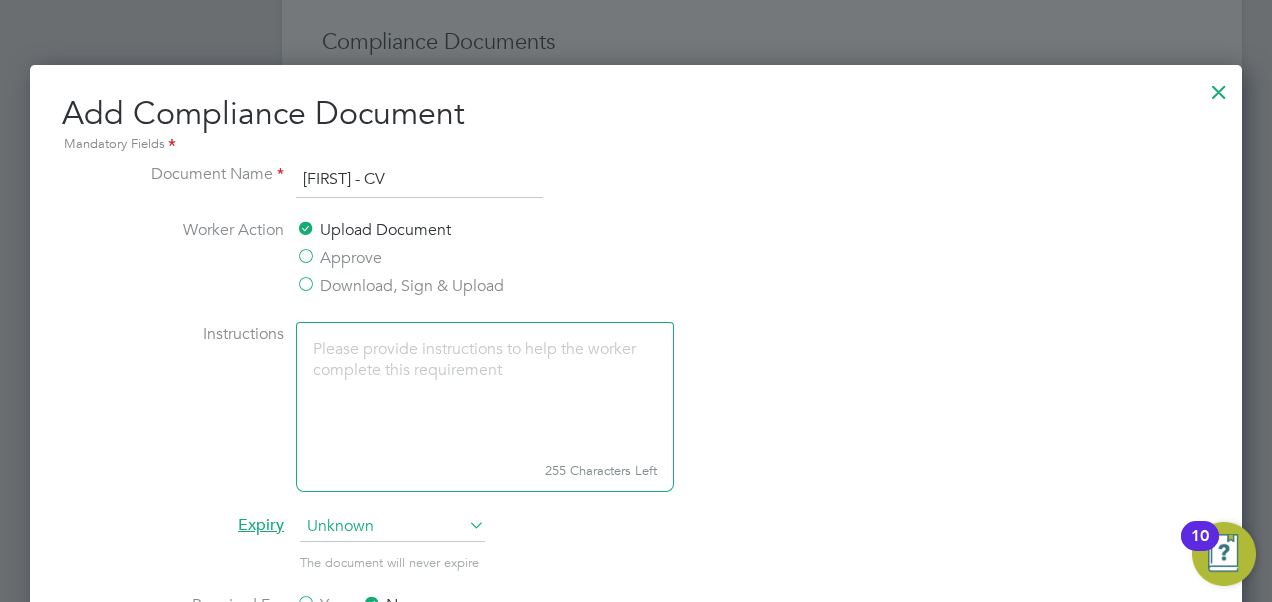 click on "Download, Sign & Upload" at bounding box center (400, 286) 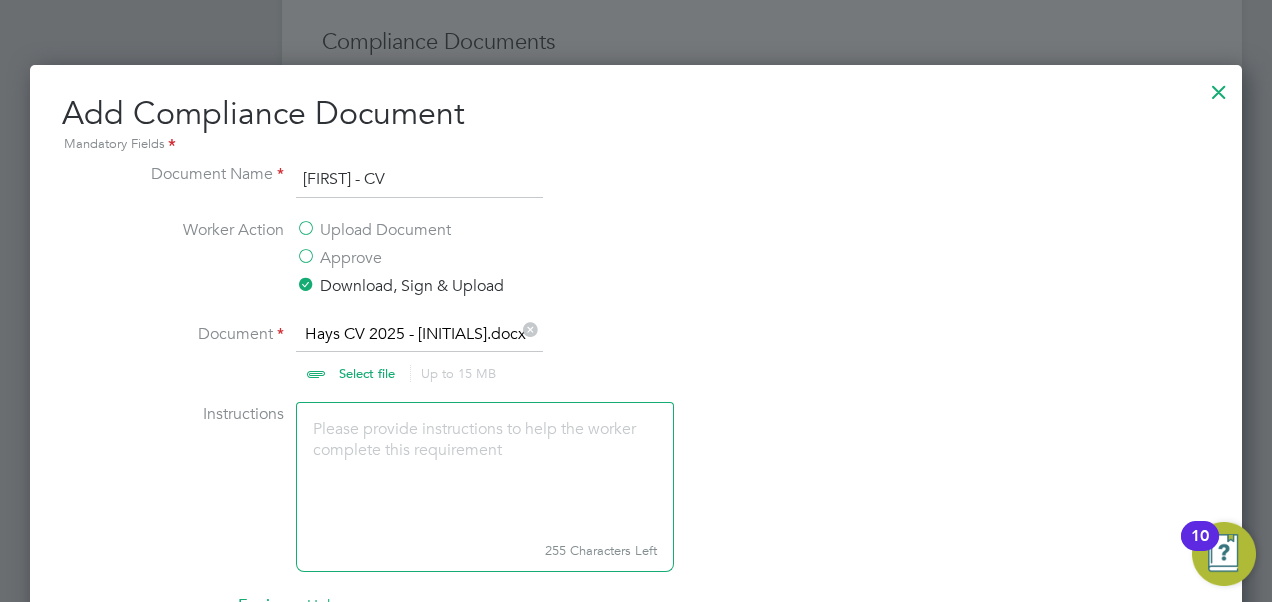 scroll, scrollTop: 10, scrollLeft: 10, axis: both 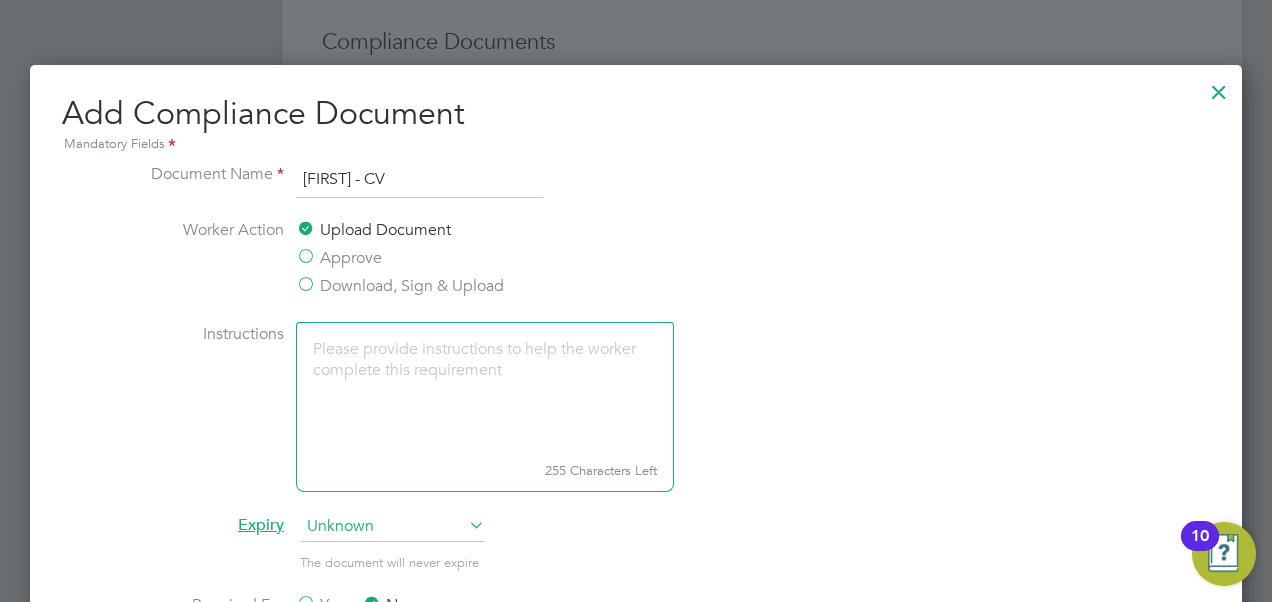 click on "Download, Sign & Upload" at bounding box center (400, 286) 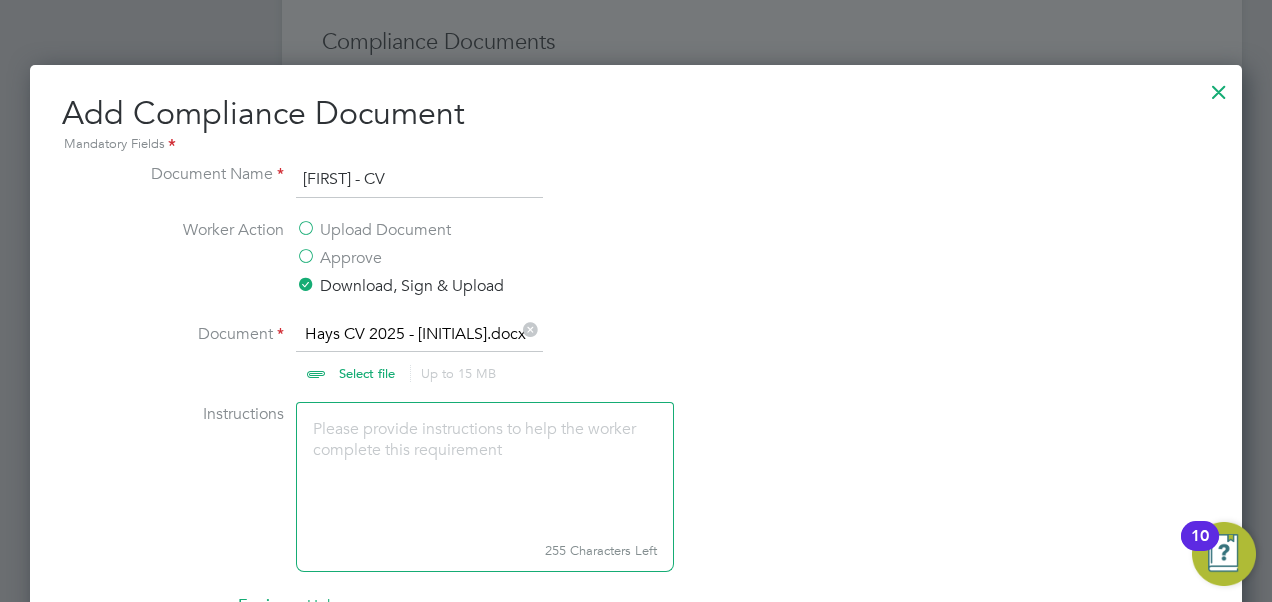scroll, scrollTop: 10, scrollLeft: 10, axis: both 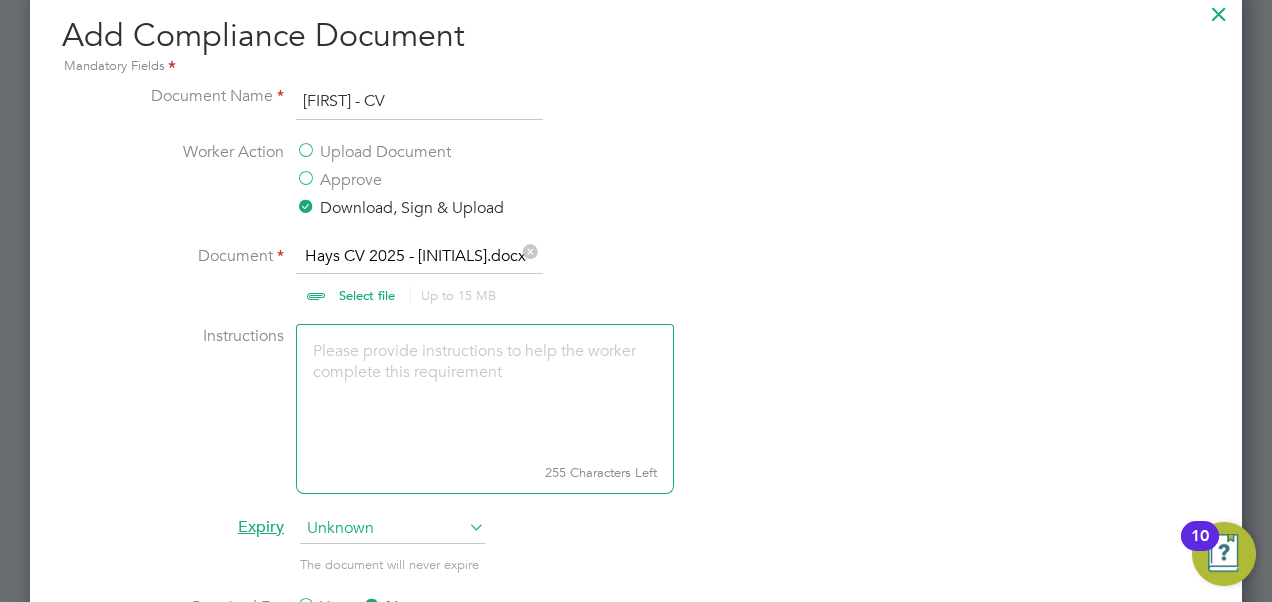 click on "Instructions
255 Characters Left" at bounding box center [636, 419] 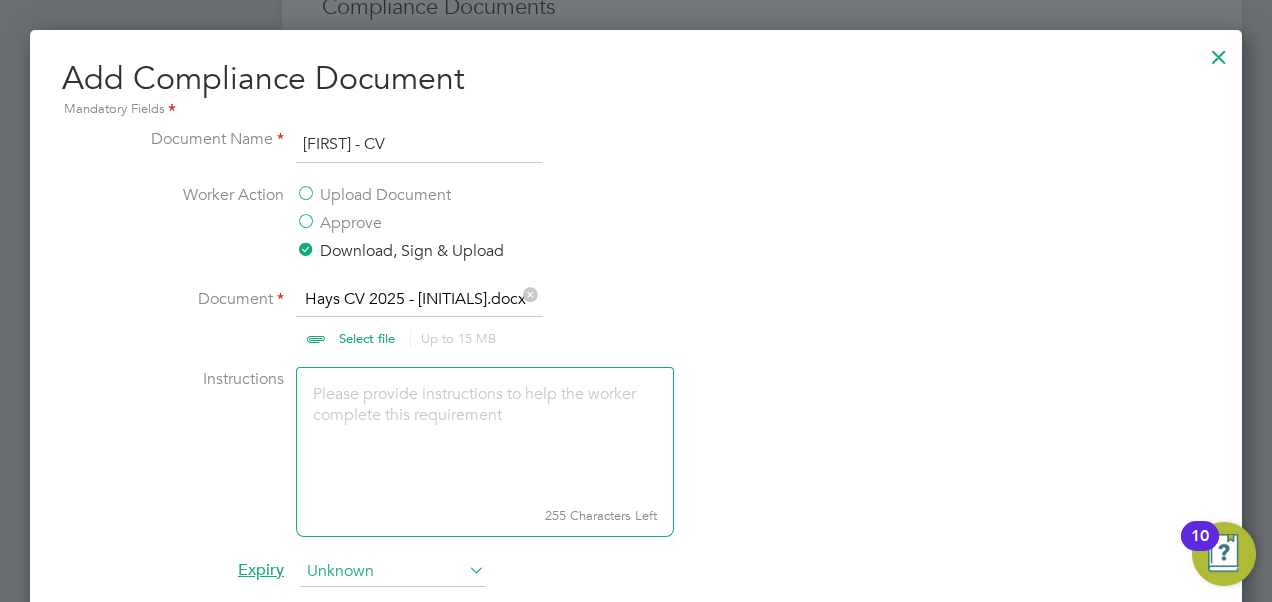 scroll, scrollTop: 939, scrollLeft: 0, axis: vertical 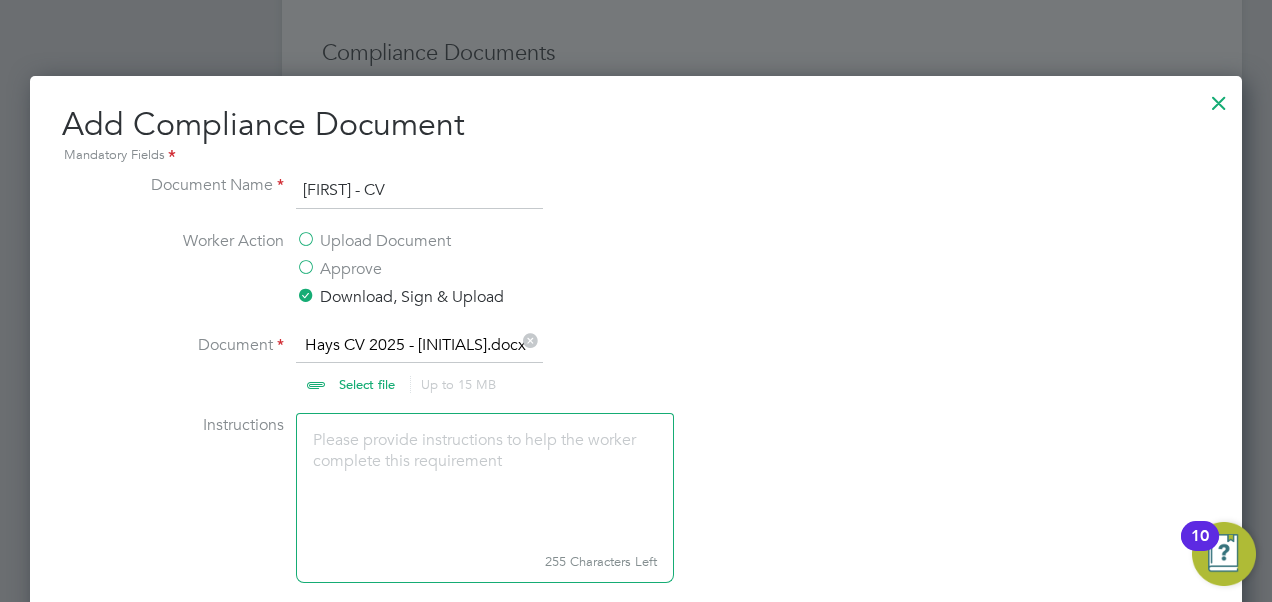 click at bounding box center [1219, 98] 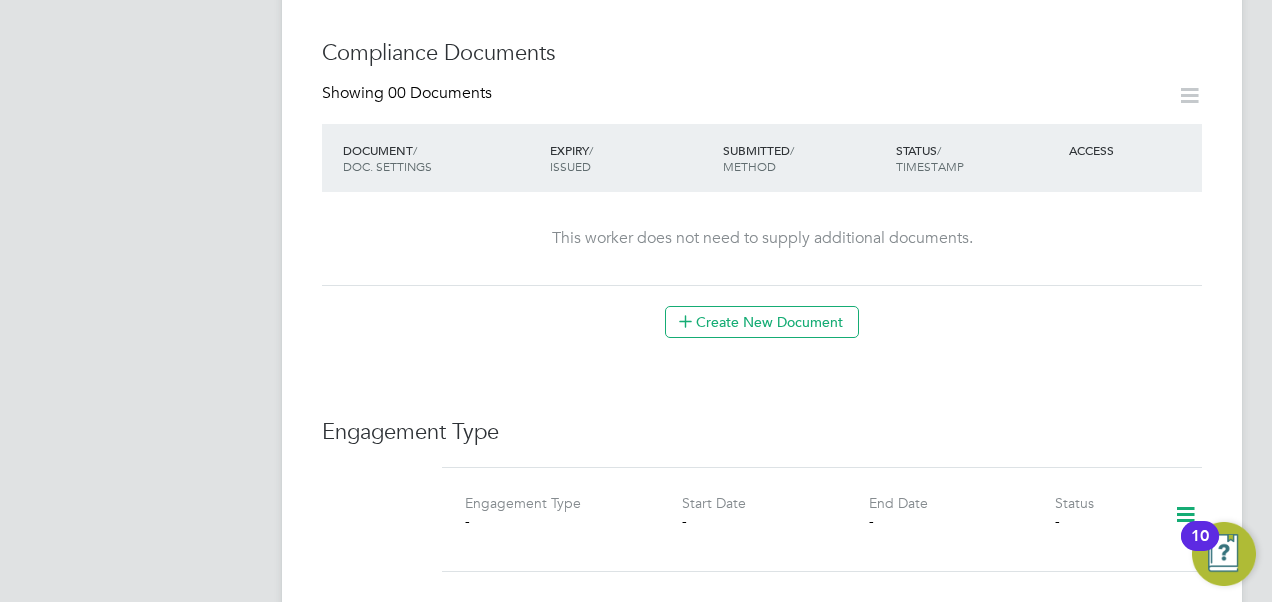 scroll, scrollTop: 938, scrollLeft: 0, axis: vertical 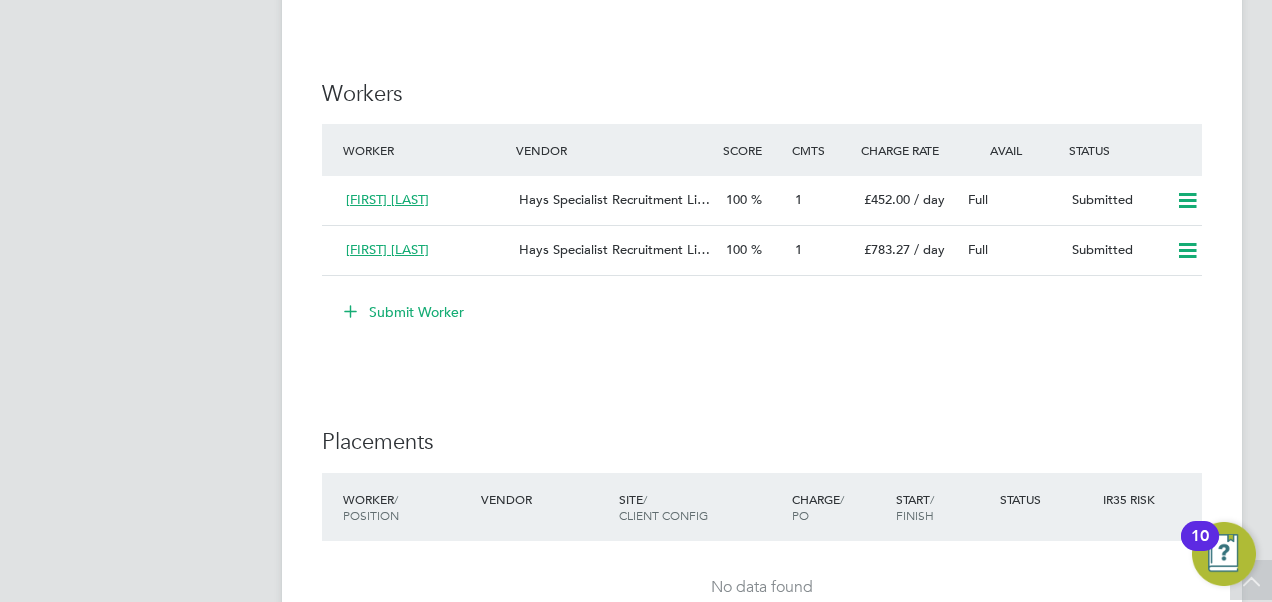click on "Submit Worker" 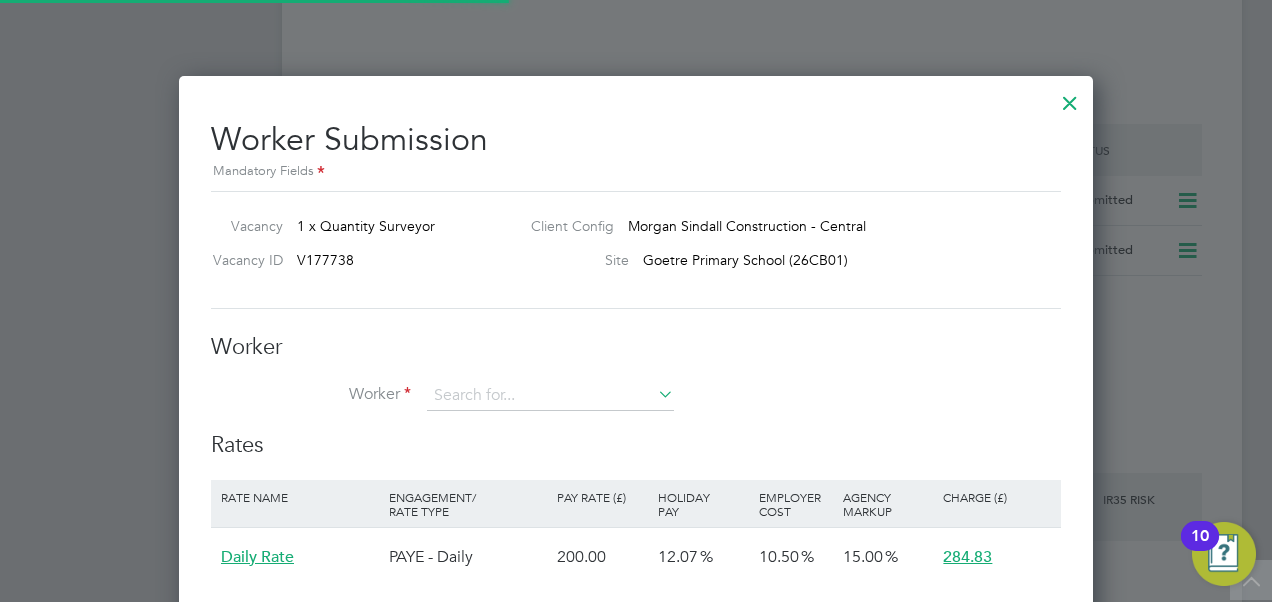 scroll, scrollTop: 10, scrollLeft: 10, axis: both 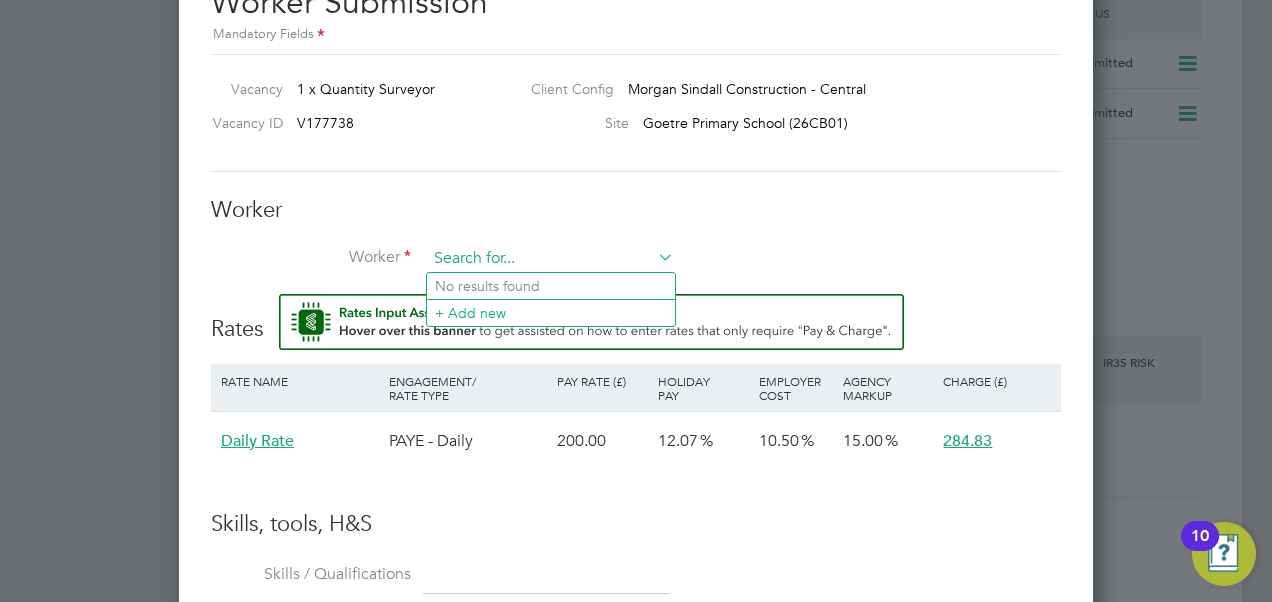 click at bounding box center (550, 259) 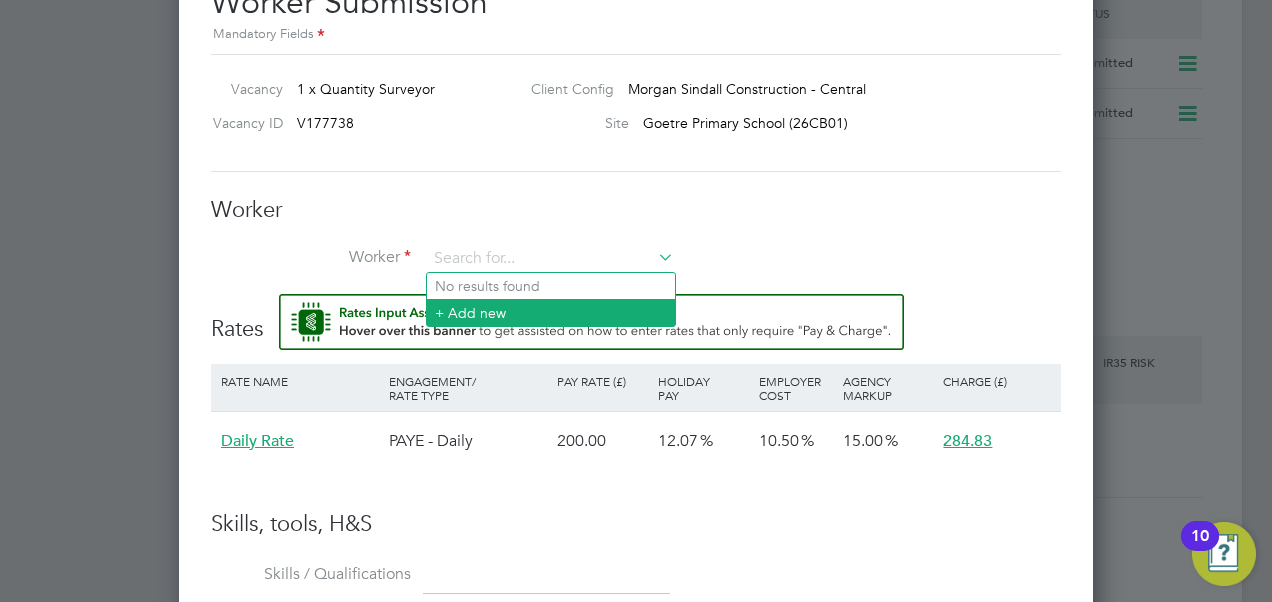 click on "+ Add new" 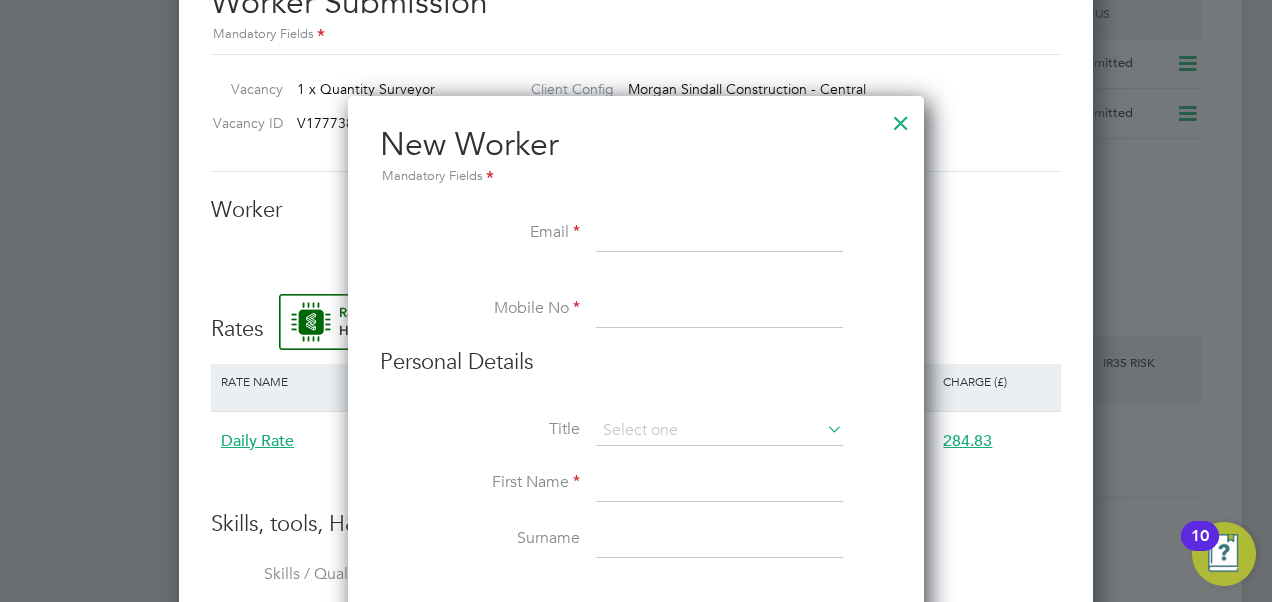 click at bounding box center [719, 234] 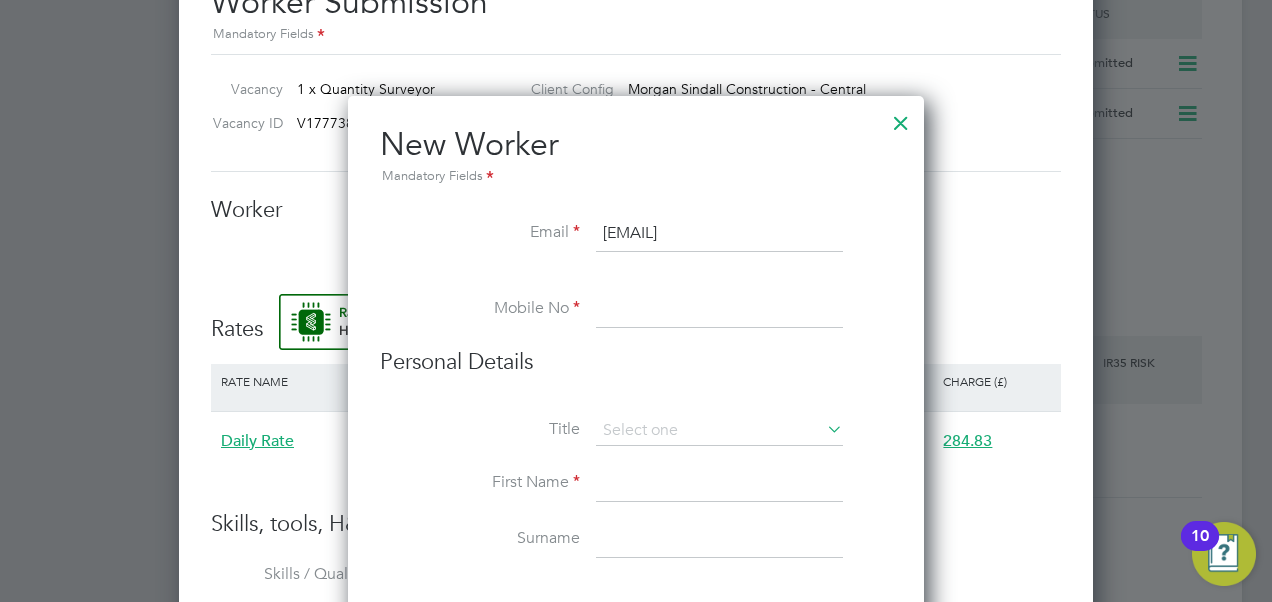 drag, startPoint x: 674, startPoint y: 299, endPoint x: 674, endPoint y: 248, distance: 51 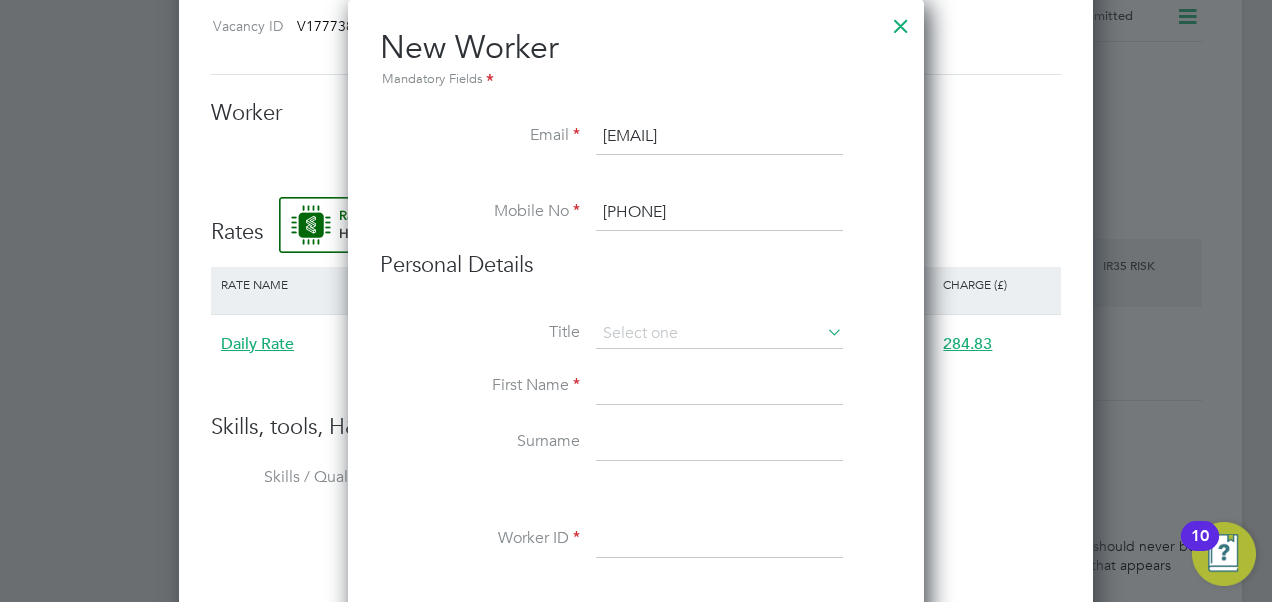 scroll, scrollTop: 1575, scrollLeft: 0, axis: vertical 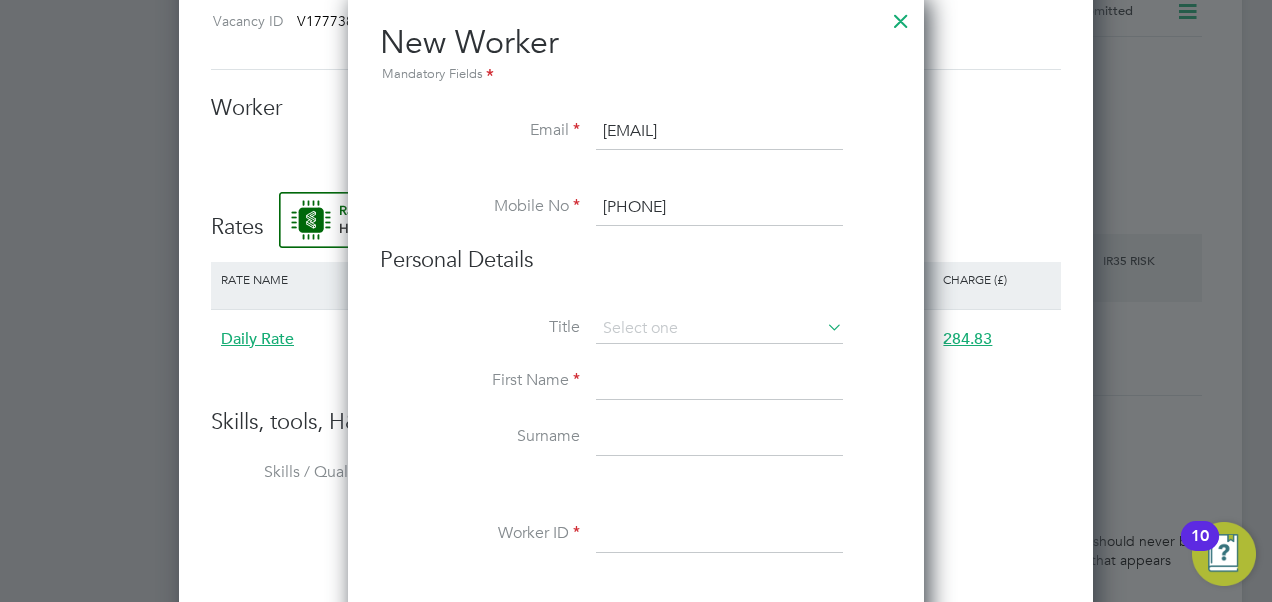 type on "[PHONE]" 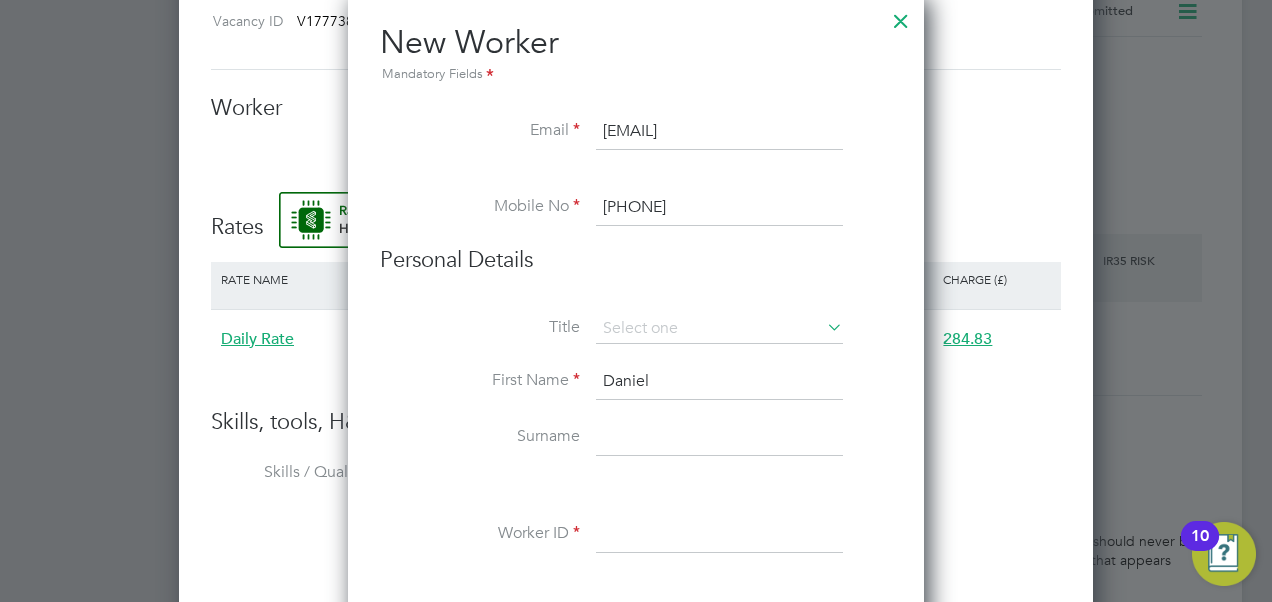 type on "Daniel" 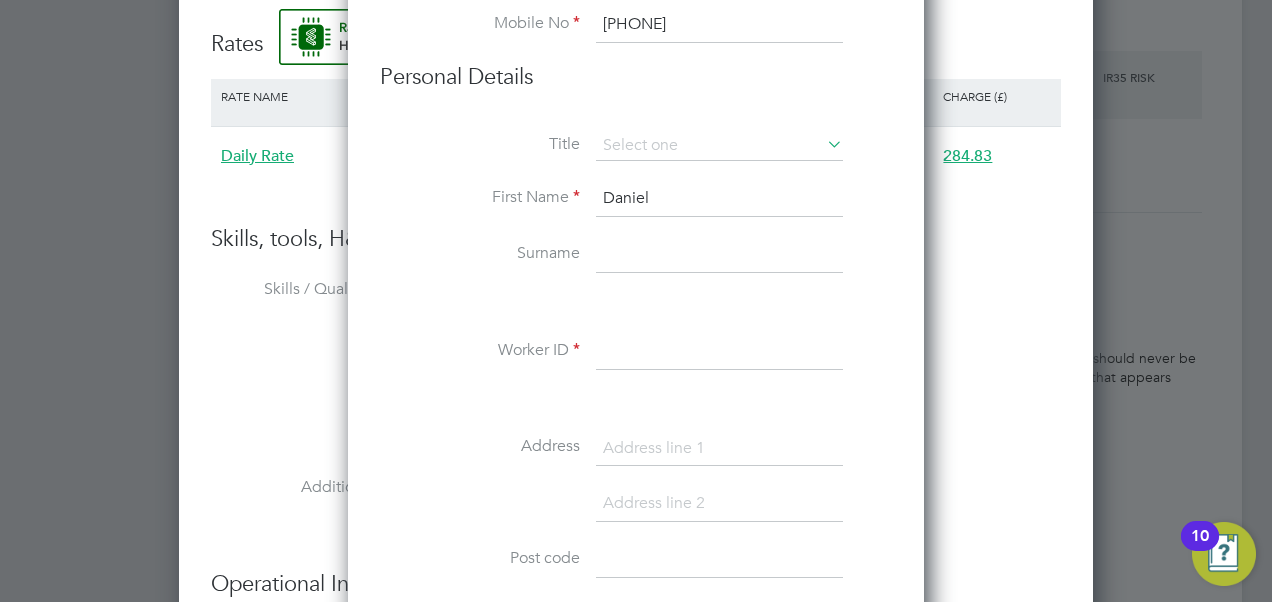 scroll, scrollTop: 1792, scrollLeft: 0, axis: vertical 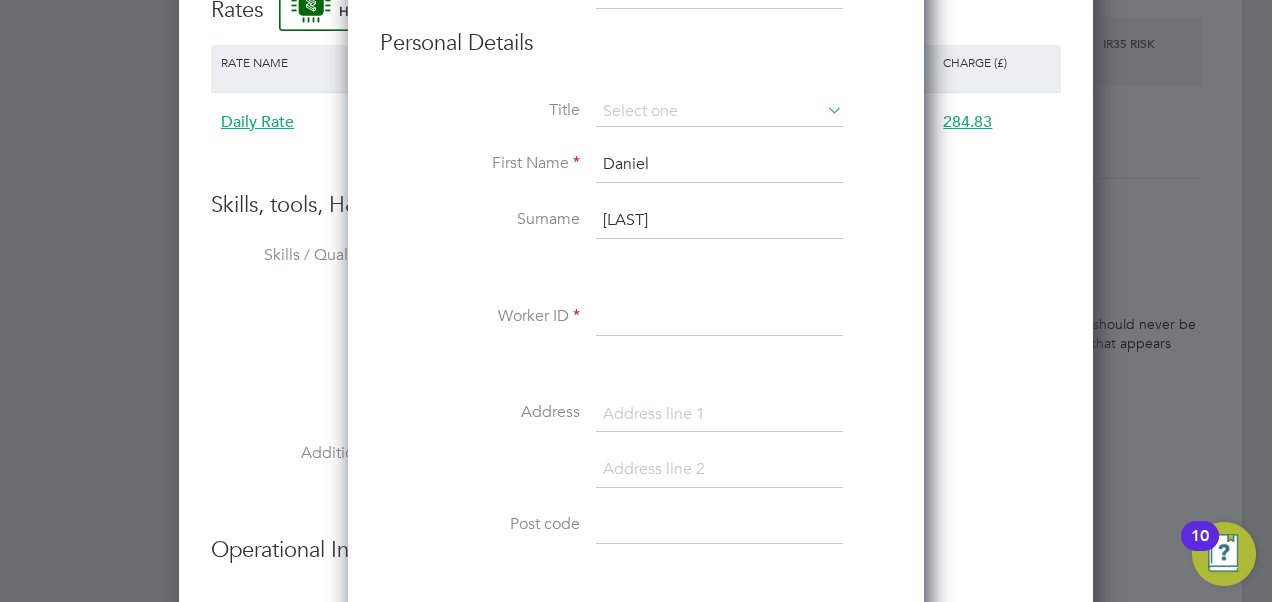 drag, startPoint x: 694, startPoint y: 222, endPoint x: 597, endPoint y: 209, distance: 97.867256 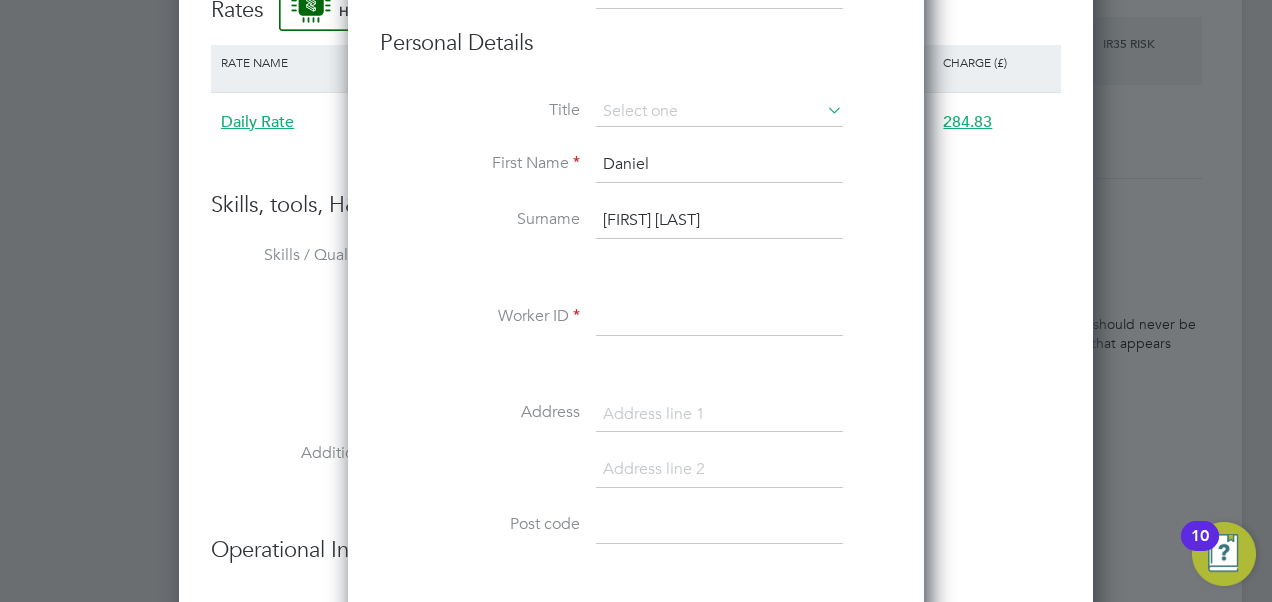 drag, startPoint x: 655, startPoint y: 214, endPoint x: 581, endPoint y: 222, distance: 74.431175 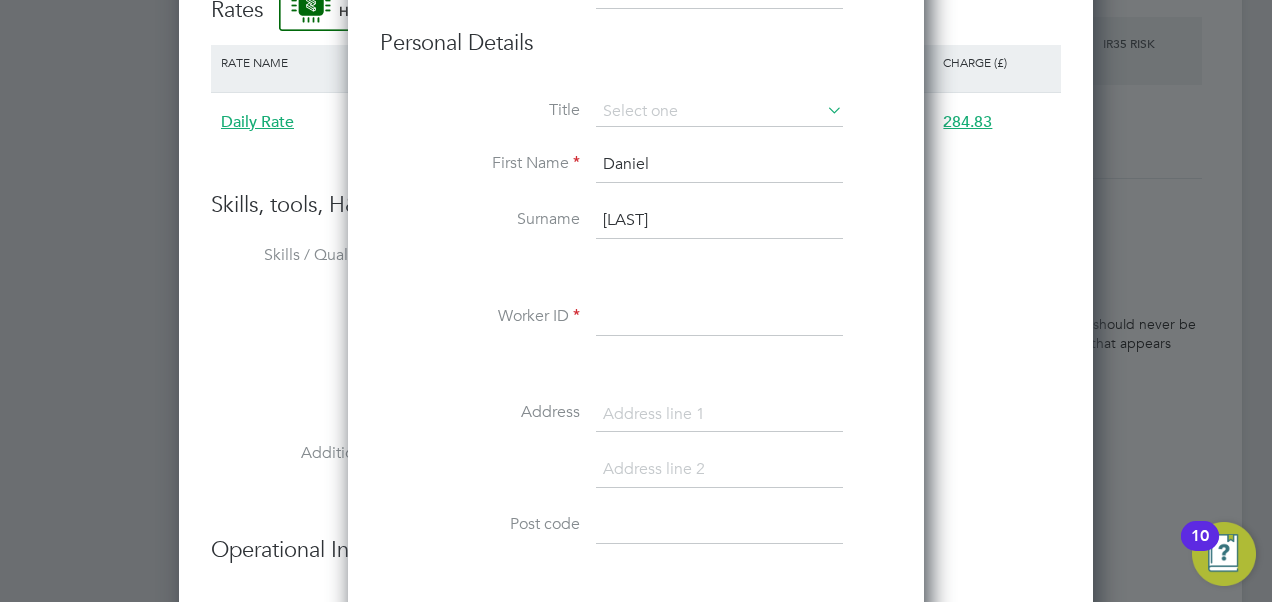 type on "[LAST]" 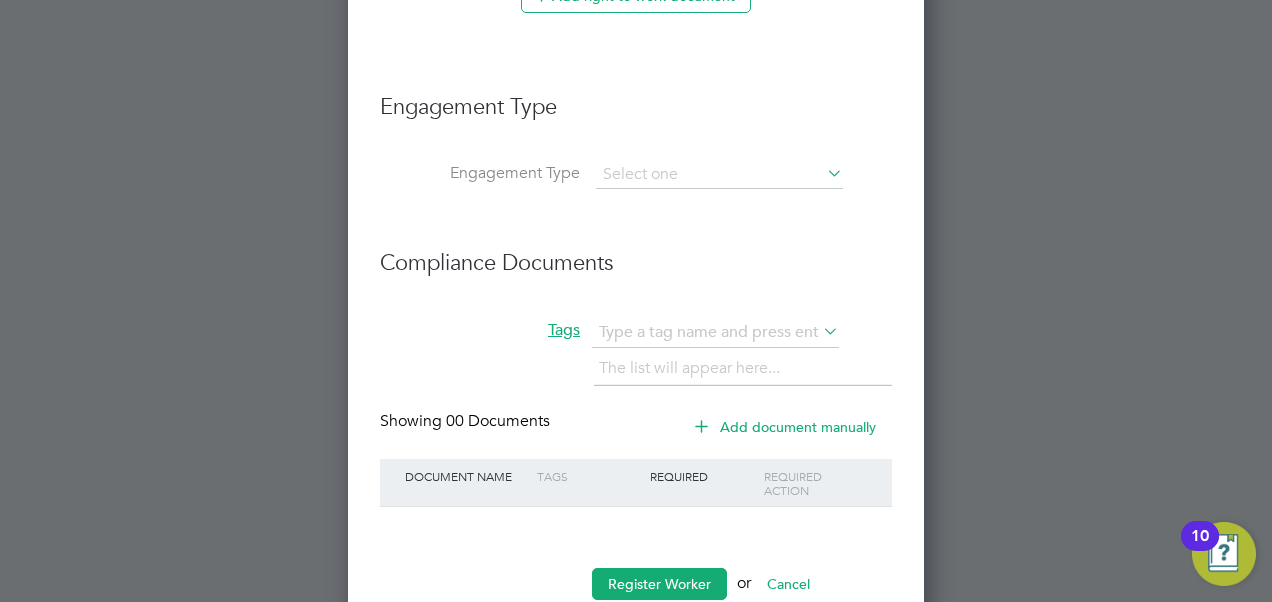scroll, scrollTop: 2752, scrollLeft: 0, axis: vertical 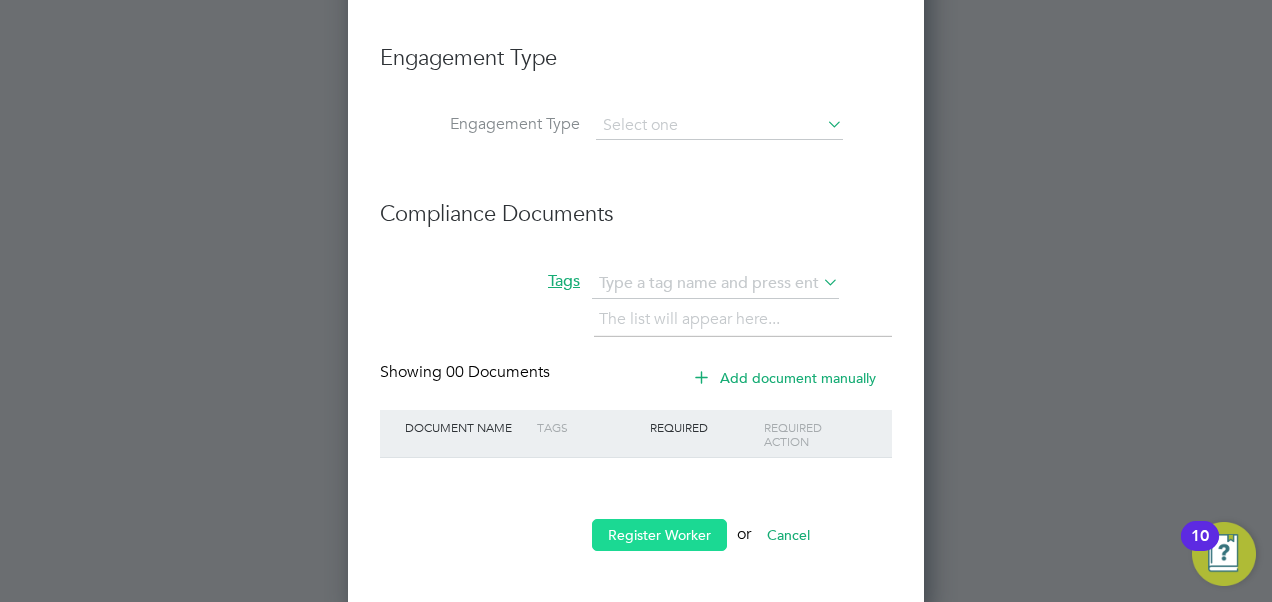 type on "[NUMBER]" 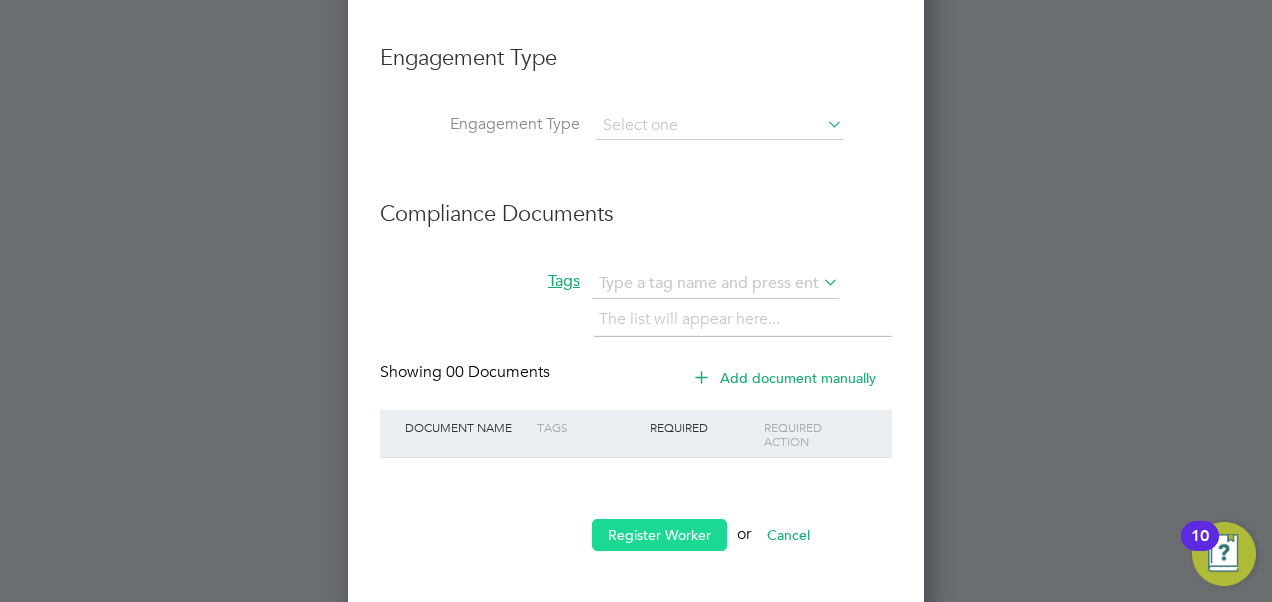 click on "Register Worker" at bounding box center [659, 535] 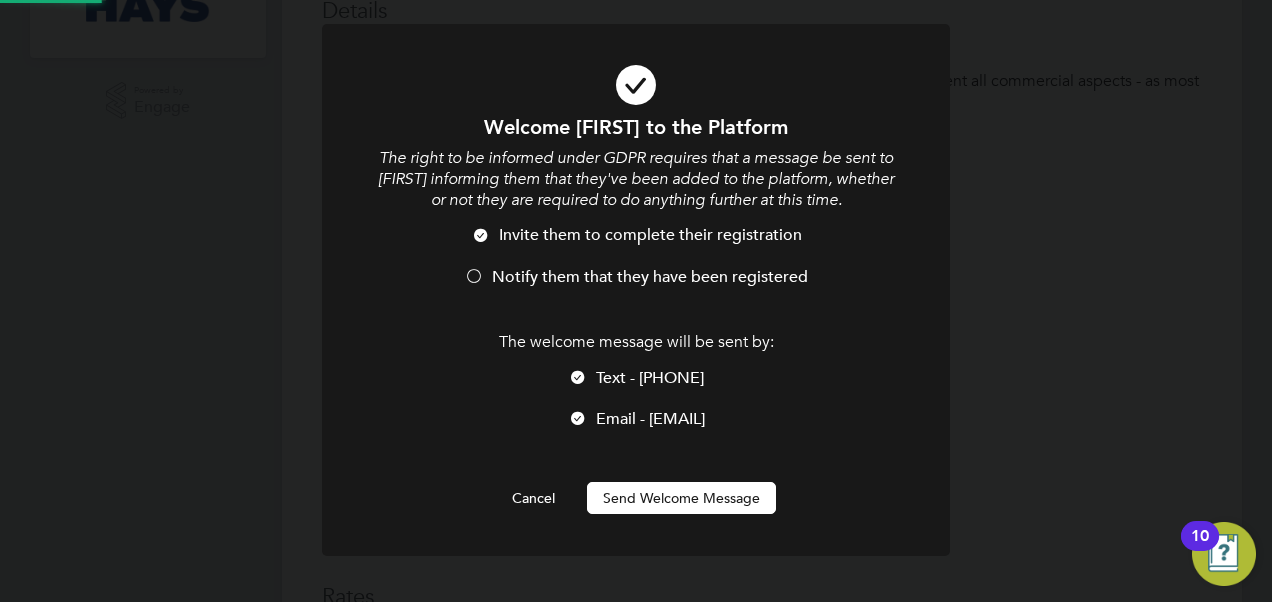 scroll, scrollTop: 0, scrollLeft: 0, axis: both 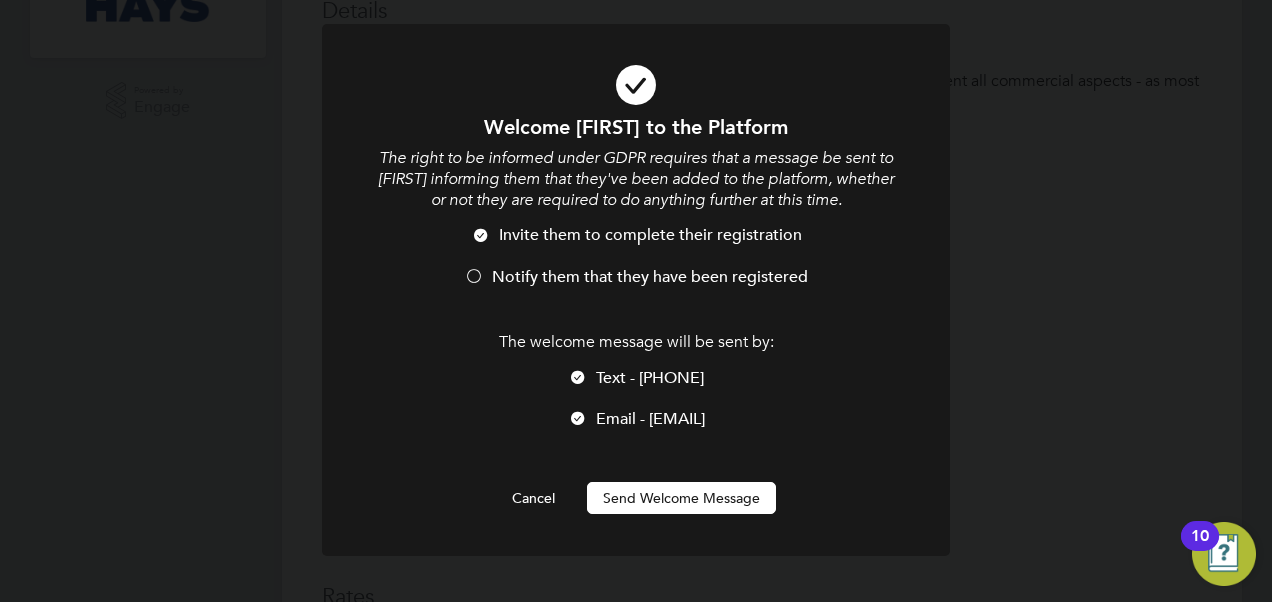 click on "Text - [PHONE]" at bounding box center (650, 378) 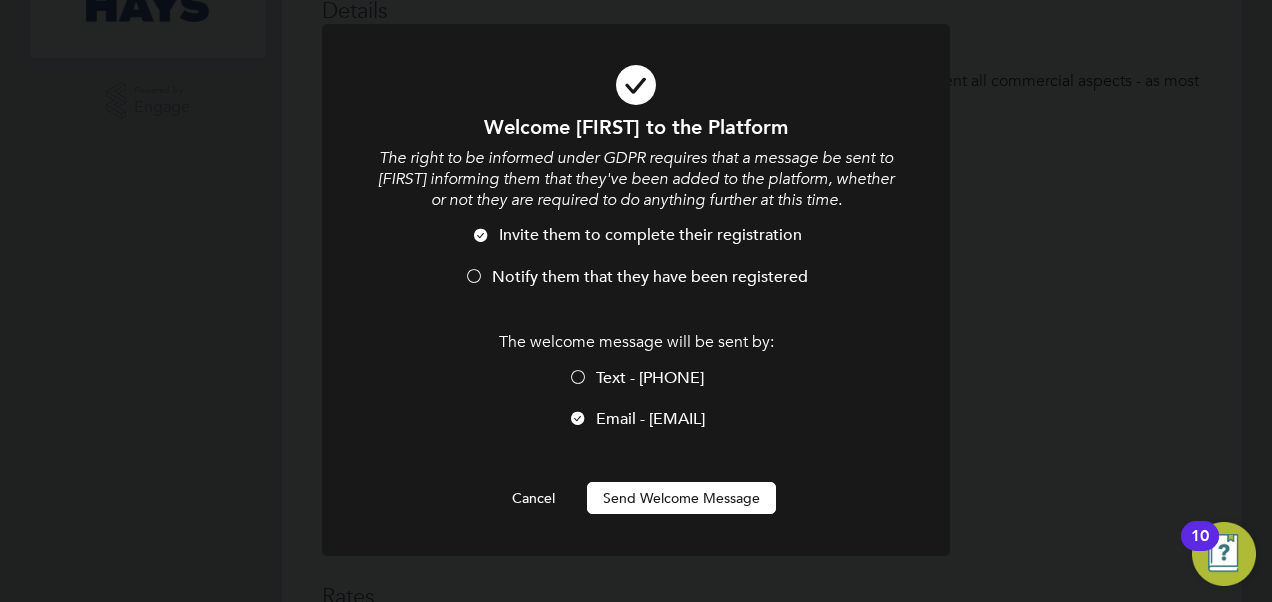 click on "Invite them to complete their registration" at bounding box center [650, 235] 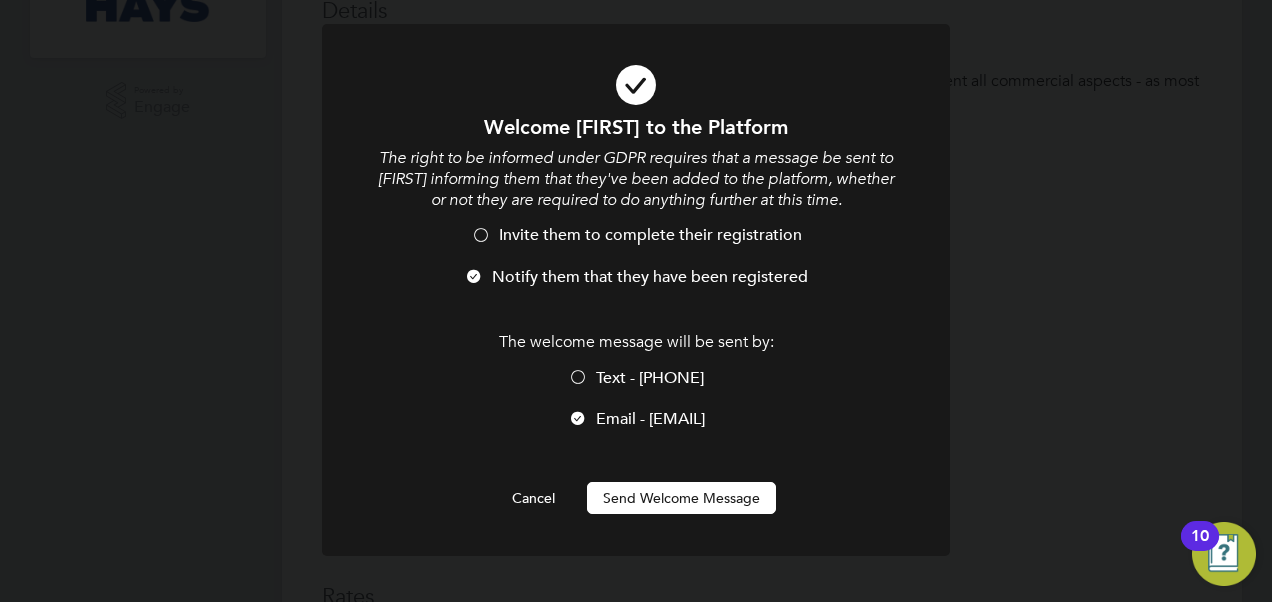 click on "Send Welcome Message" at bounding box center (681, 498) 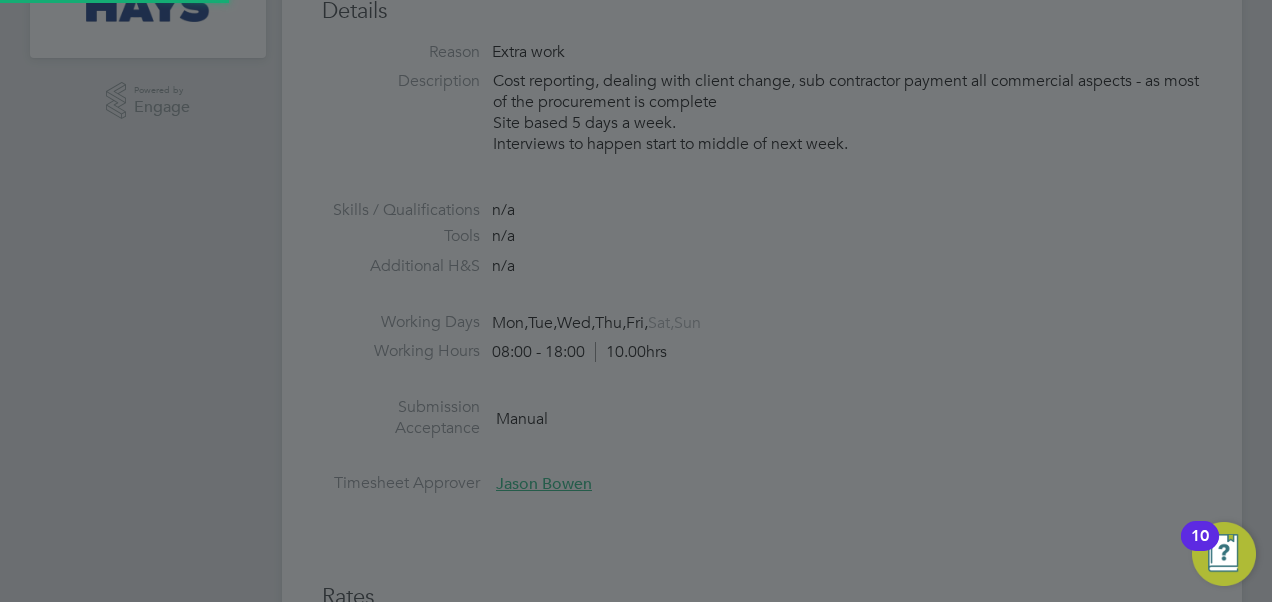 type on "[FIRST] [LAST] ([NUMBER])" 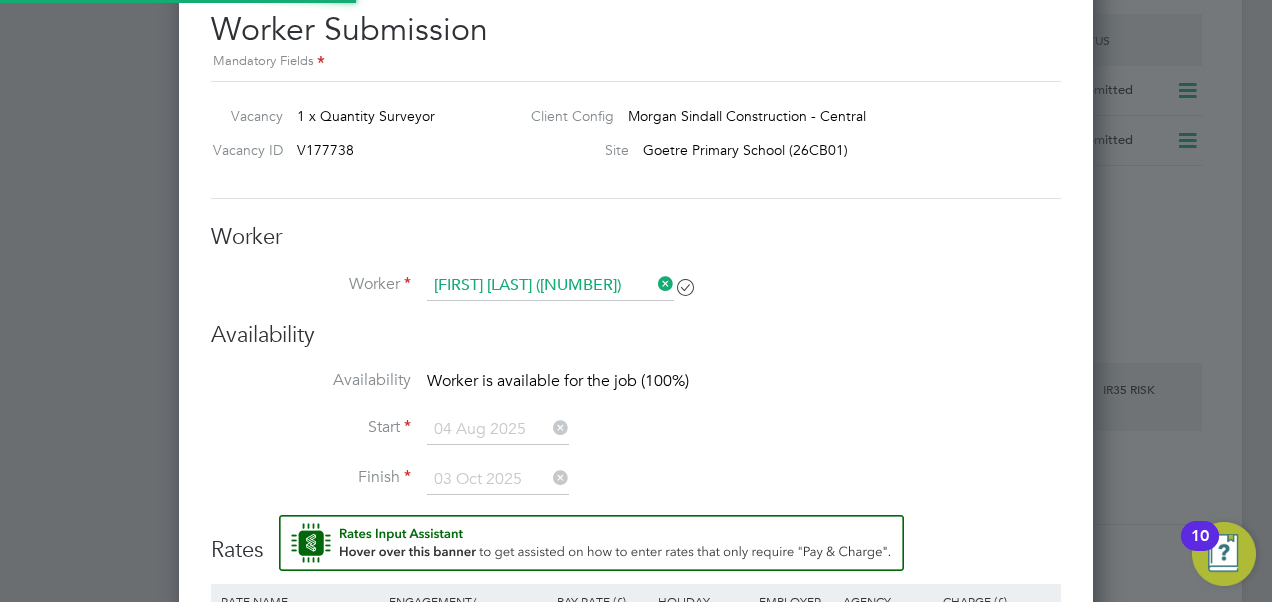 scroll, scrollTop: 1656, scrollLeft: 0, axis: vertical 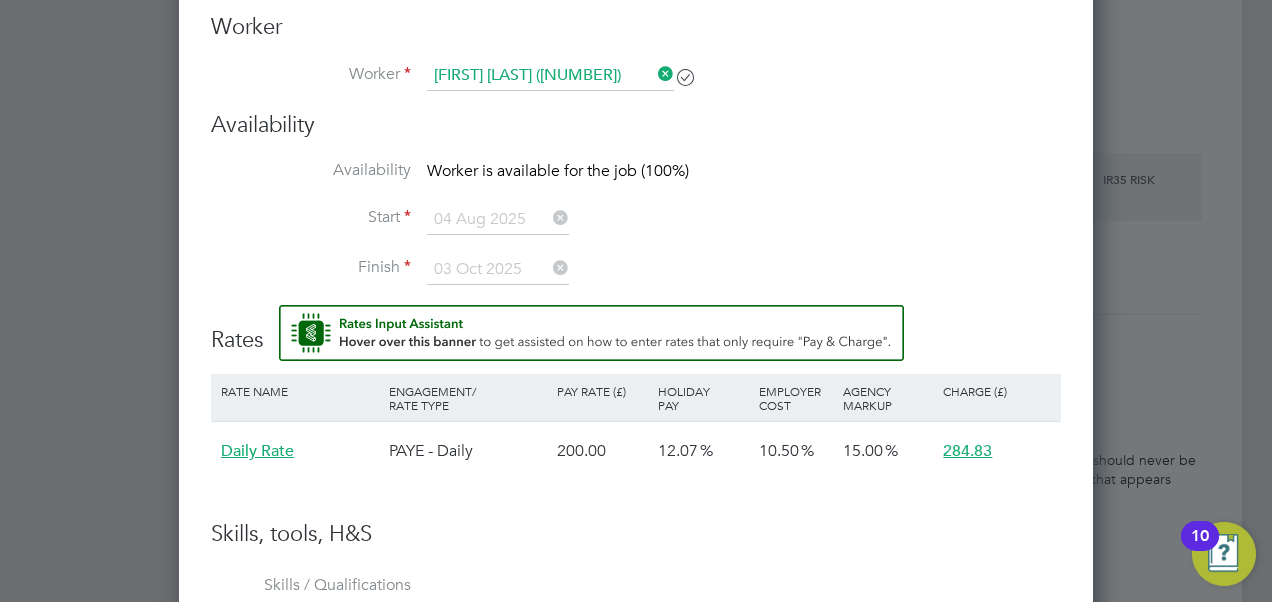 click on "Finish   03 Oct 2025" at bounding box center (636, 280) 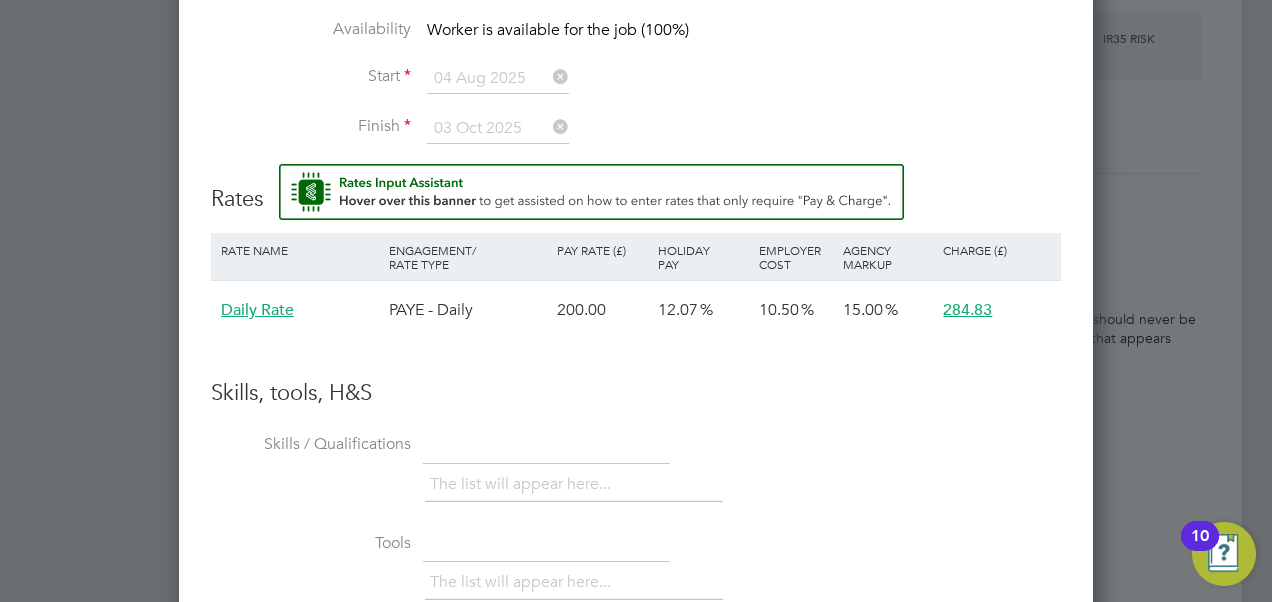 scroll, scrollTop: 1798, scrollLeft: 0, axis: vertical 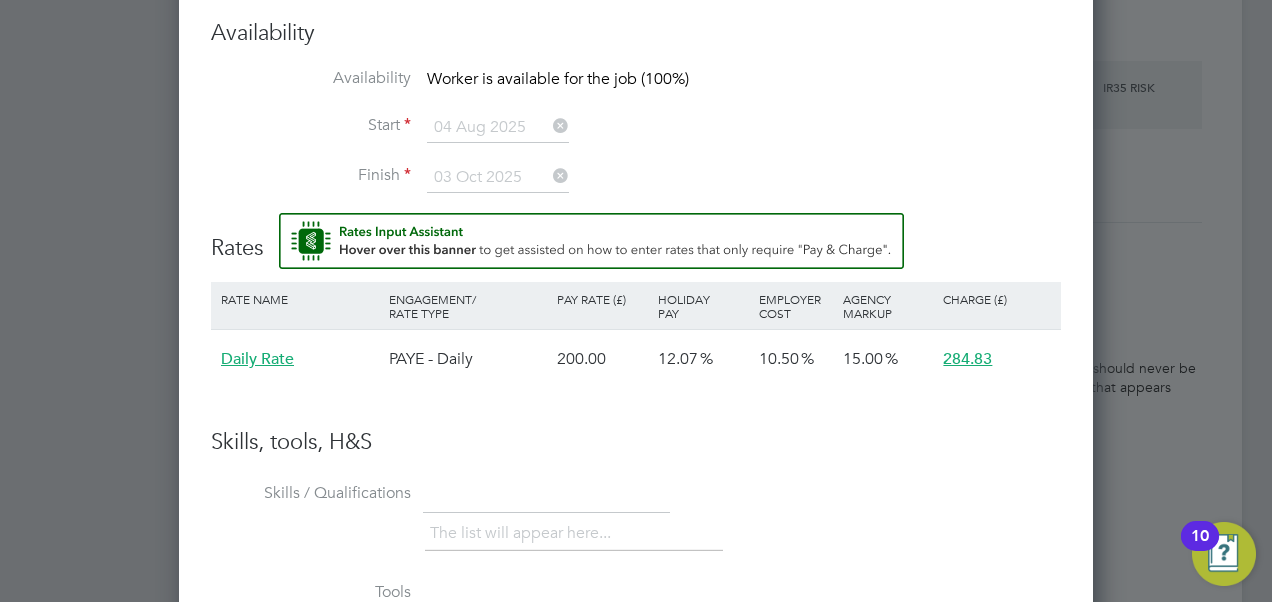 click on "Daily Rate" at bounding box center (257, 359) 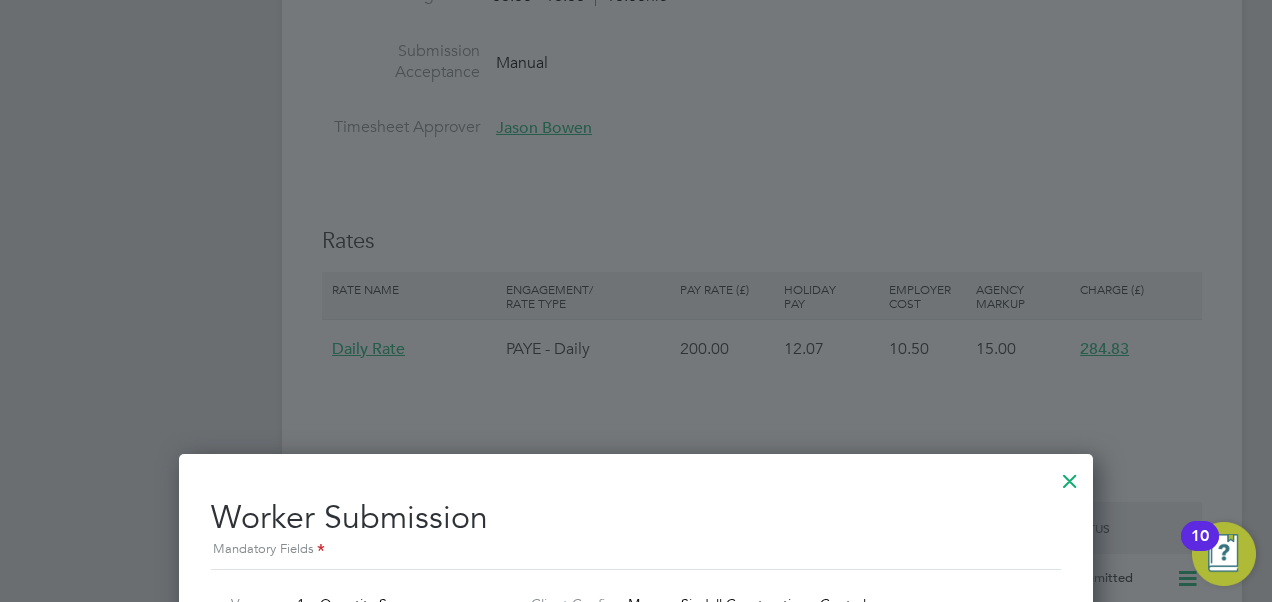 scroll, scrollTop: 960, scrollLeft: 0, axis: vertical 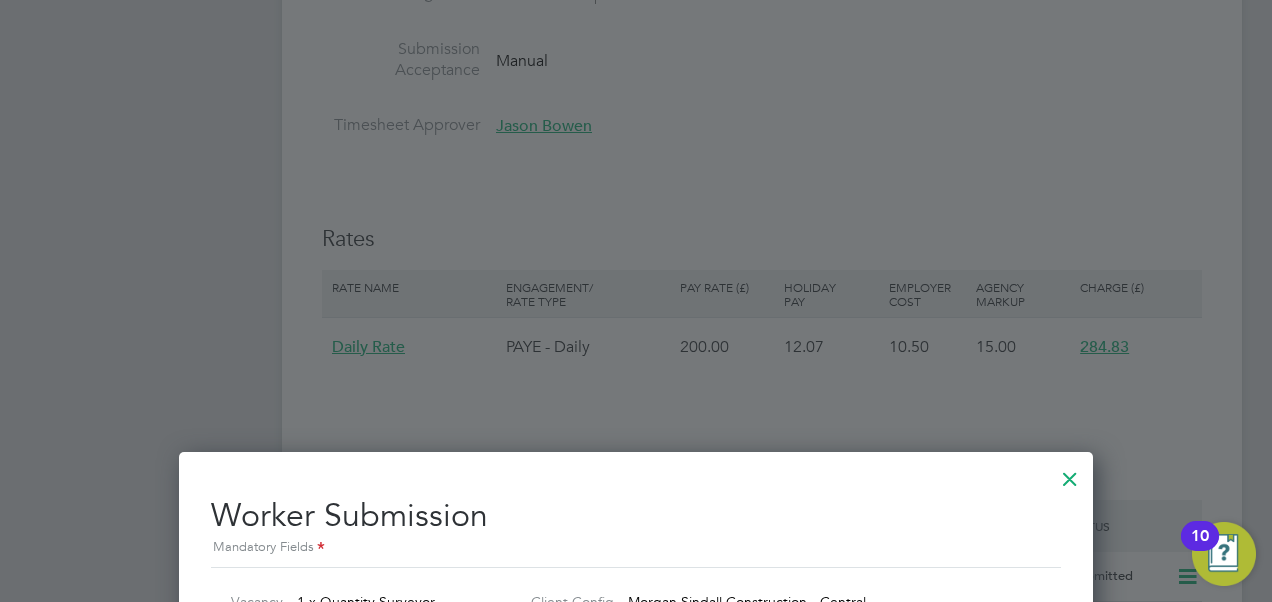 click at bounding box center [1070, 474] 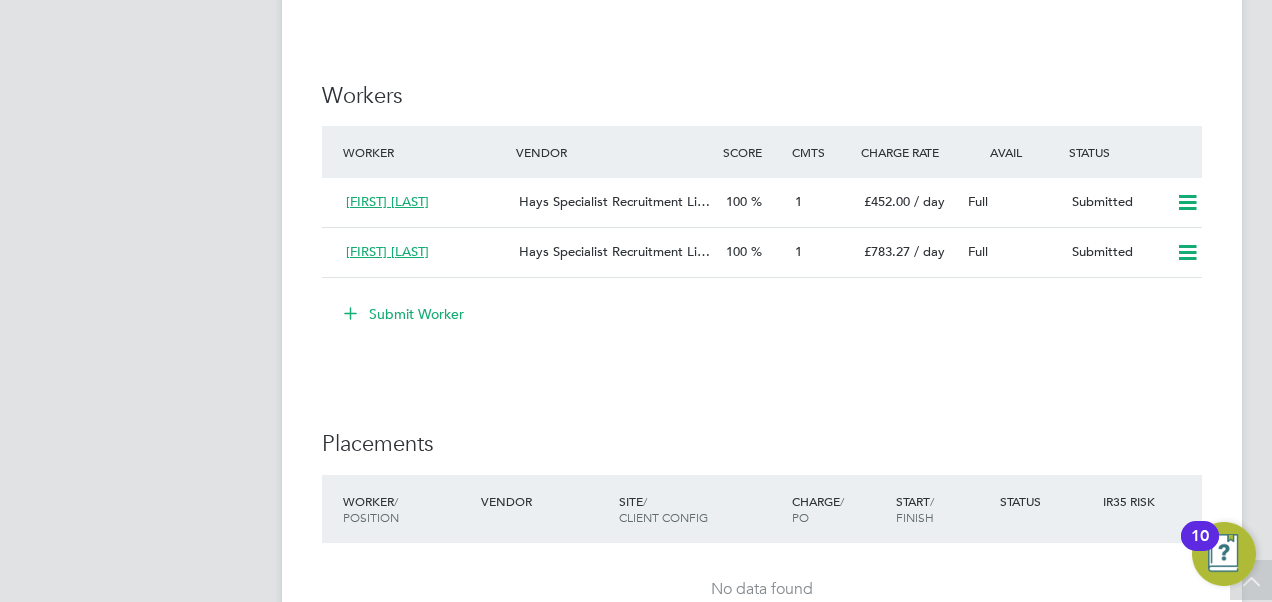 scroll, scrollTop: 1336, scrollLeft: 0, axis: vertical 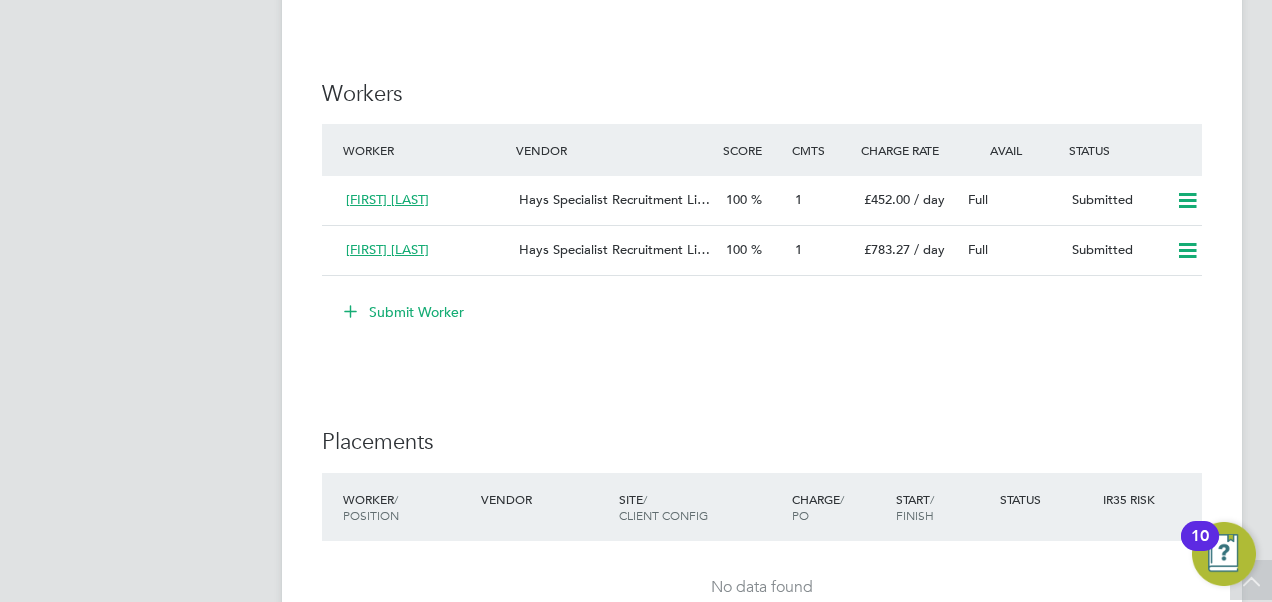 click on "Submit Worker" 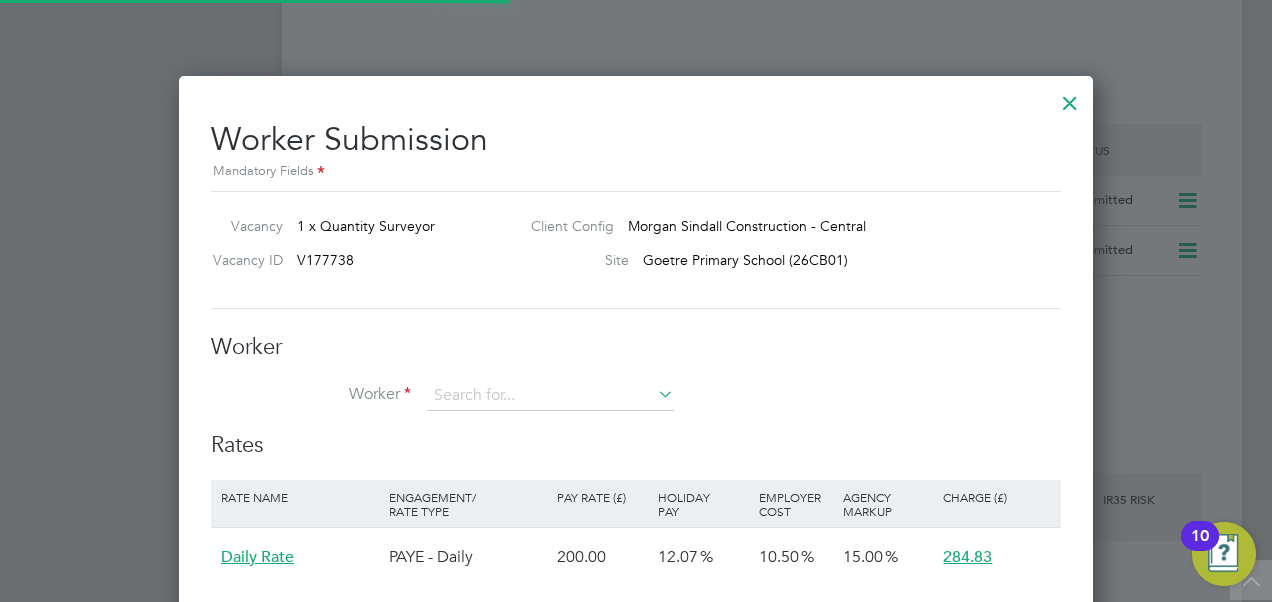scroll, scrollTop: 10, scrollLeft: 10, axis: both 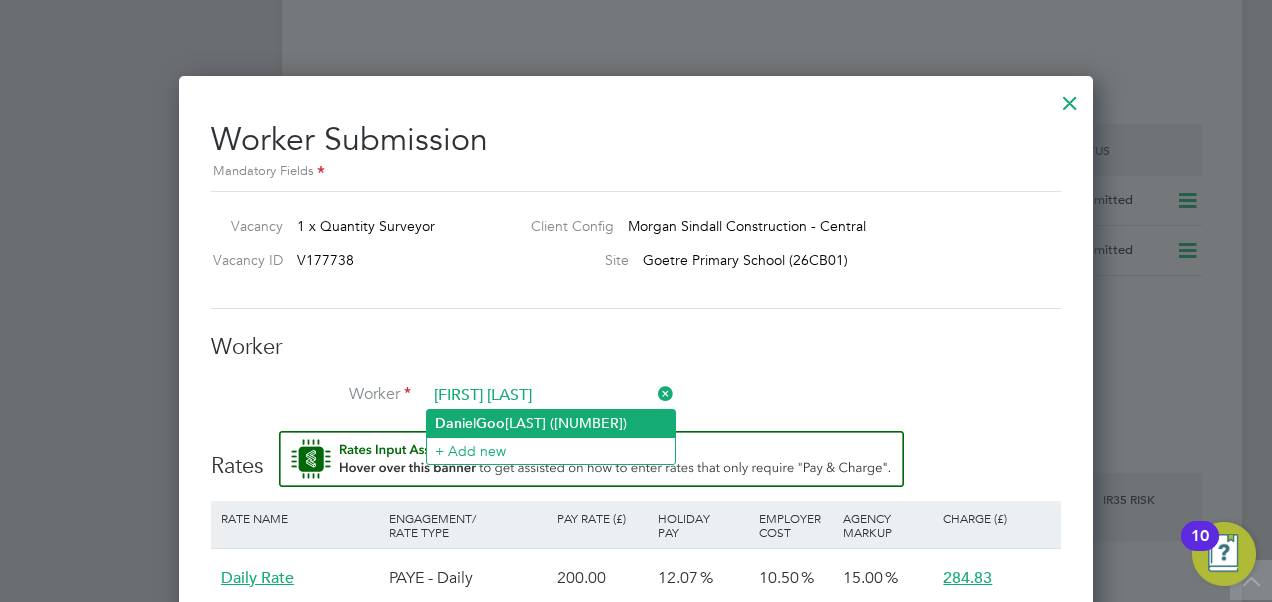 click on "[FIRST]  [LAST] ([NUMBER])" 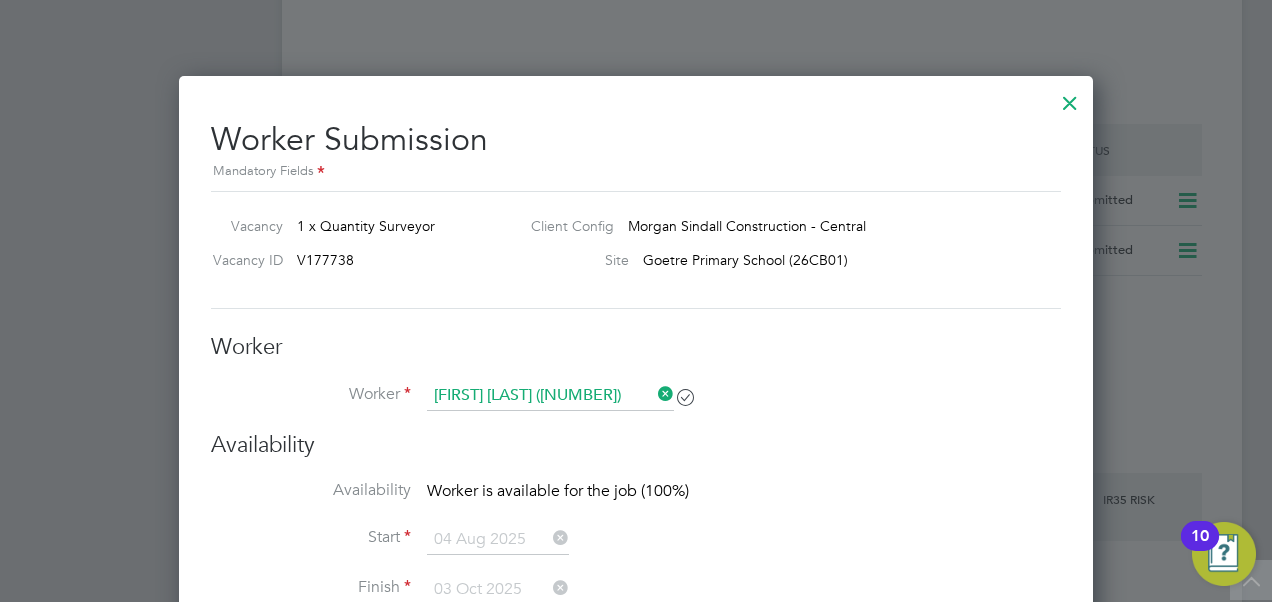 scroll, scrollTop: 10, scrollLeft: 10, axis: both 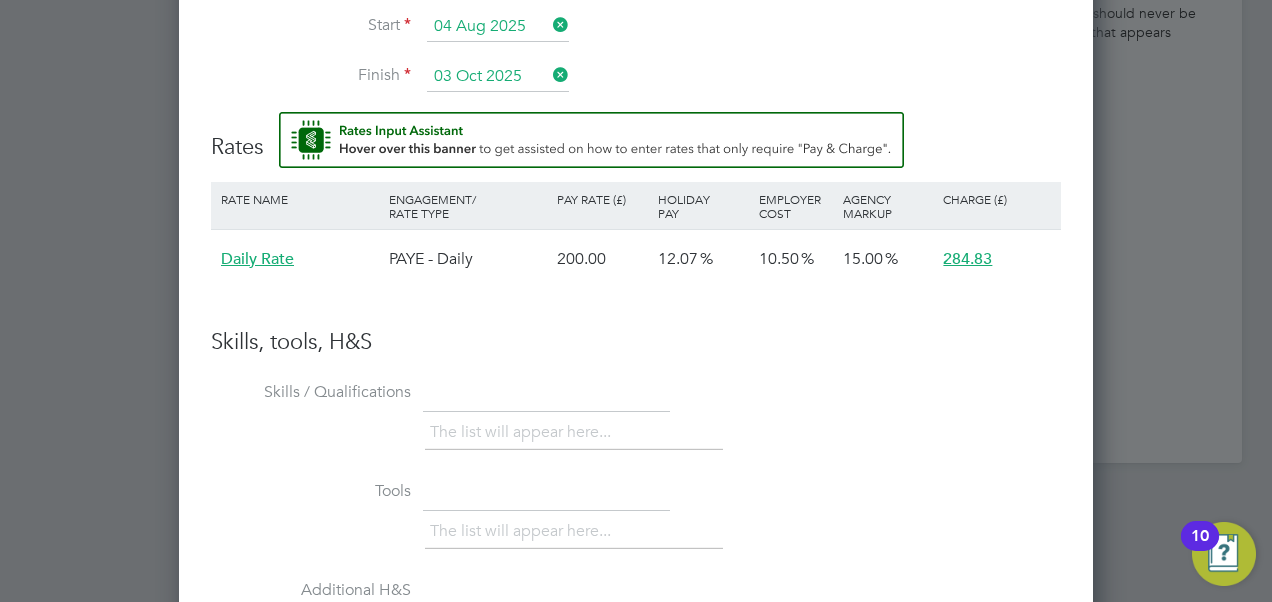 click on "Skills / Qualifications The list will appear here..." at bounding box center [636, 425] 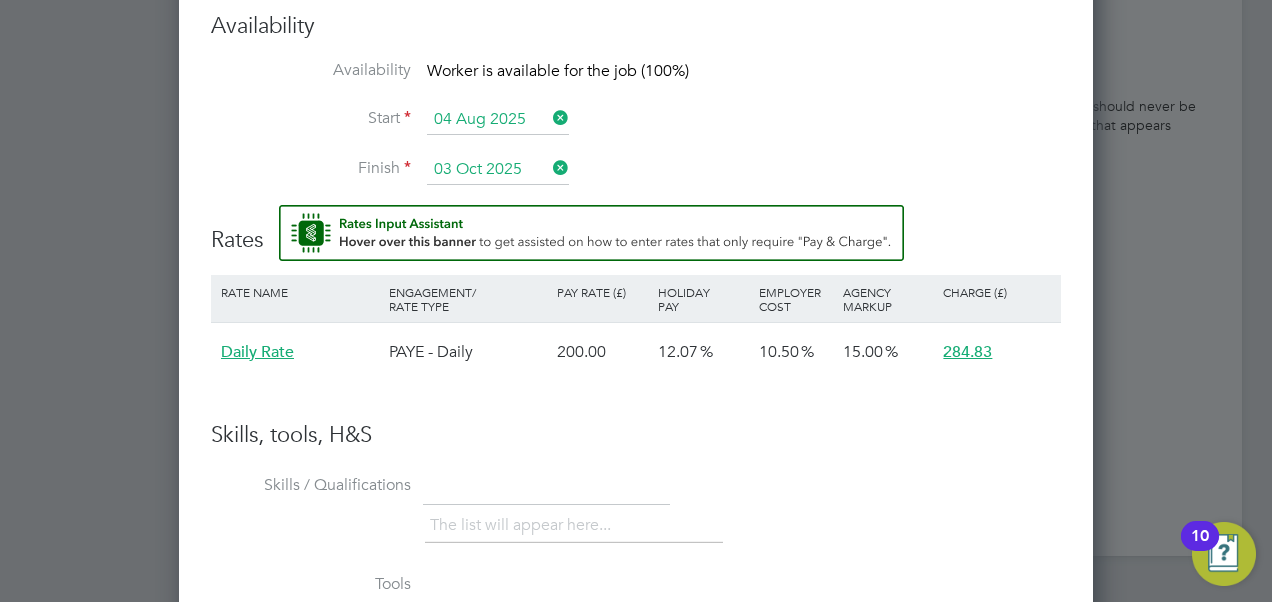 scroll, scrollTop: 2009, scrollLeft: 0, axis: vertical 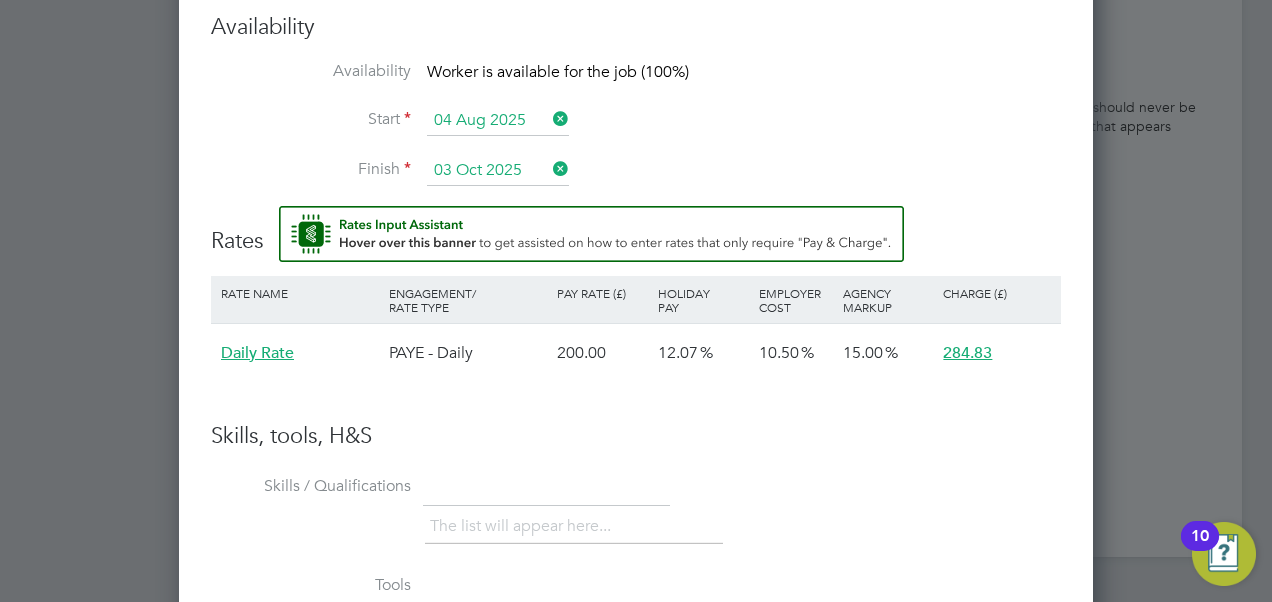 click on "Daily Rate" at bounding box center (300, 353) 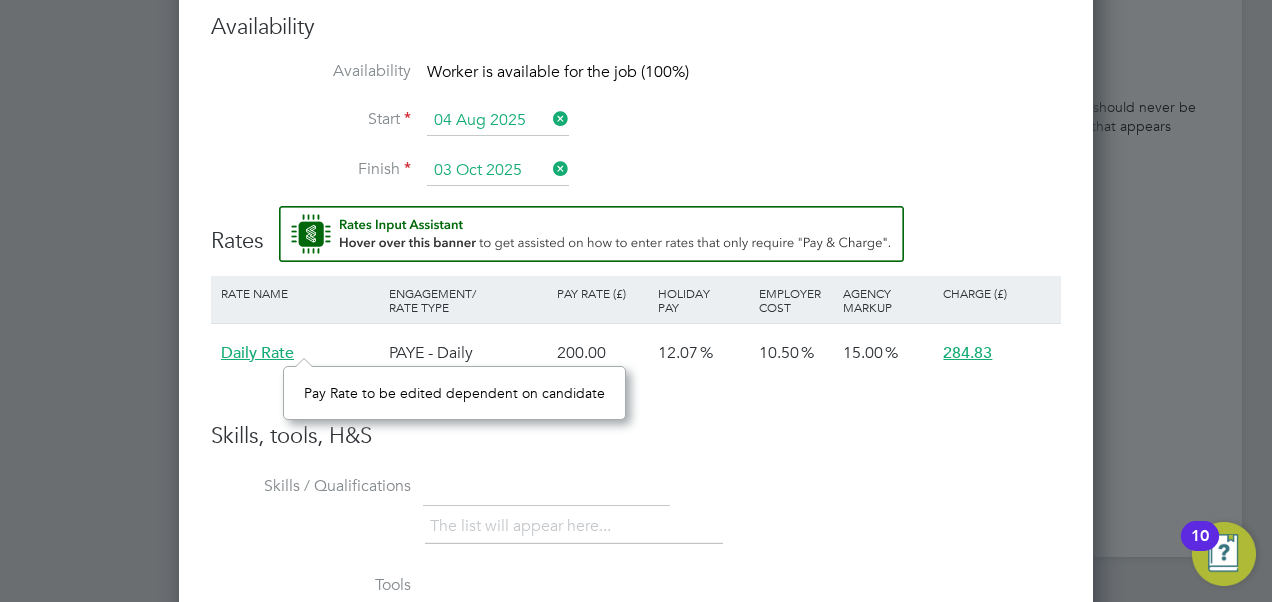 click on "PAYE - Daily" at bounding box center [468, 353] 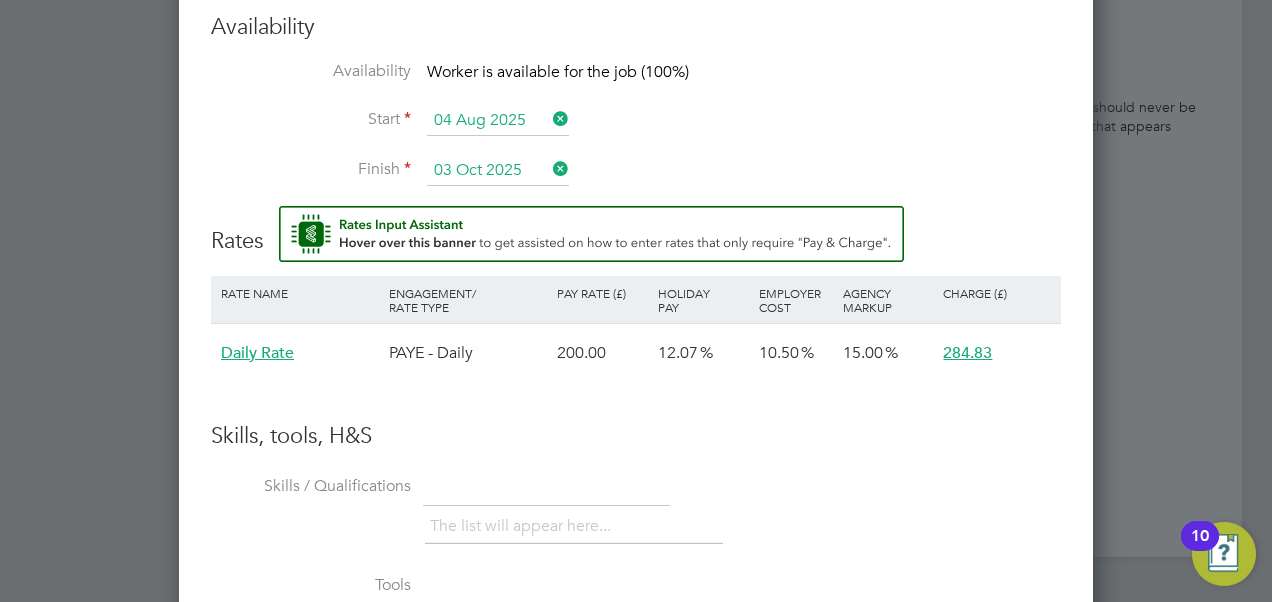 click on "Daily Rate" at bounding box center (257, 353) 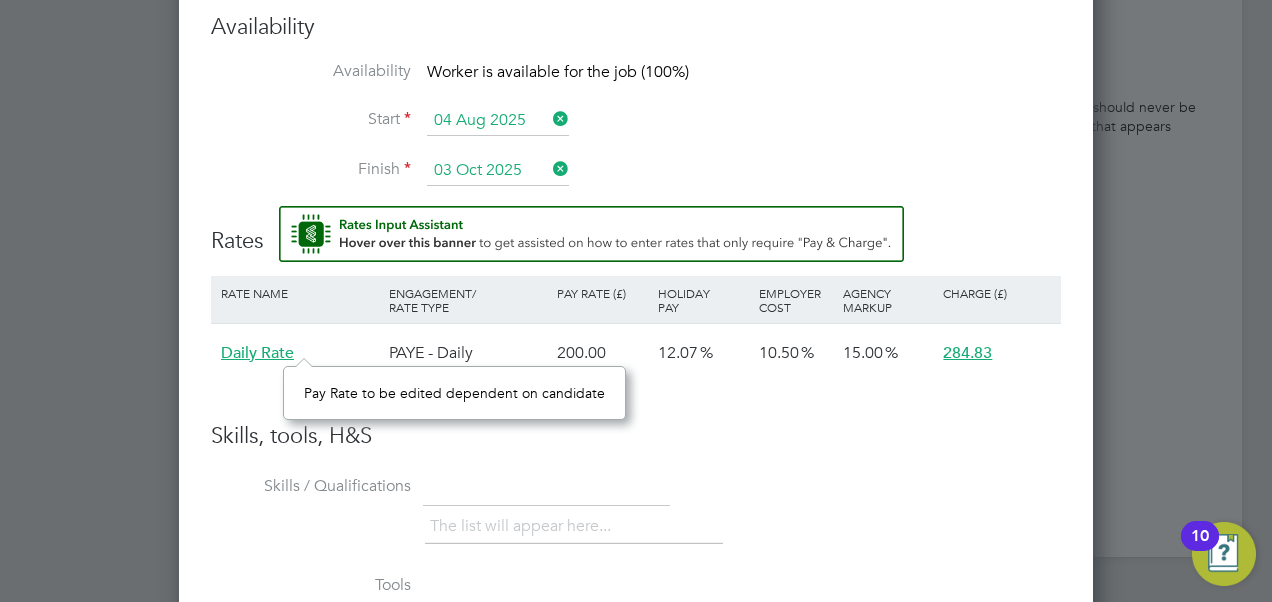 click on "Daily Rate" at bounding box center (300, 353) 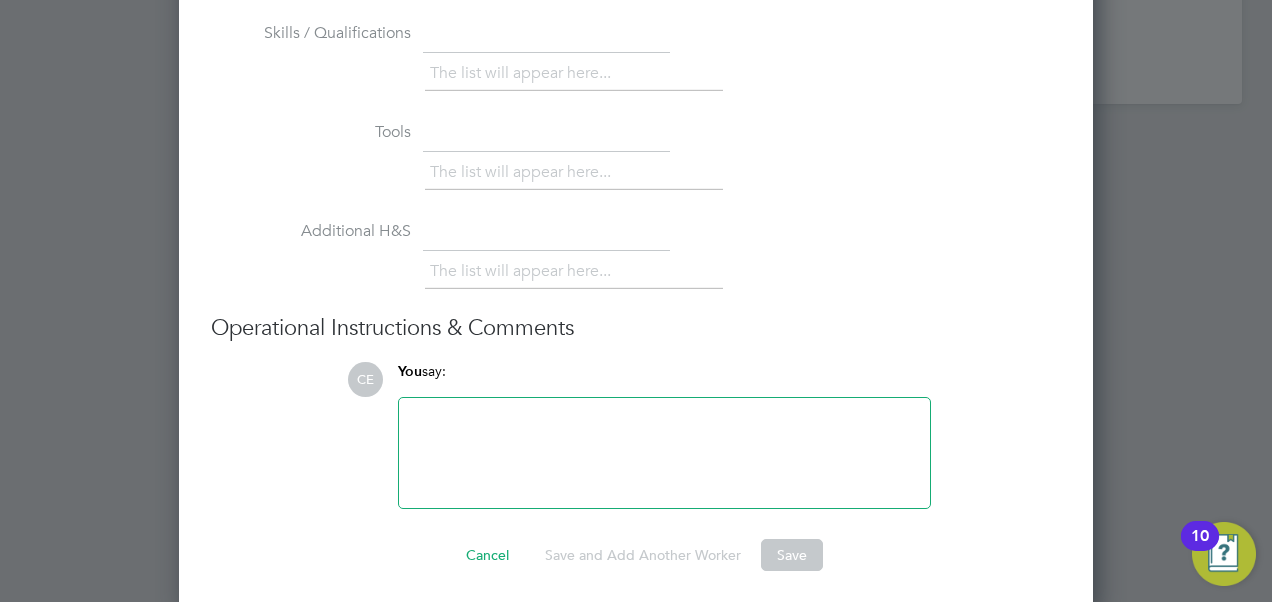 click at bounding box center [664, 453] 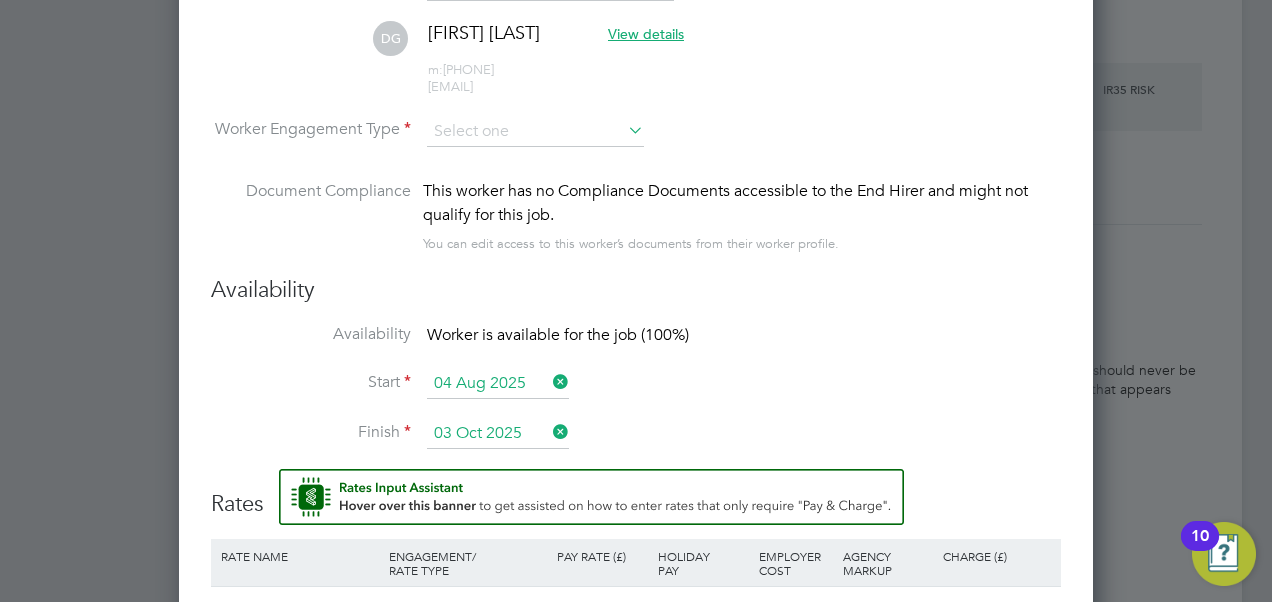 click at bounding box center [624, 130] 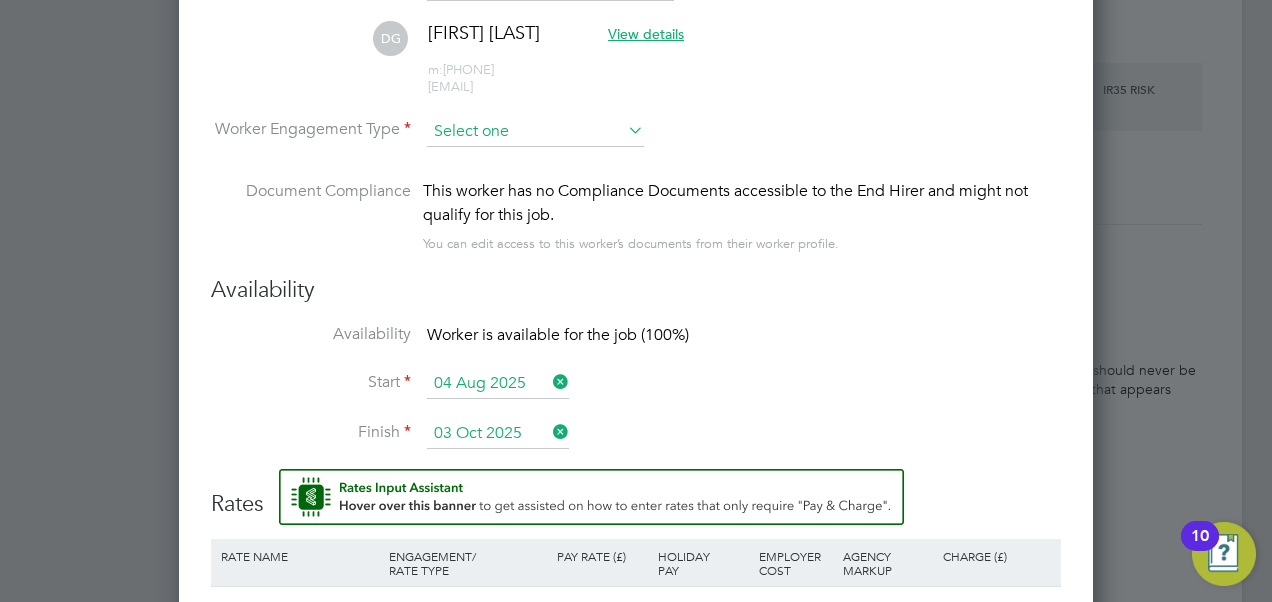 click at bounding box center (535, 132) 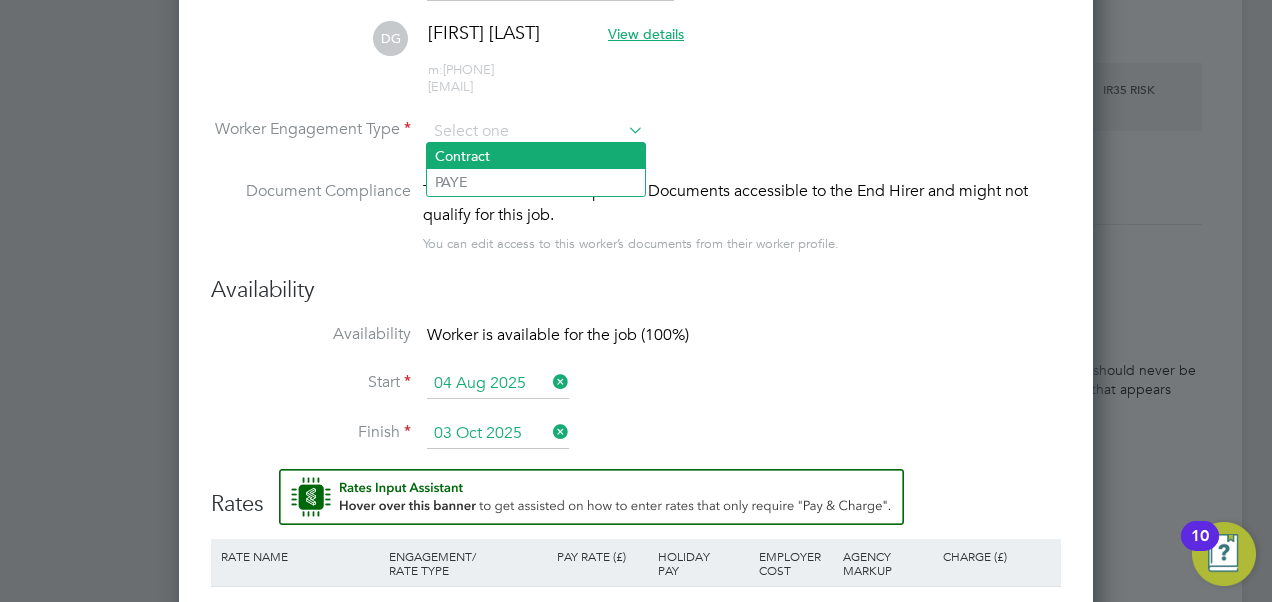 click on "Contract" 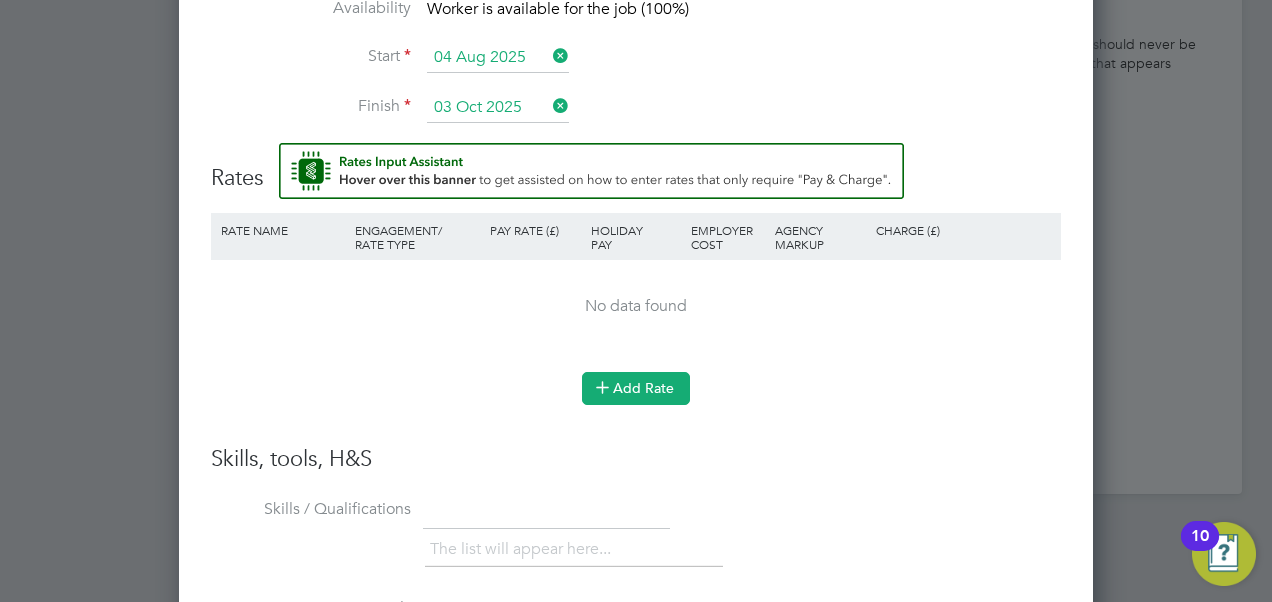 click on "Add Rate" at bounding box center [636, 388] 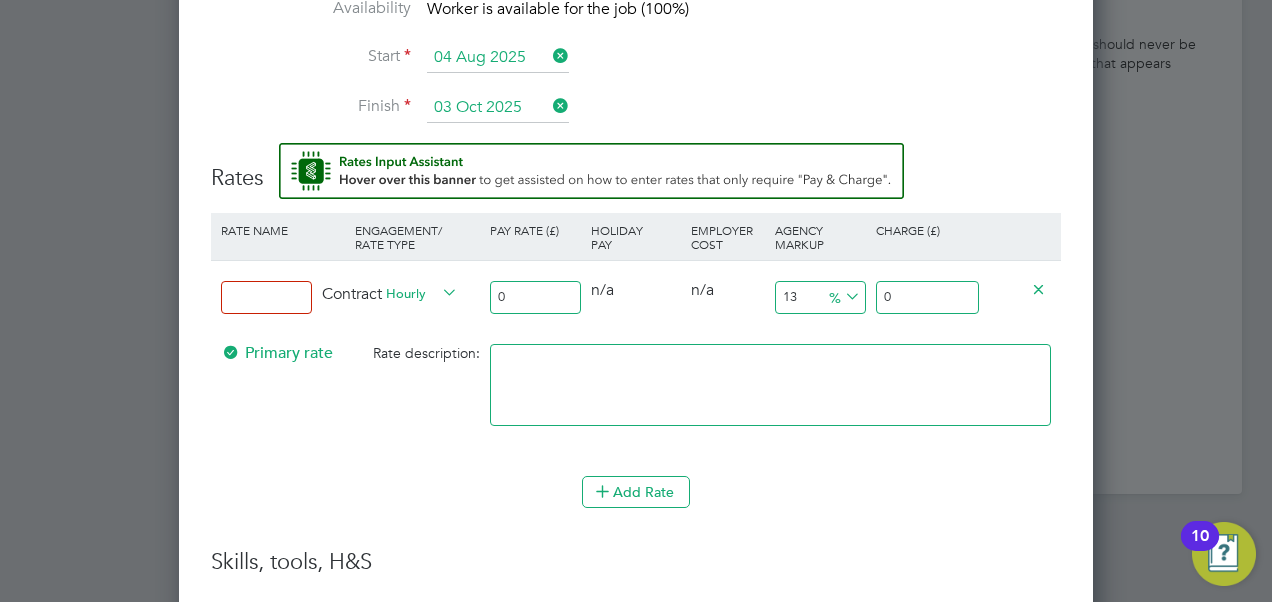 click at bounding box center [266, 297] 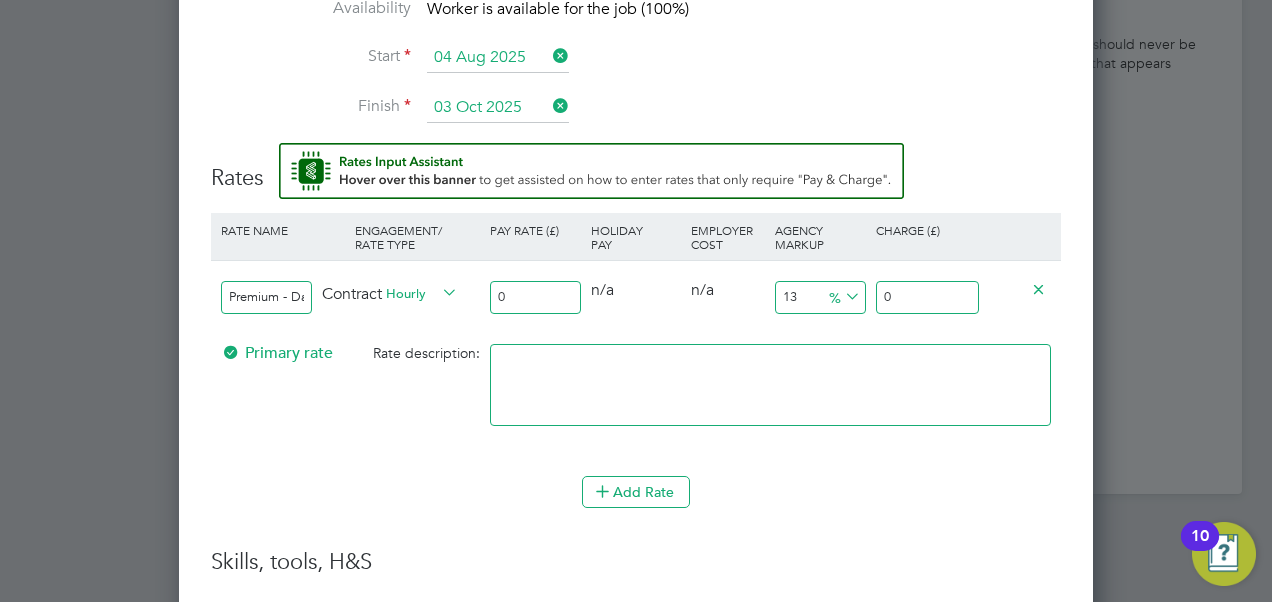 click on "Contract   Hourly" at bounding box center (401, 295) 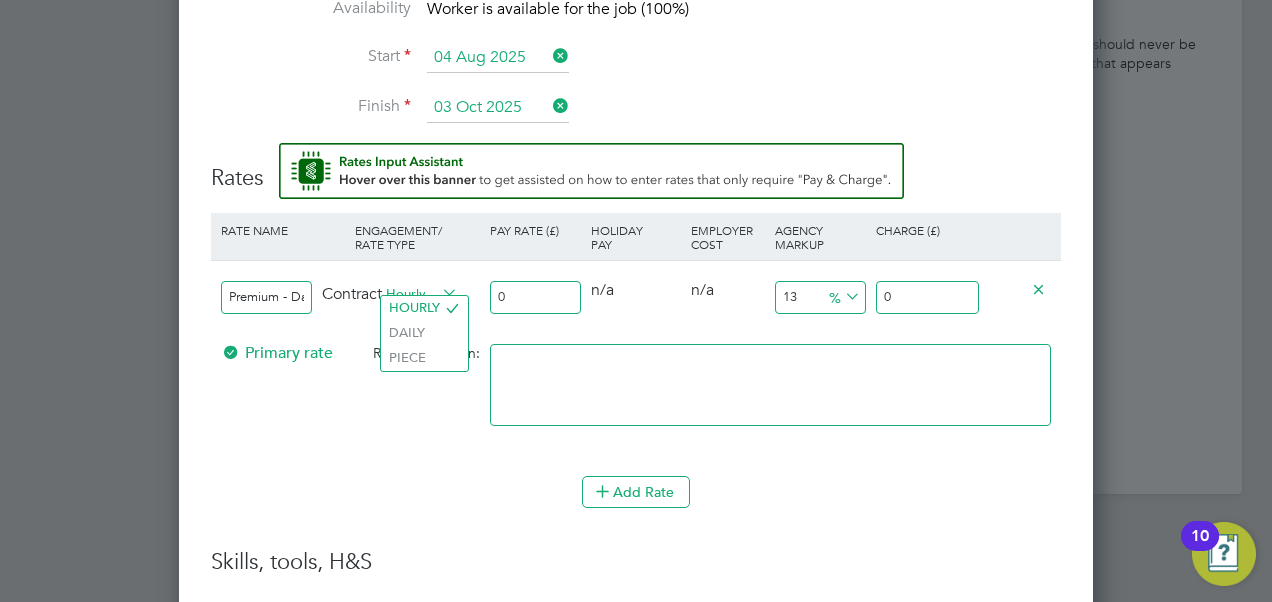 click on "Hourly" at bounding box center [422, 292] 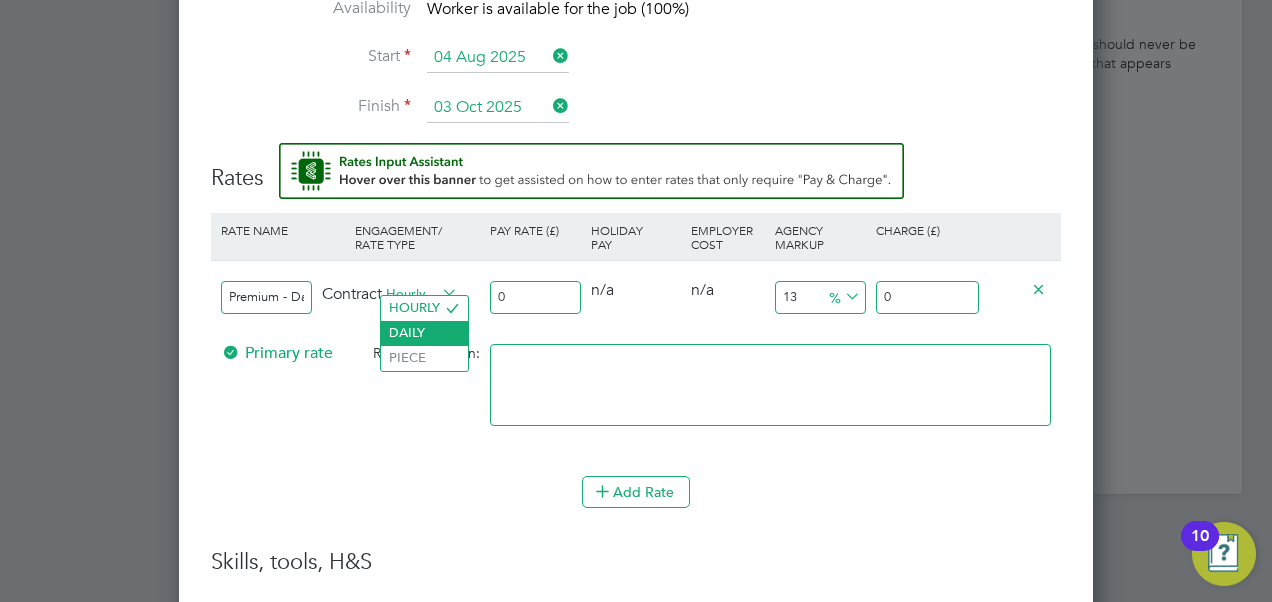 click on "DAILY" 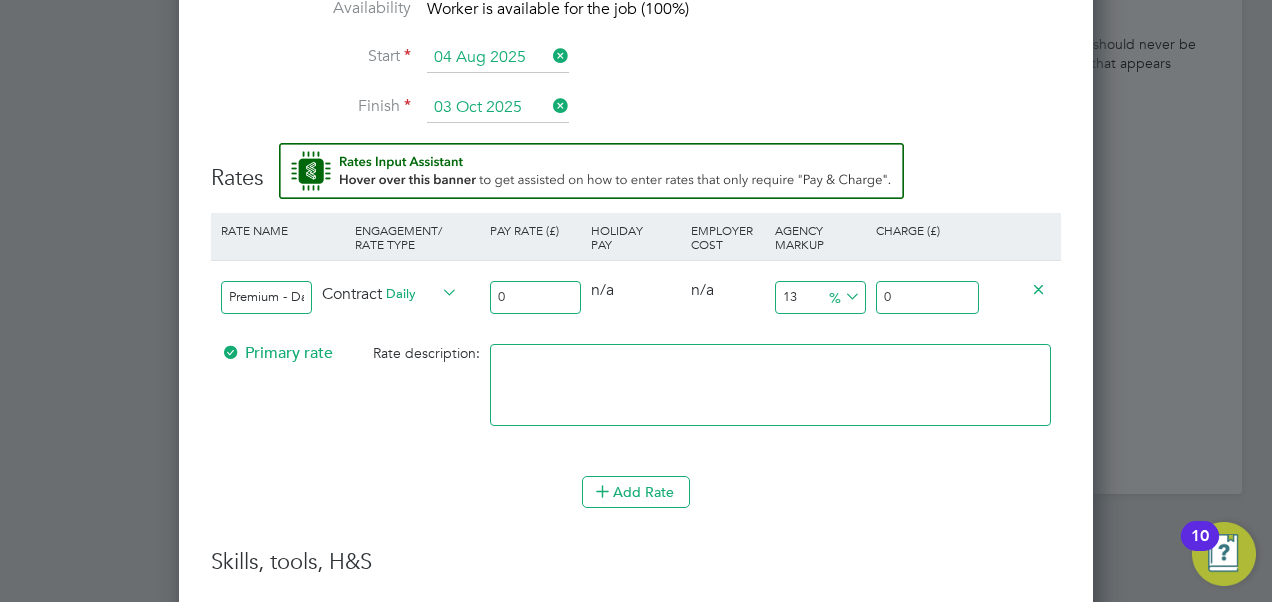 click on "0" at bounding box center (535, 297) 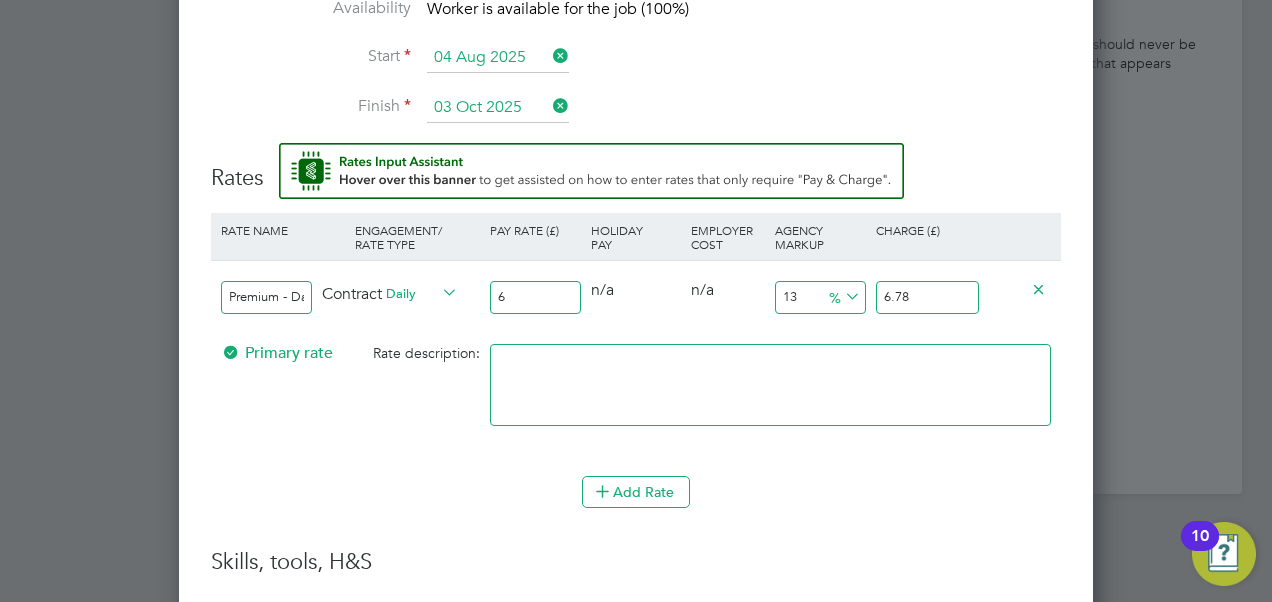 type on "65" 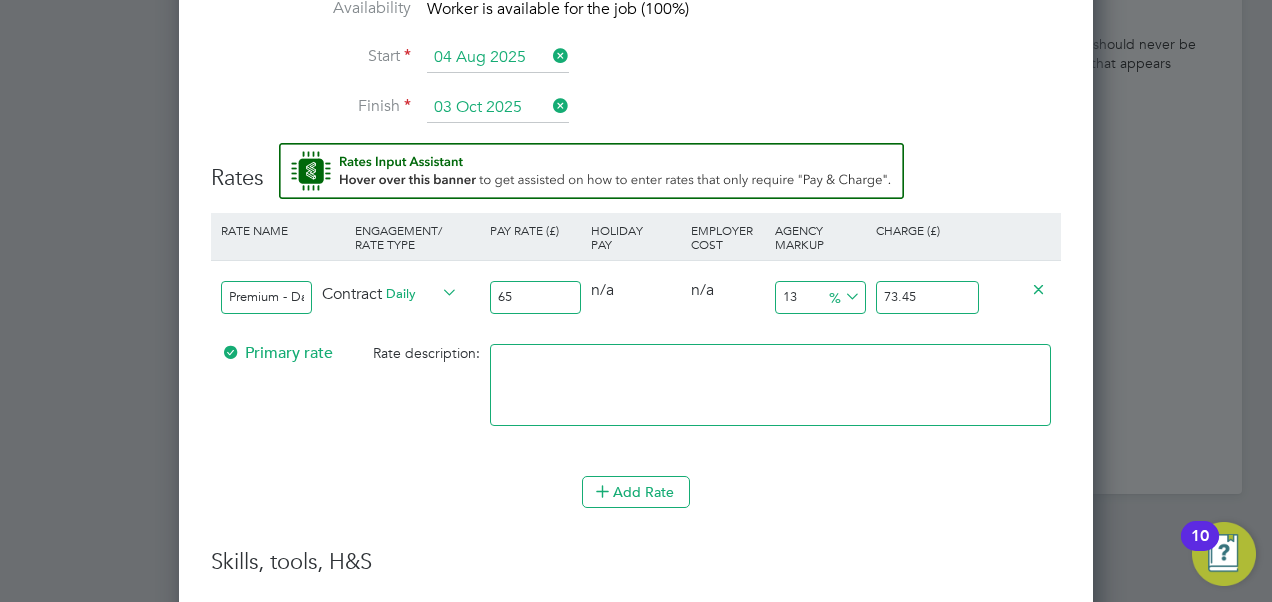 type on "650" 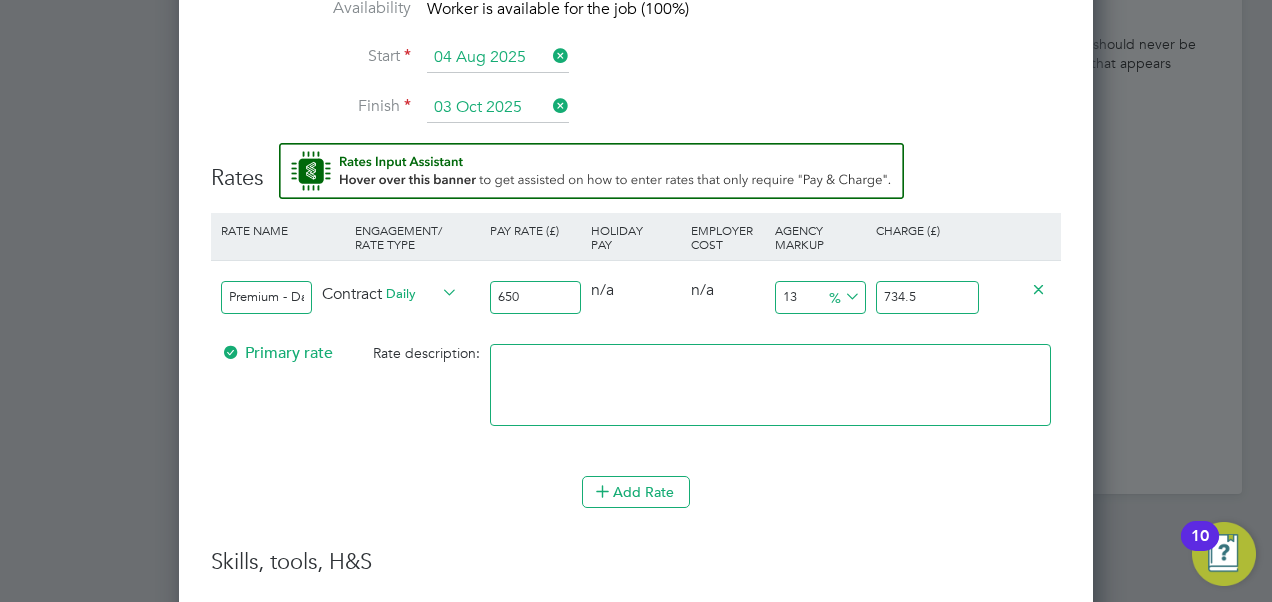 type on "650" 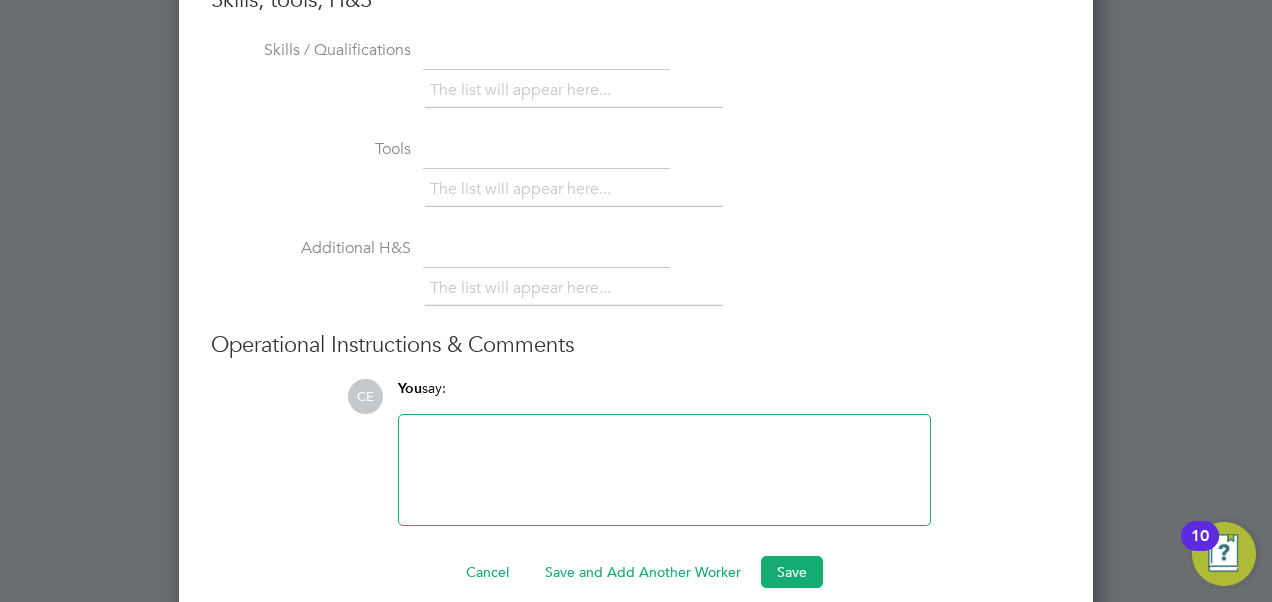 scroll, scrollTop: 2650, scrollLeft: 0, axis: vertical 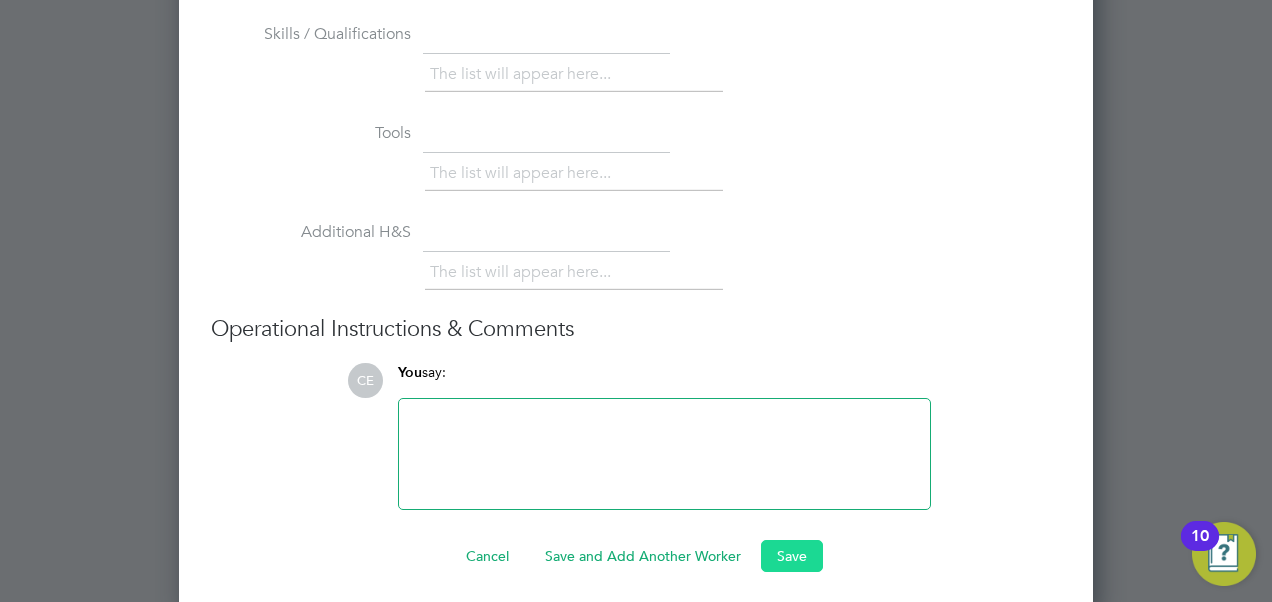 click on "Save" at bounding box center [792, 556] 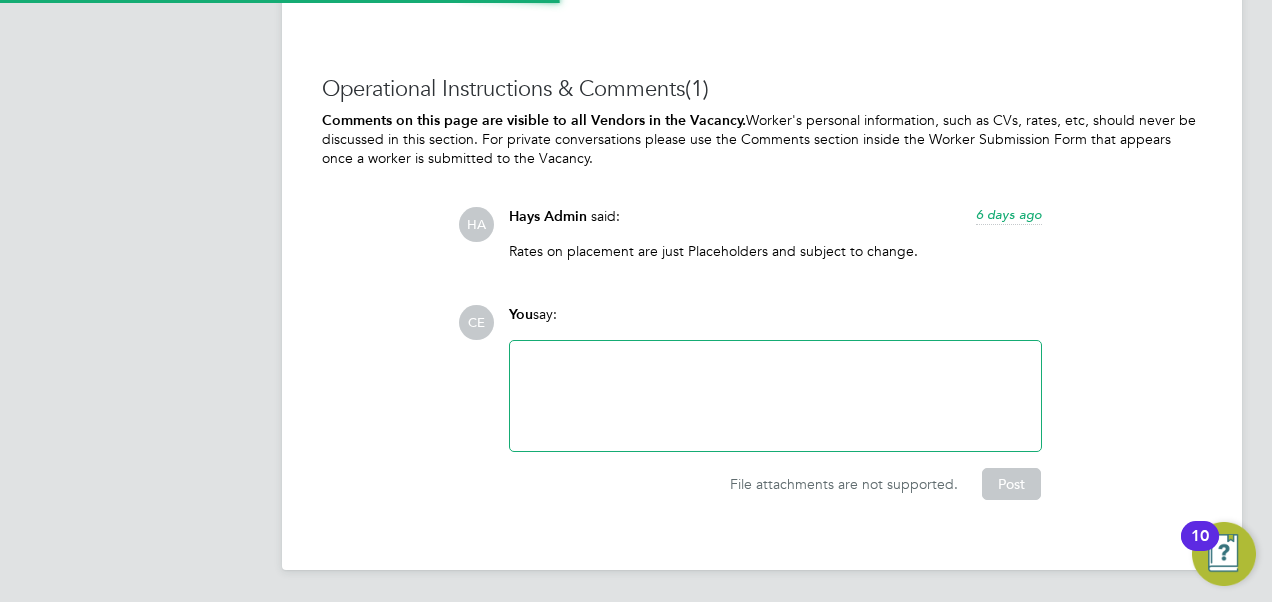 scroll, scrollTop: 1336, scrollLeft: 0, axis: vertical 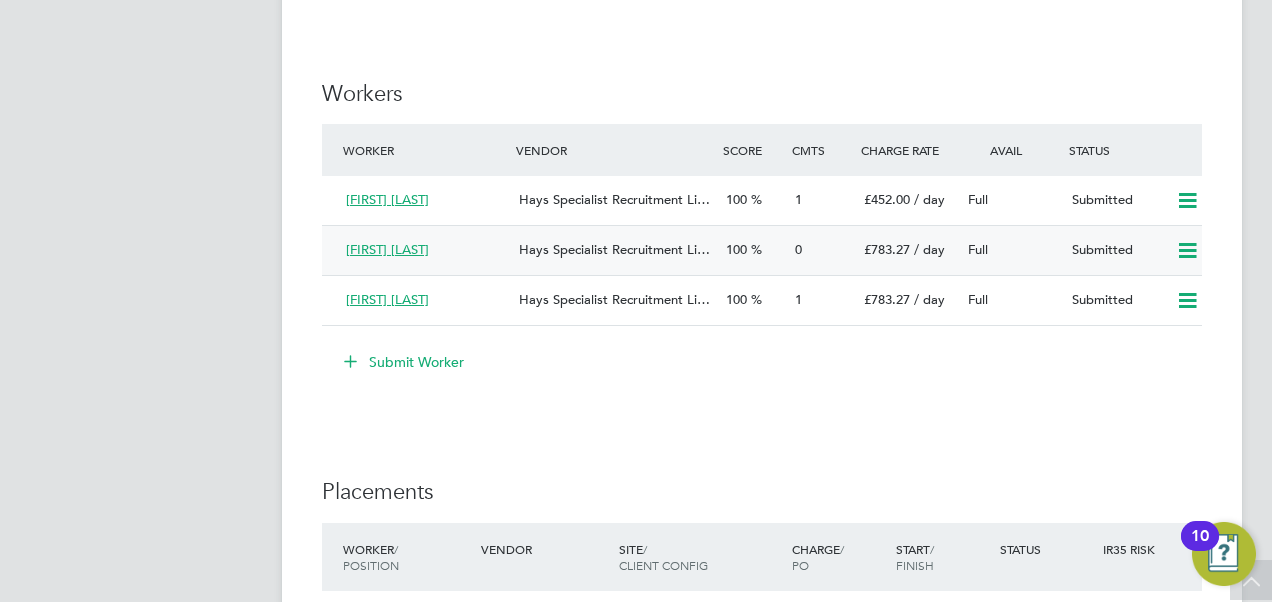 click on "0" 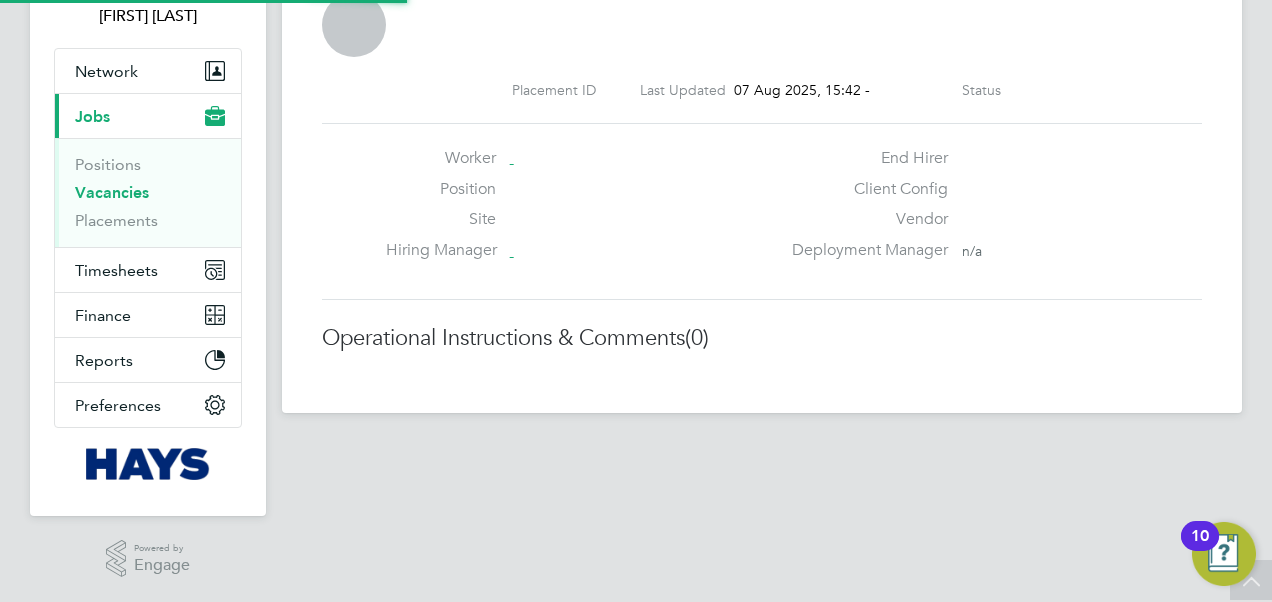 scroll, scrollTop: 141, scrollLeft: 0, axis: vertical 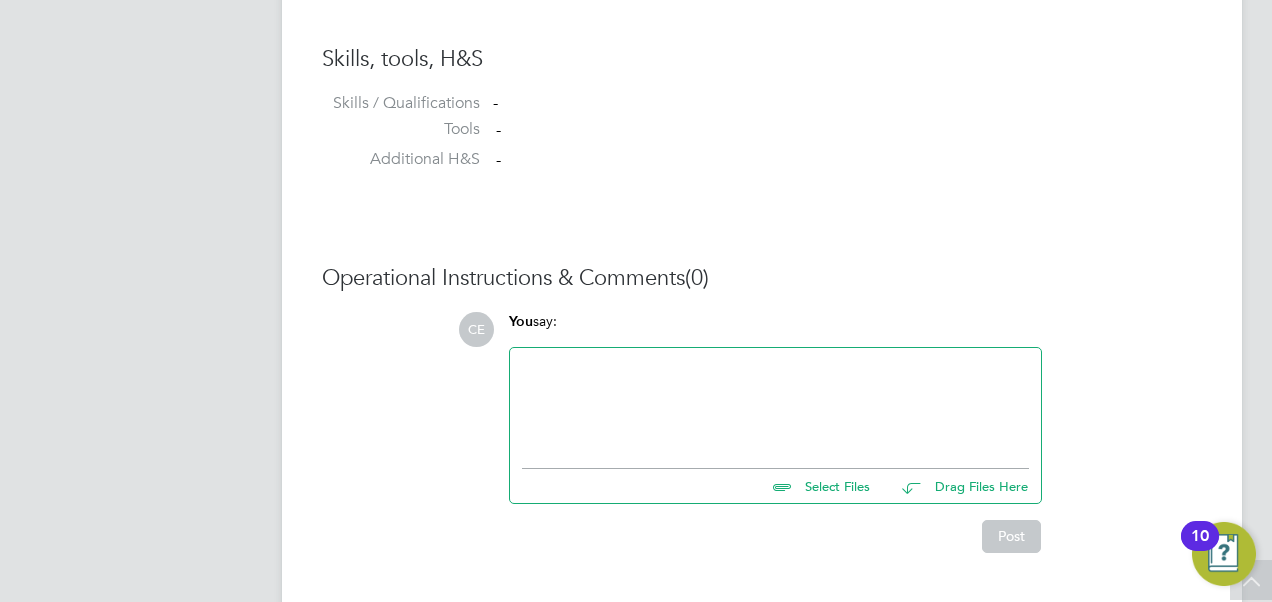 click 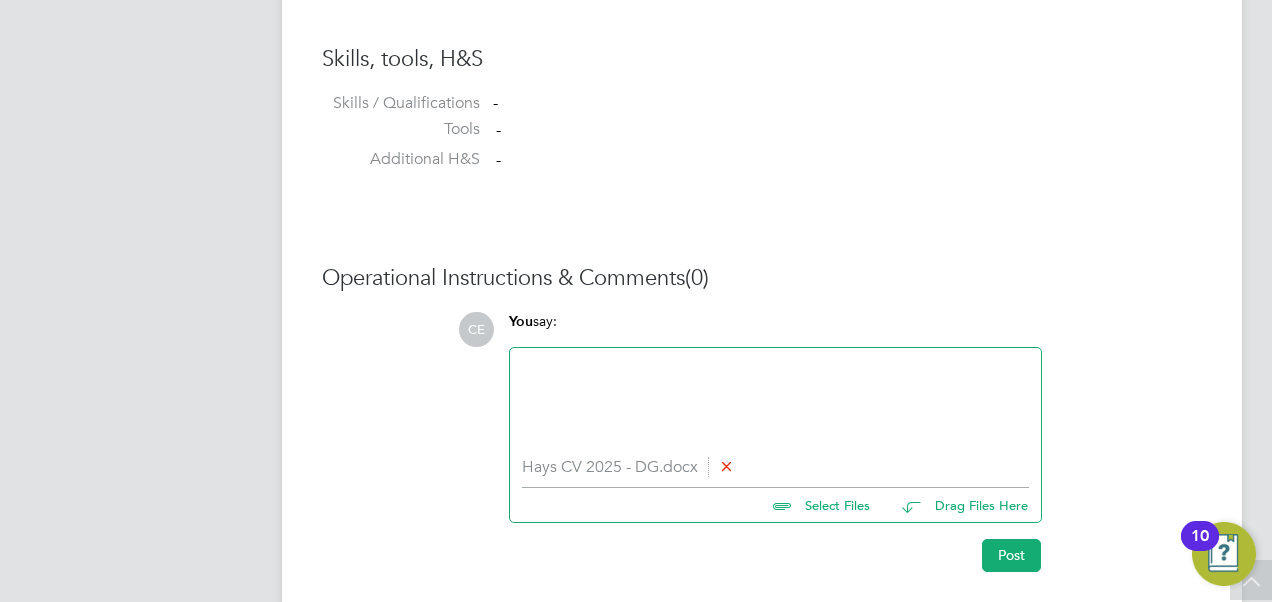 click 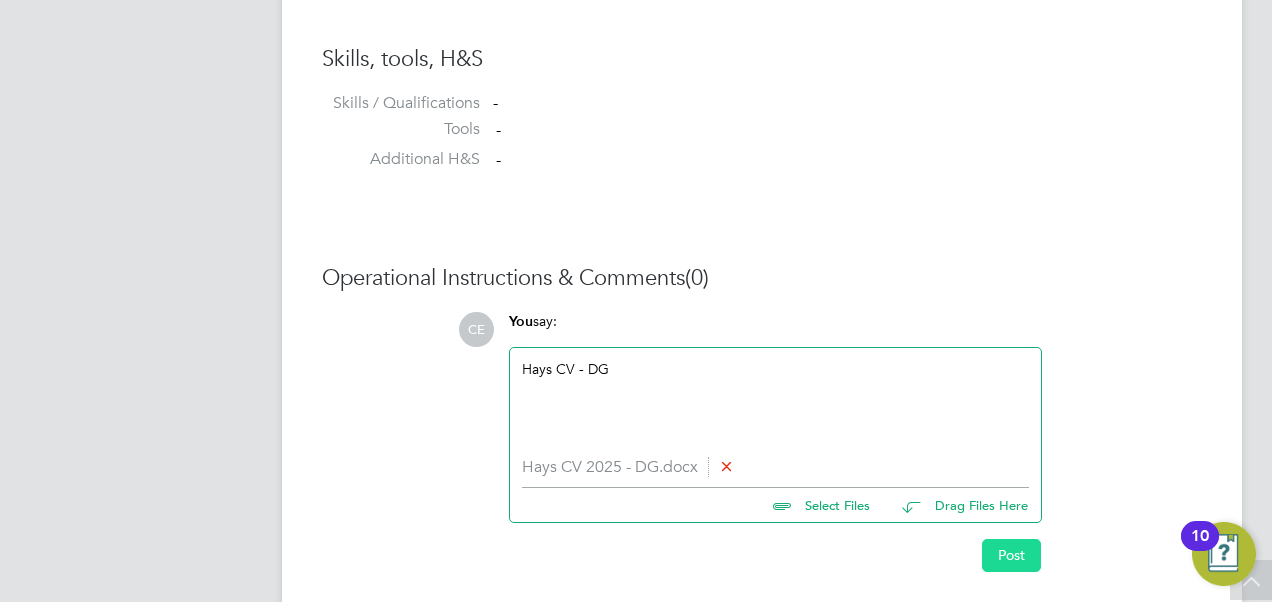 click on "Post" 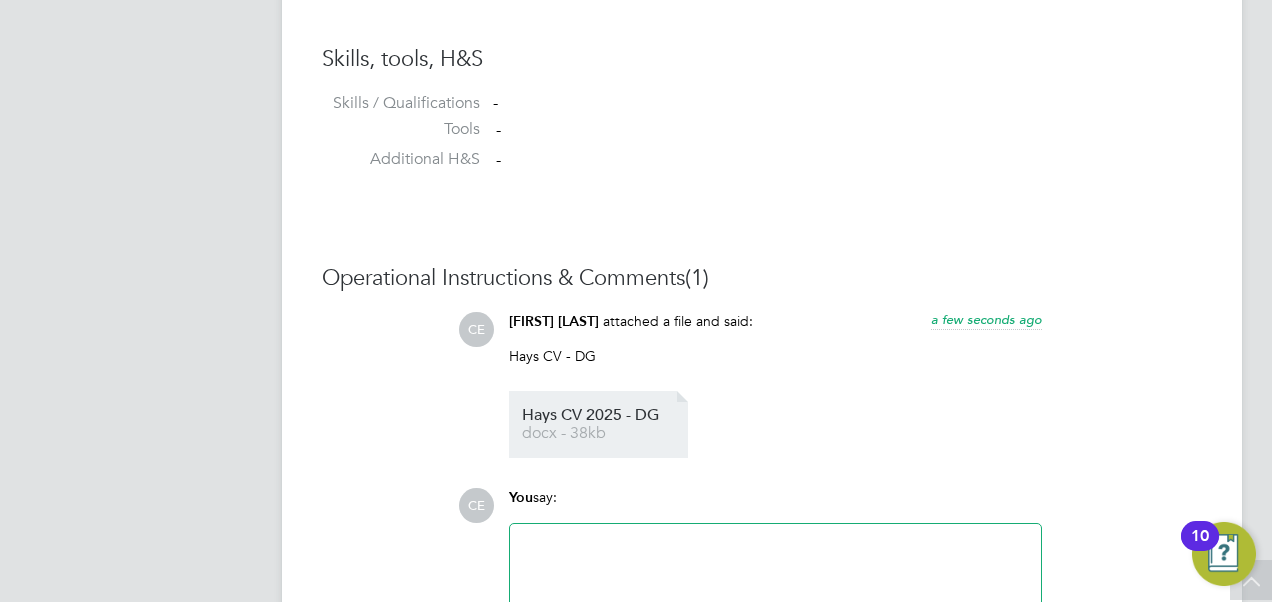 click on "Hays CV 2025 - DG" 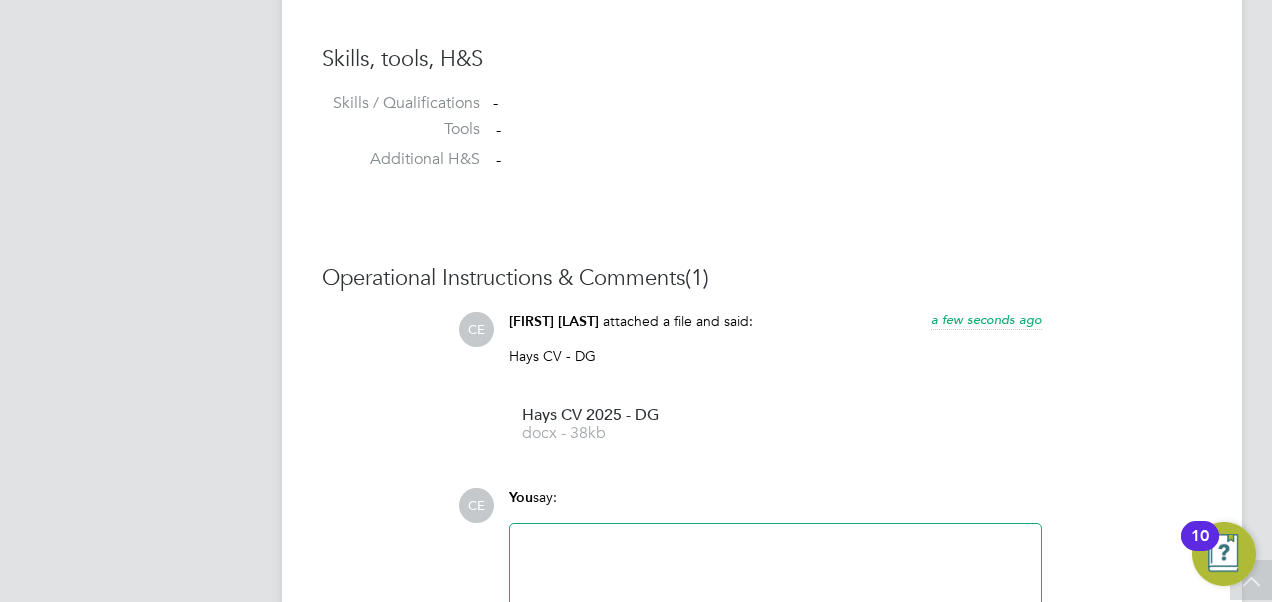 click on "Tools   -" at bounding box center (762, 134) 